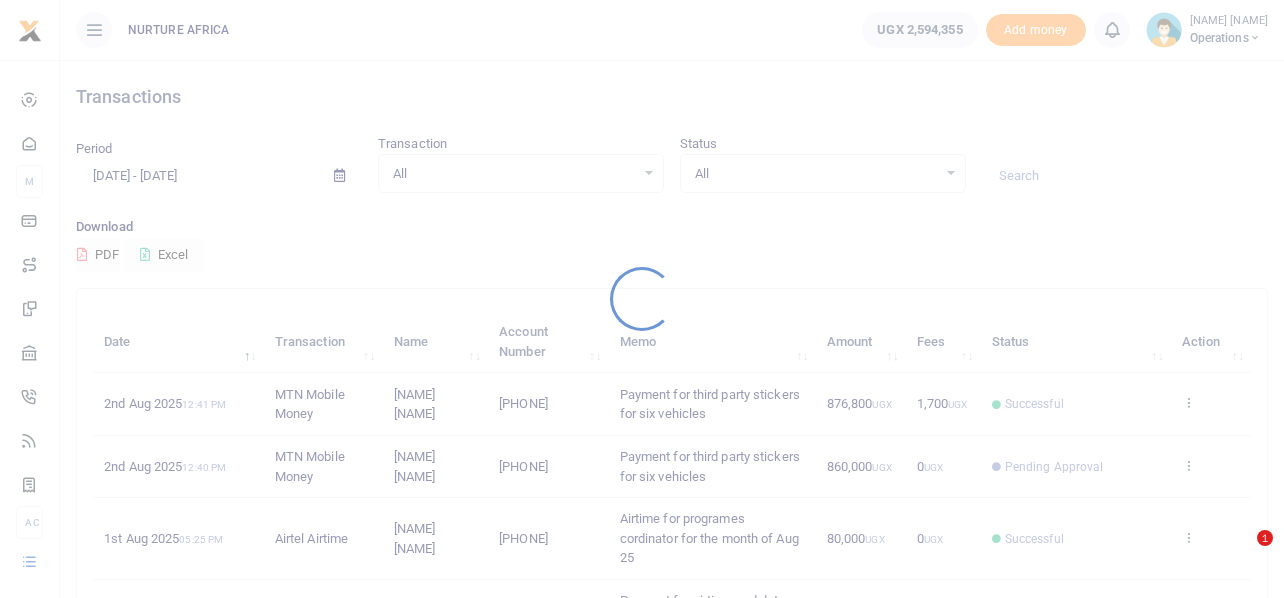 scroll, scrollTop: 0, scrollLeft: 0, axis: both 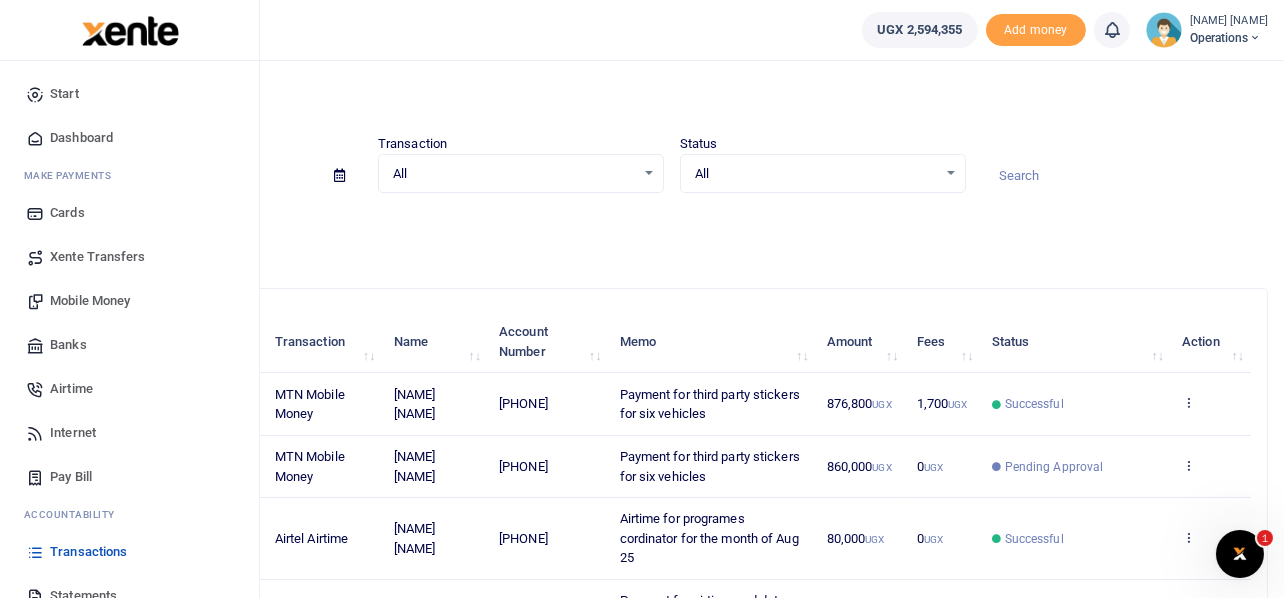 click on "Mobile Money" at bounding box center [90, 301] 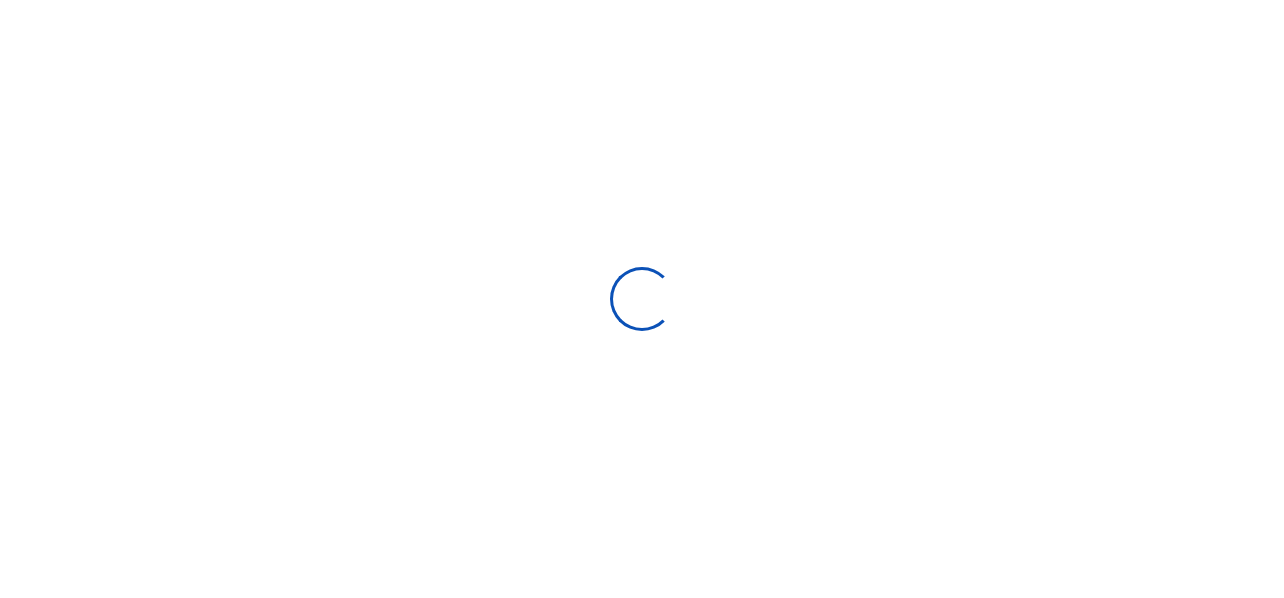 scroll, scrollTop: 0, scrollLeft: 0, axis: both 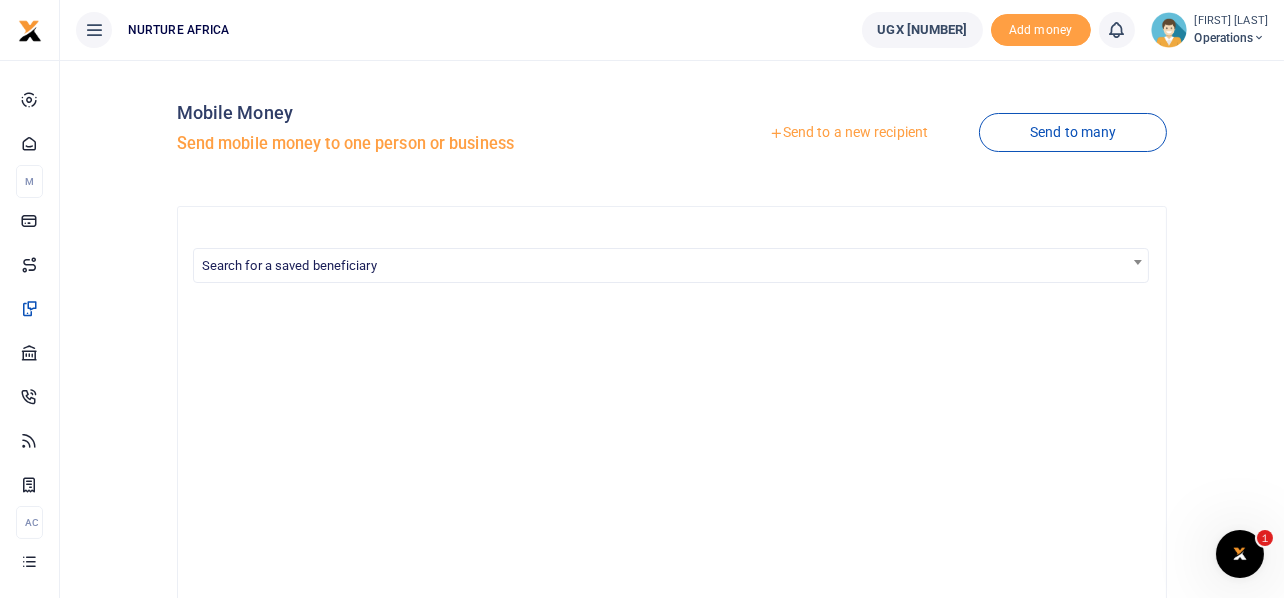 click on "Send to a new recipient" at bounding box center (848, 133) 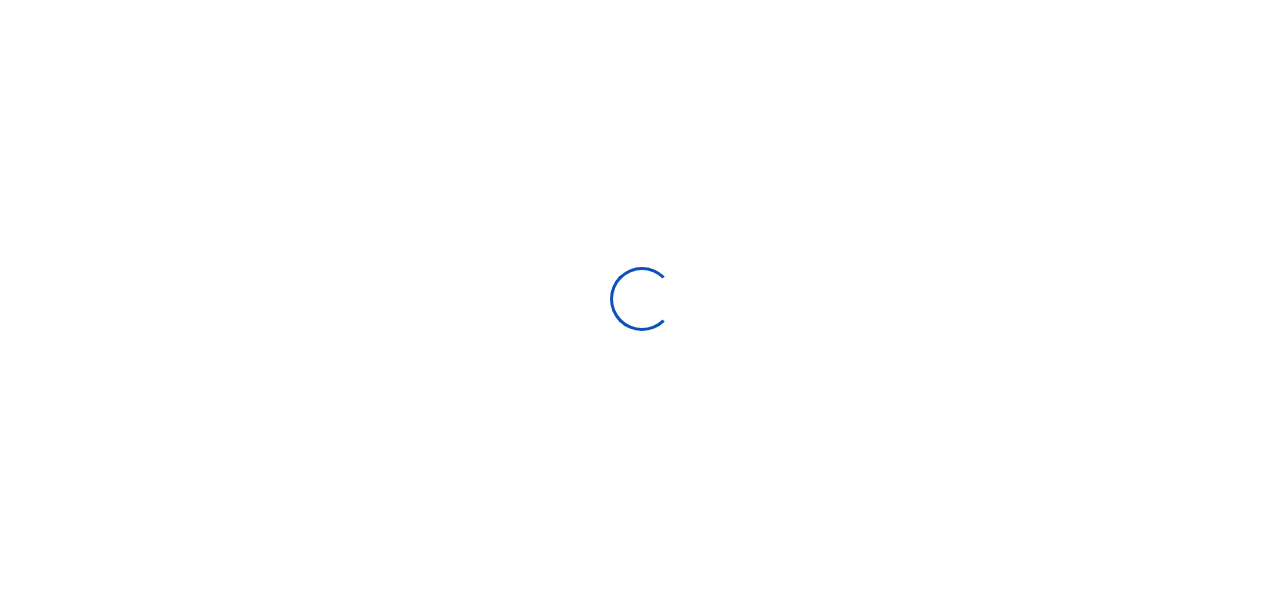 scroll, scrollTop: 0, scrollLeft: 0, axis: both 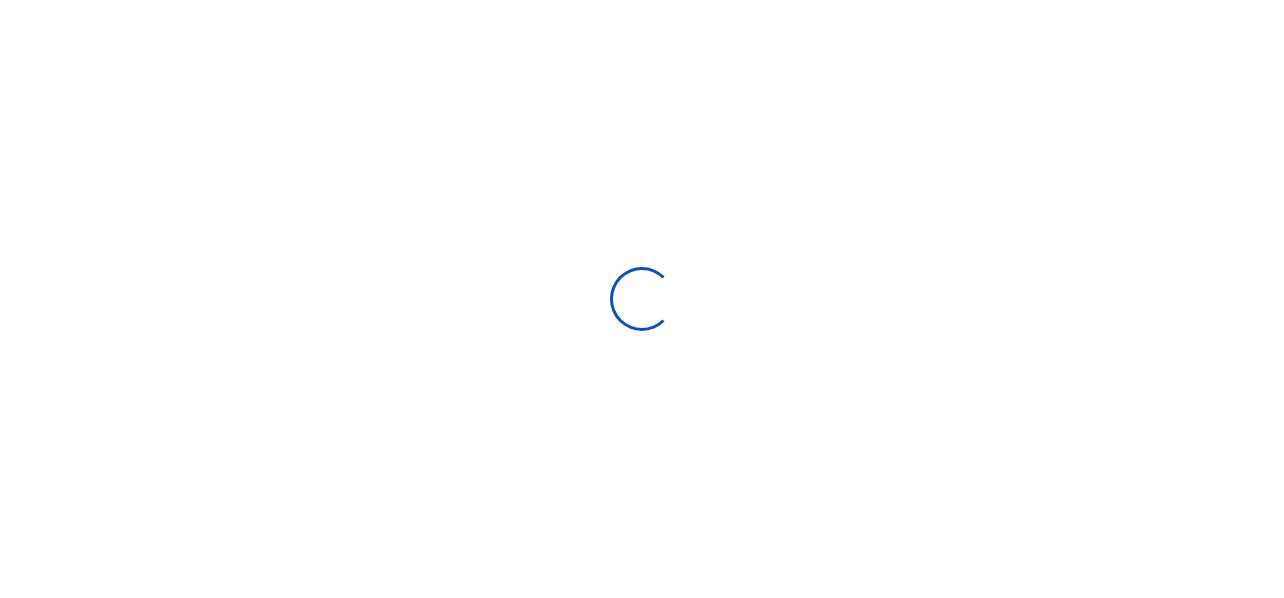 select 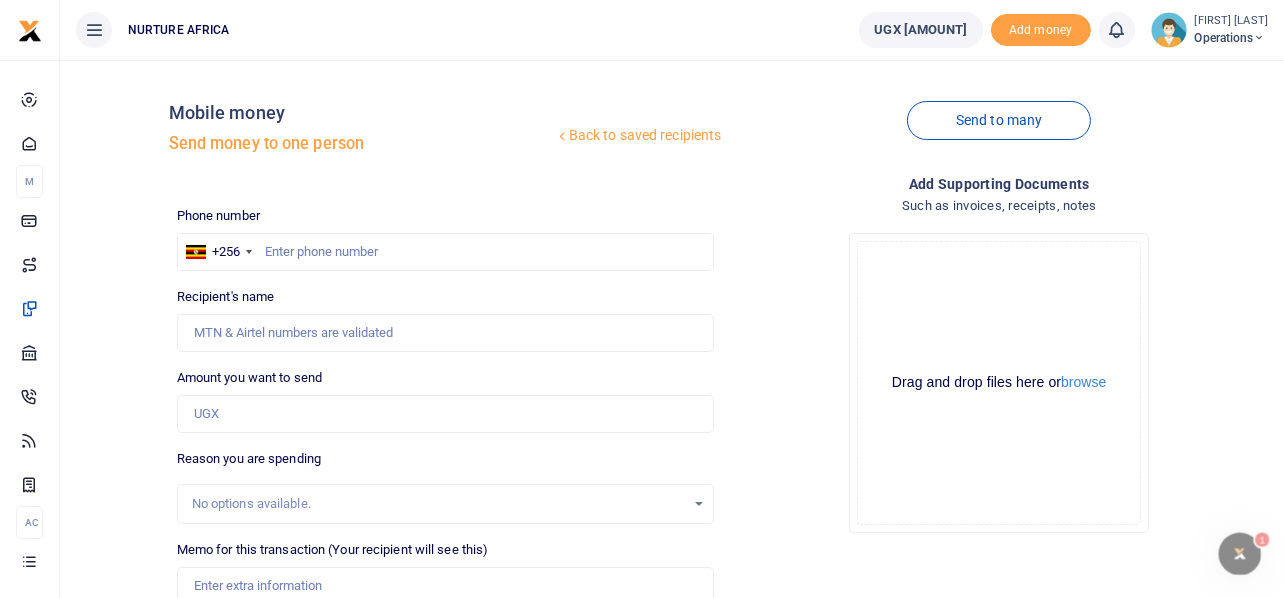 scroll, scrollTop: 0, scrollLeft: 0, axis: both 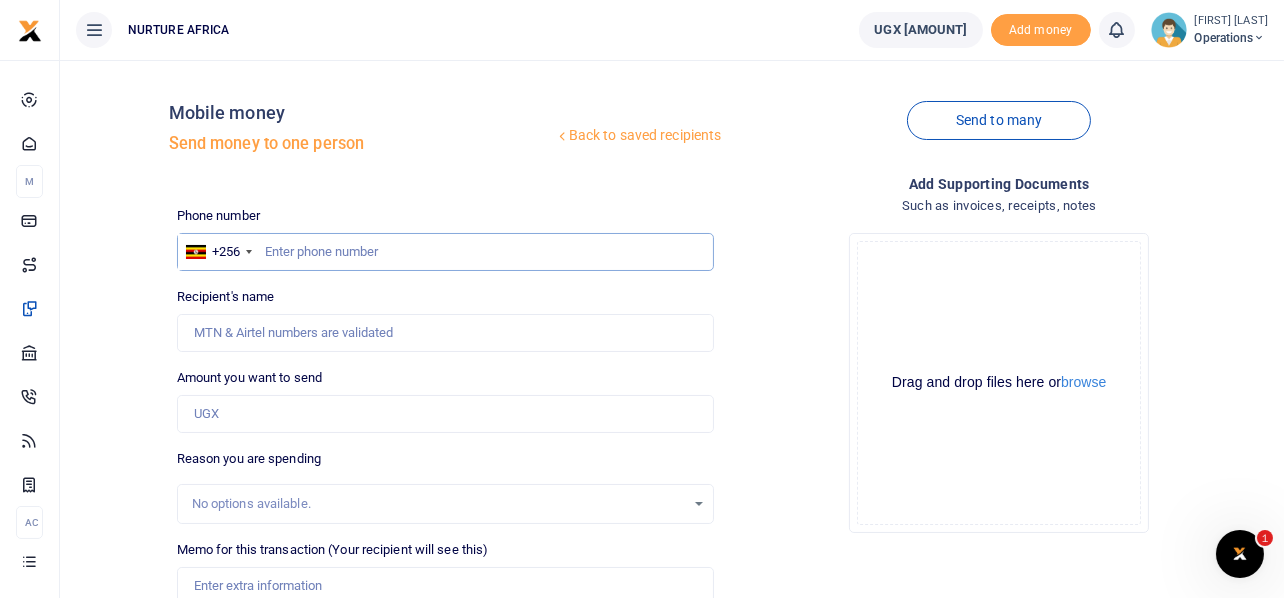 click at bounding box center (446, 252) 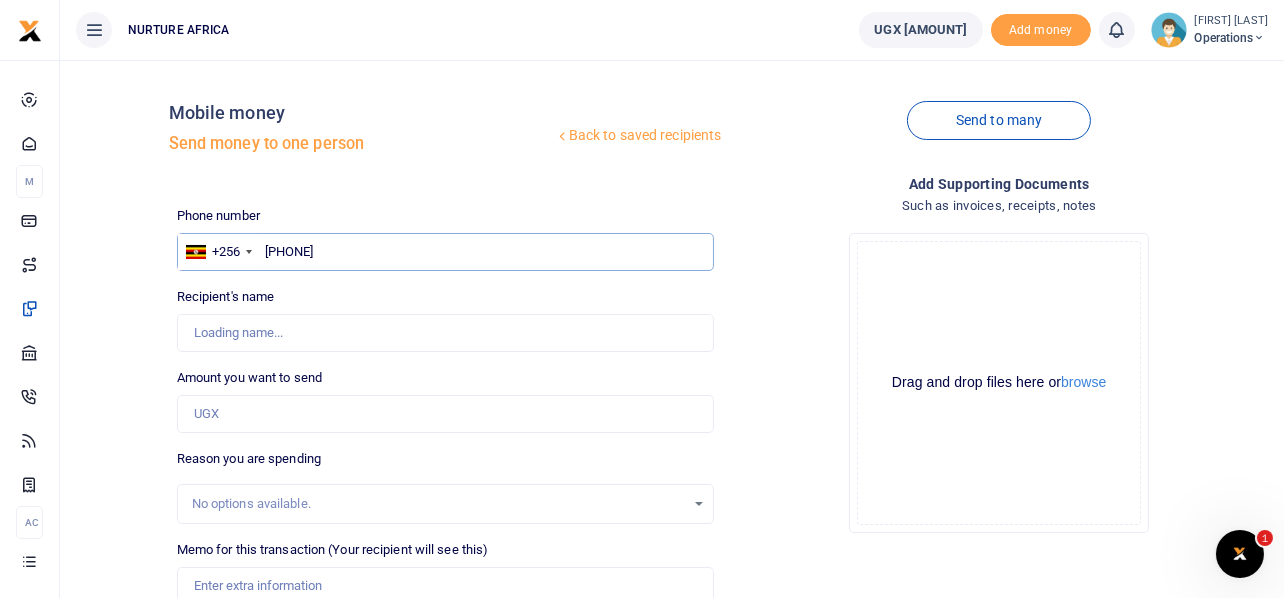 type on "[PHONE]" 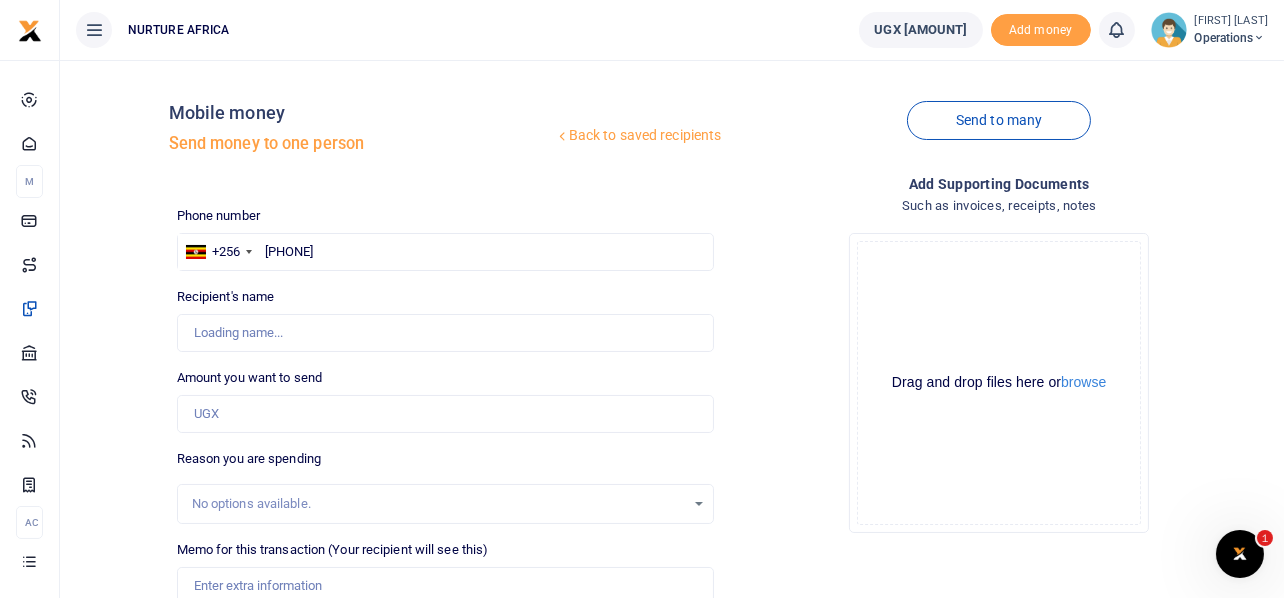 type on "[FIRST] [LAST]" 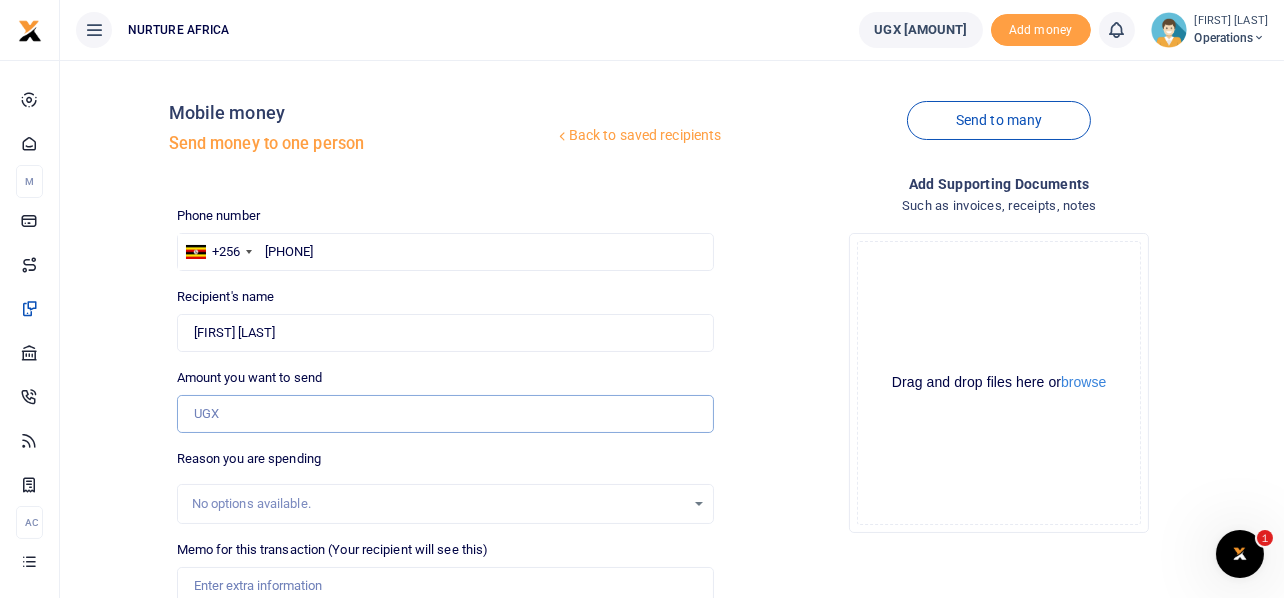 click on "Amount you want to send" at bounding box center (446, 414) 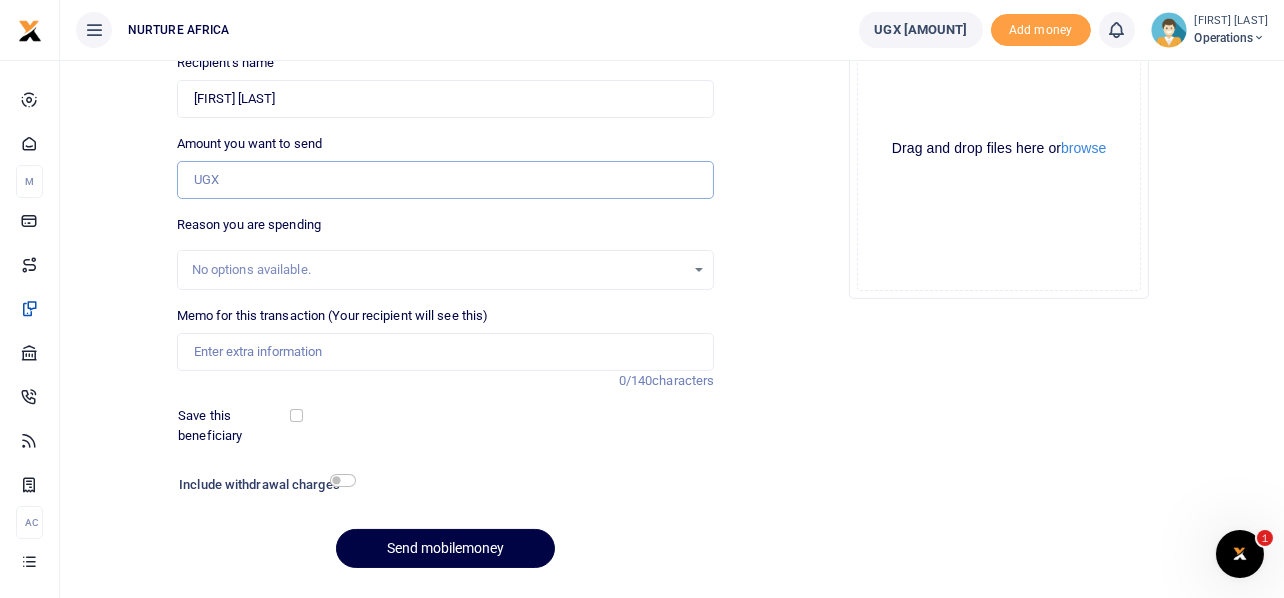 scroll, scrollTop: 246, scrollLeft: 0, axis: vertical 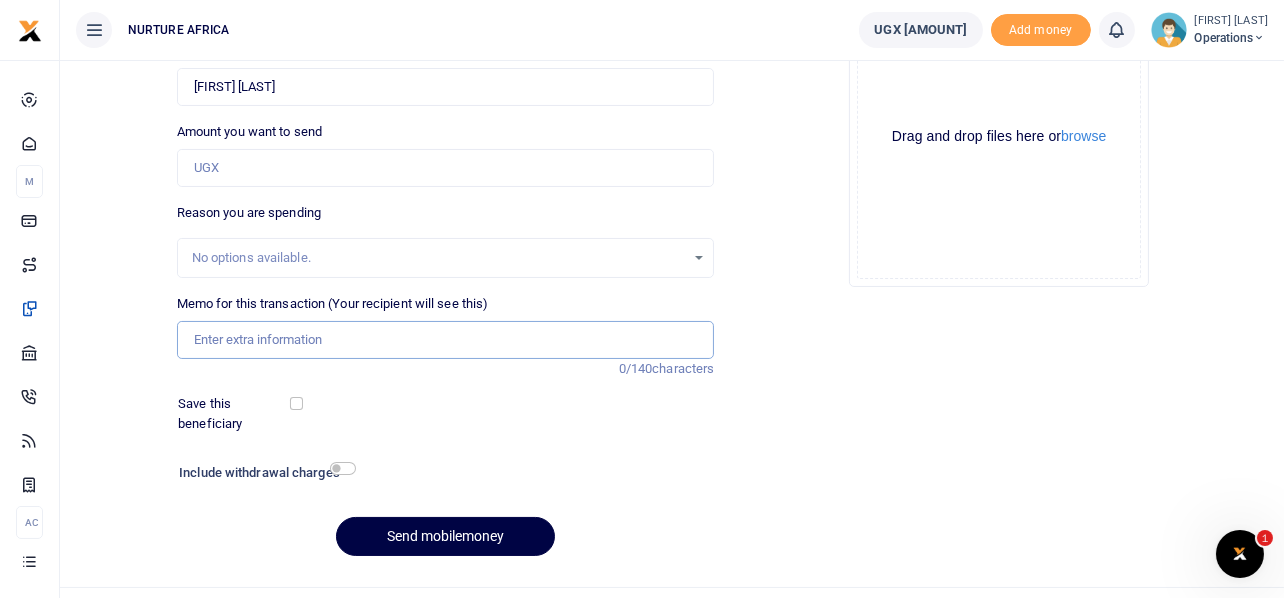 click on "Memo for this transaction (Your recipient will see this)" at bounding box center [446, 340] 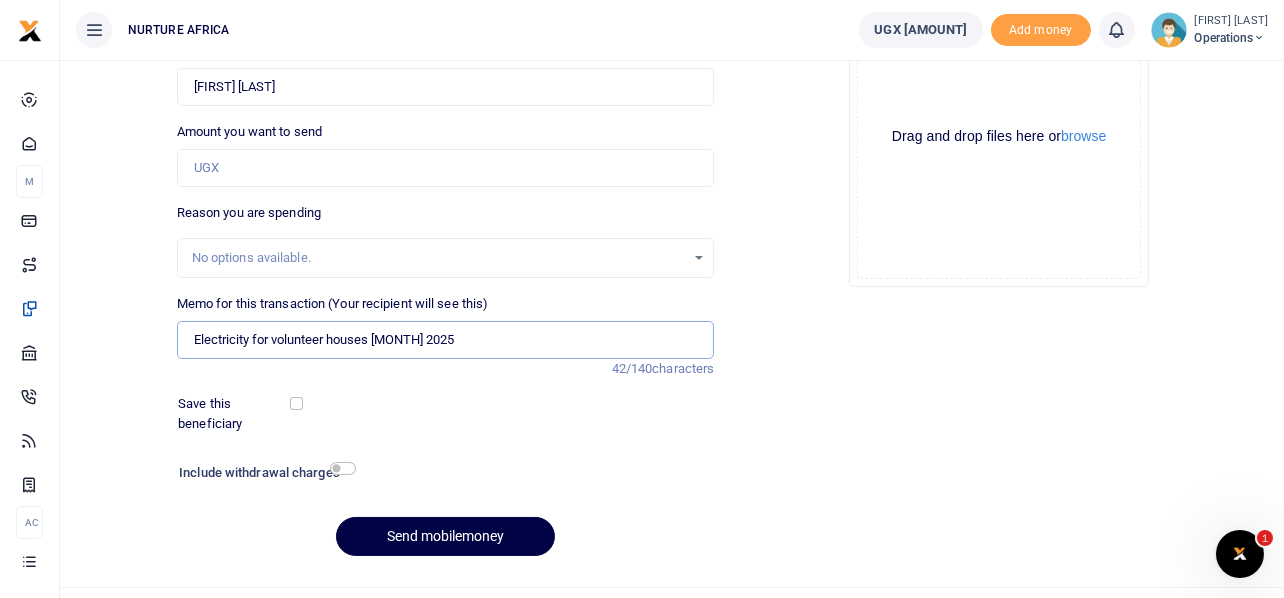 click on "Electricity for volunteer houses July 2025" at bounding box center (446, 340) 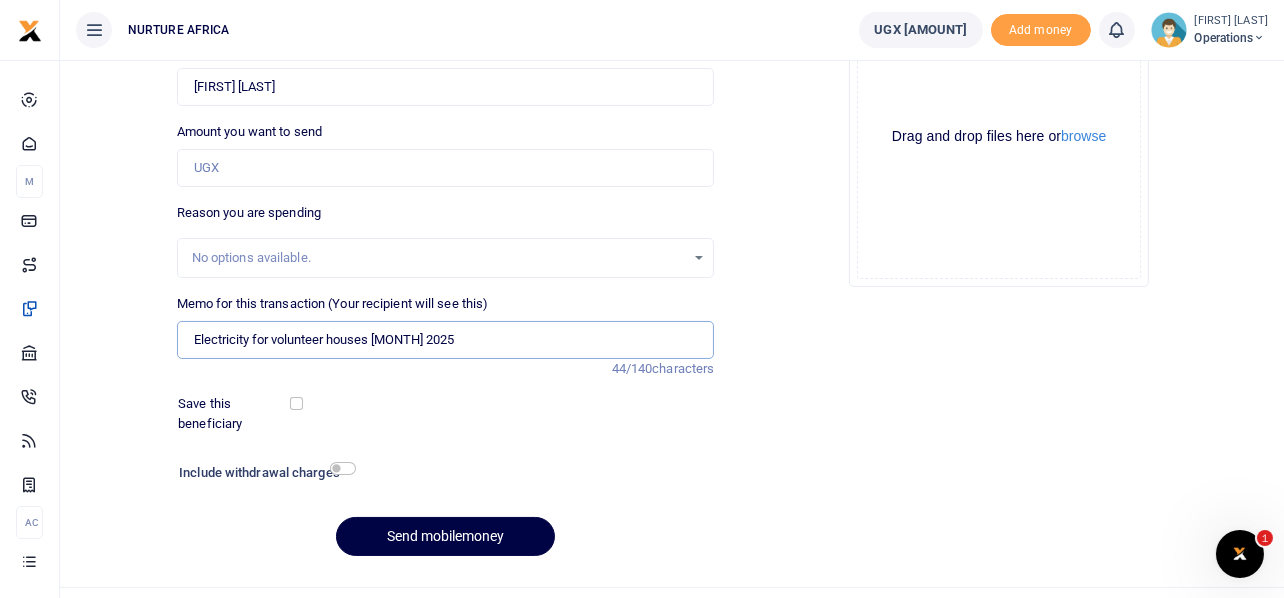 type on "Electricity for volunteer houses August 2025" 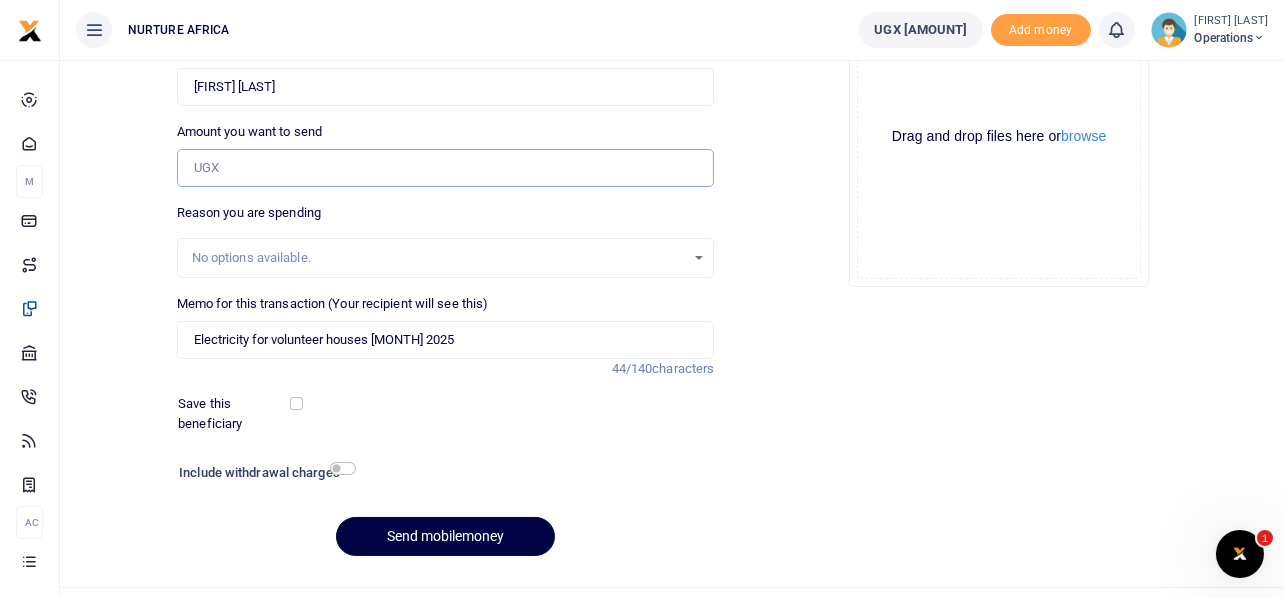 click on "Amount you want to send" at bounding box center [446, 168] 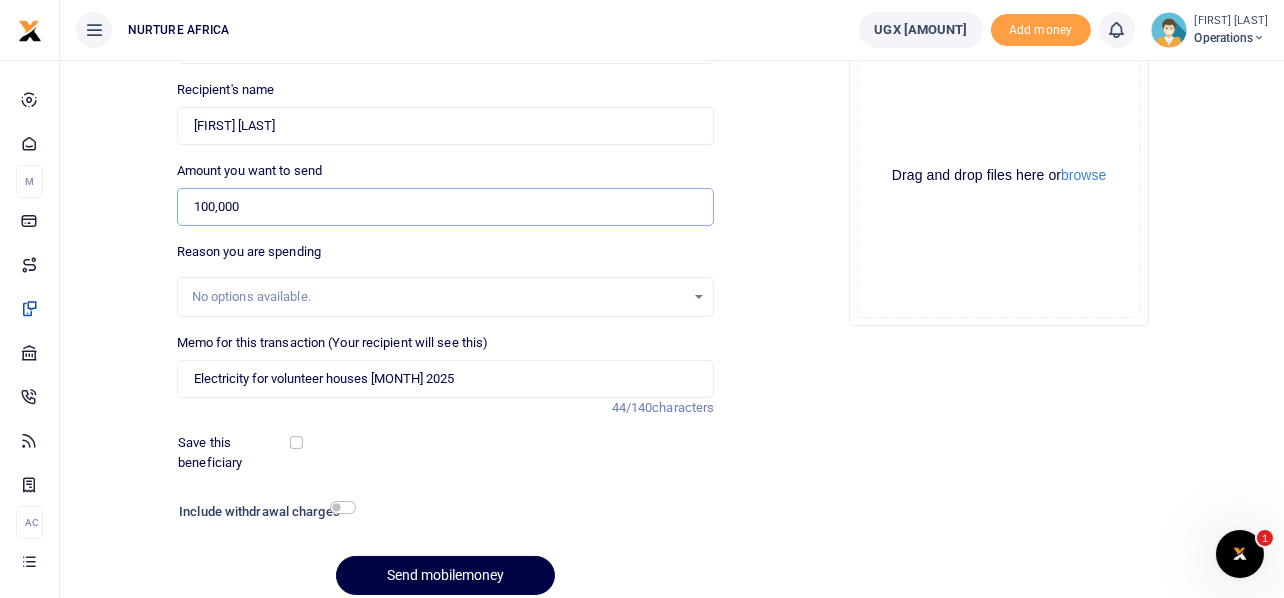 scroll, scrollTop: 287, scrollLeft: 0, axis: vertical 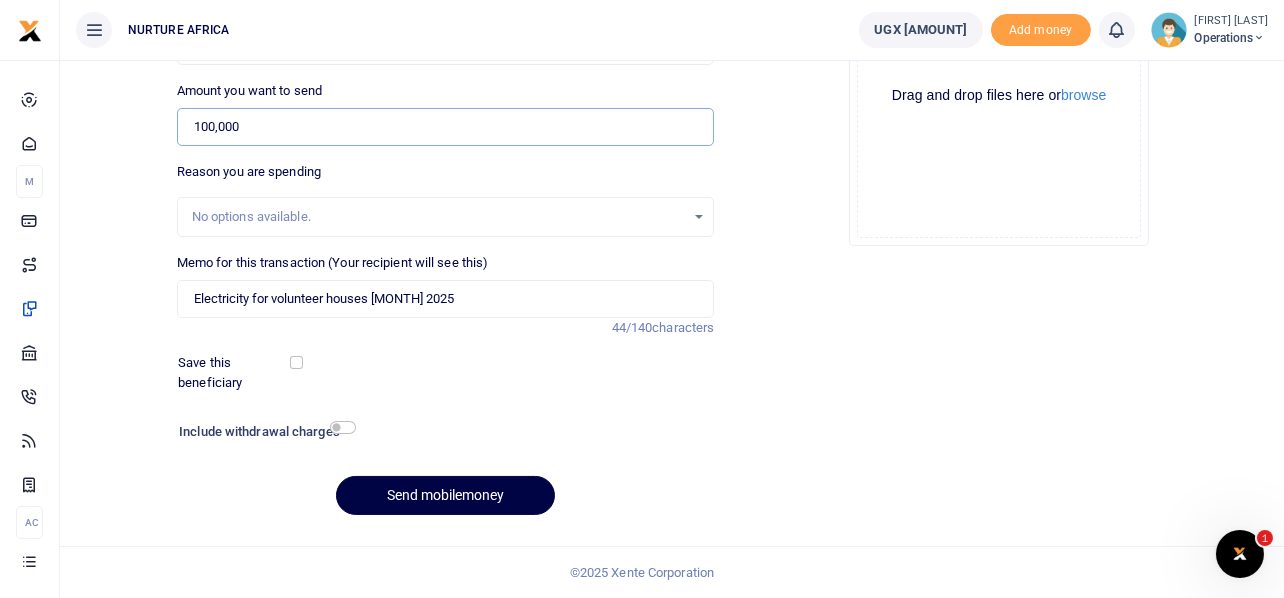 type on "100,000" 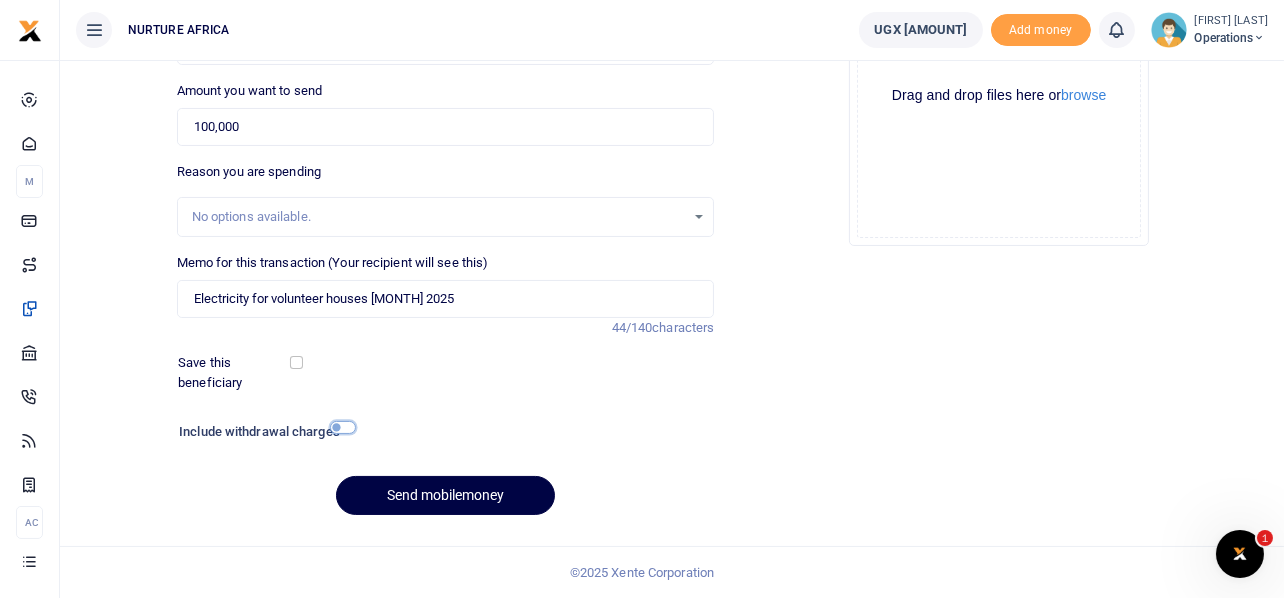 click at bounding box center [343, 427] 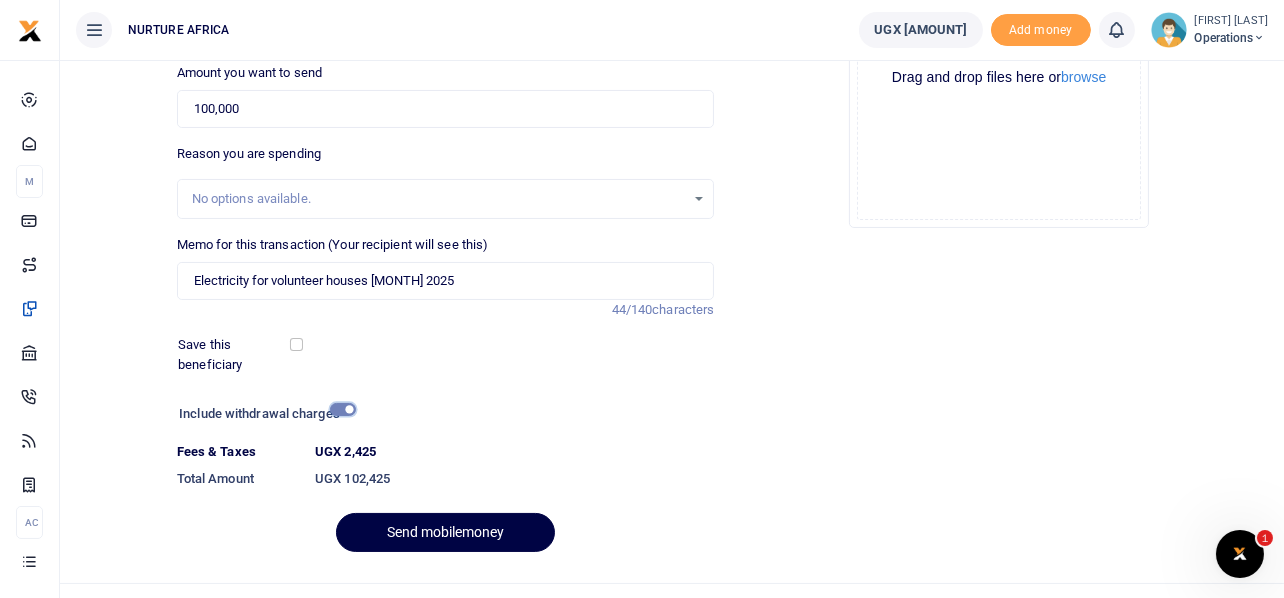 scroll, scrollTop: 318, scrollLeft: 0, axis: vertical 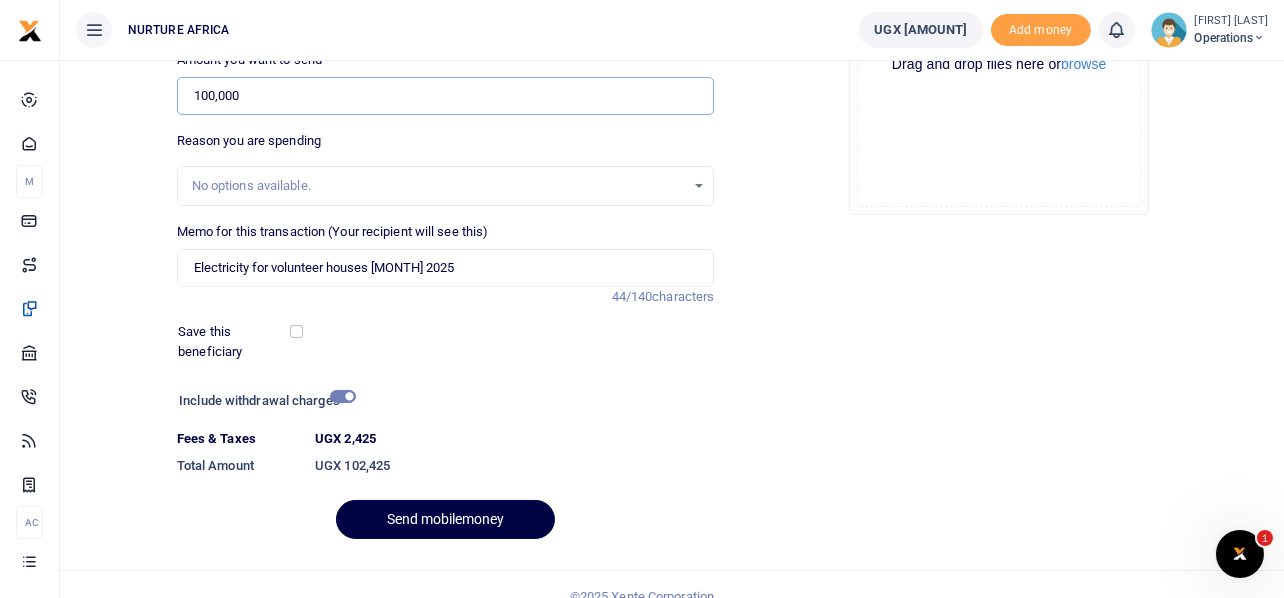 click on "100,000" at bounding box center (446, 96) 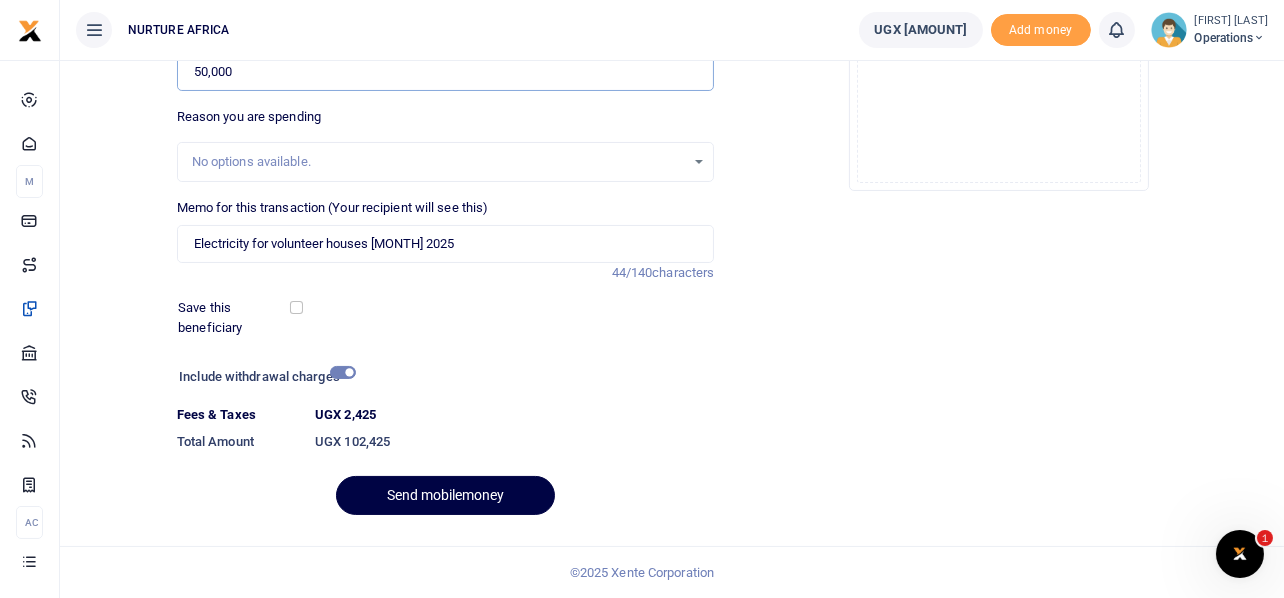 scroll, scrollTop: 303, scrollLeft: 0, axis: vertical 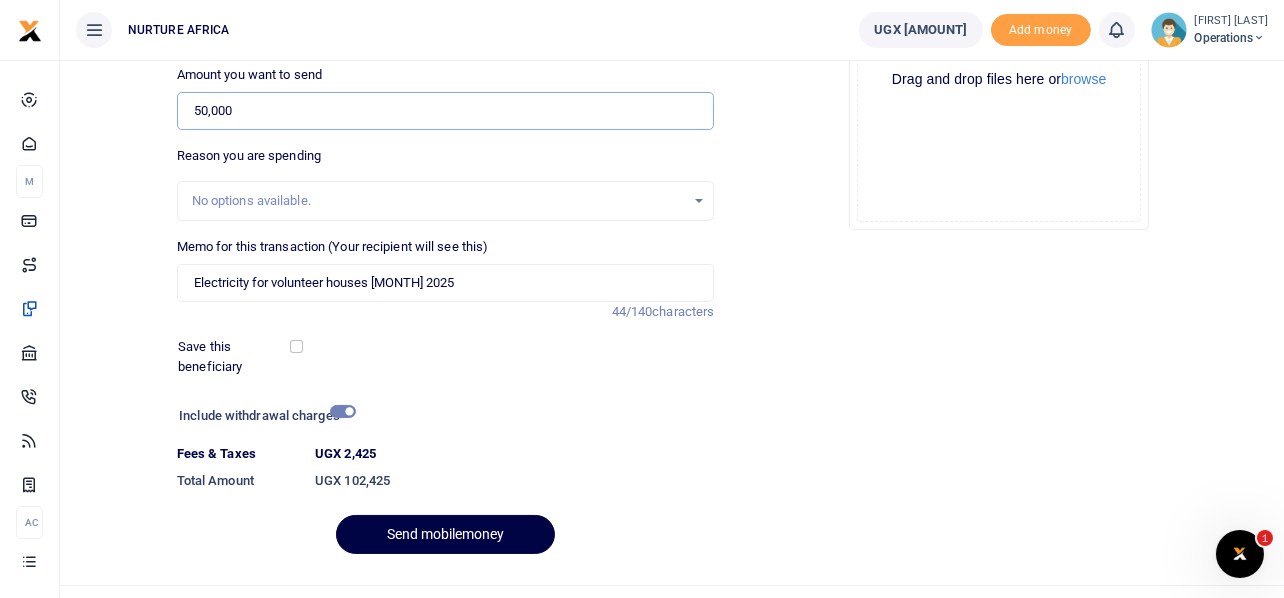 type on "50,000" 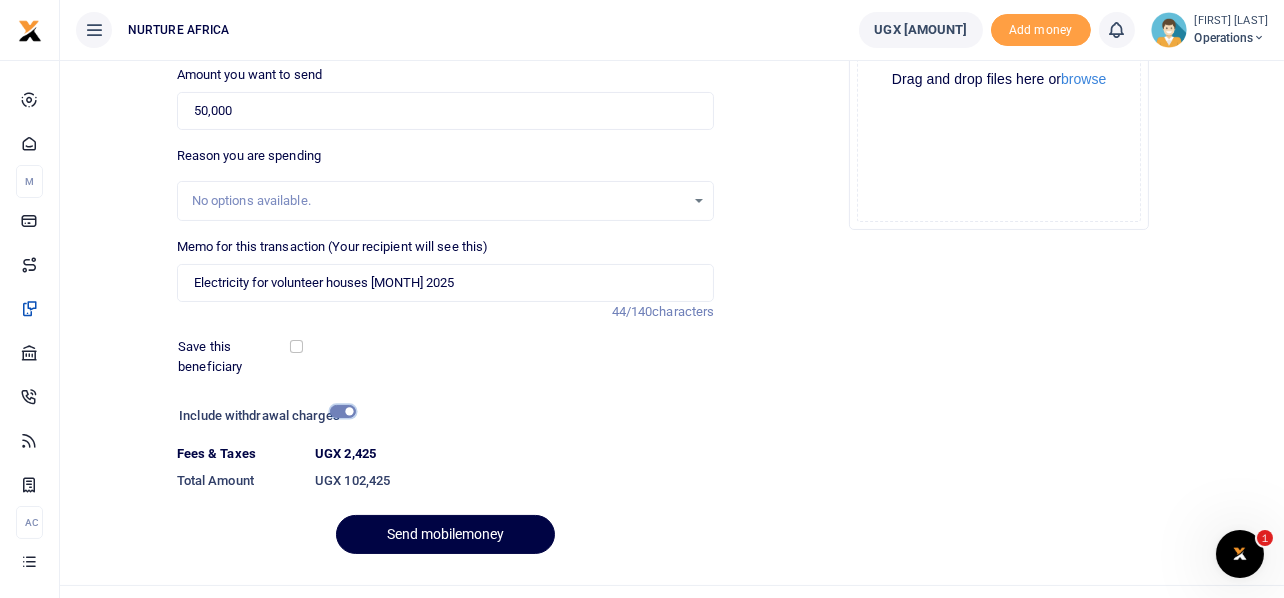 click at bounding box center [343, 411] 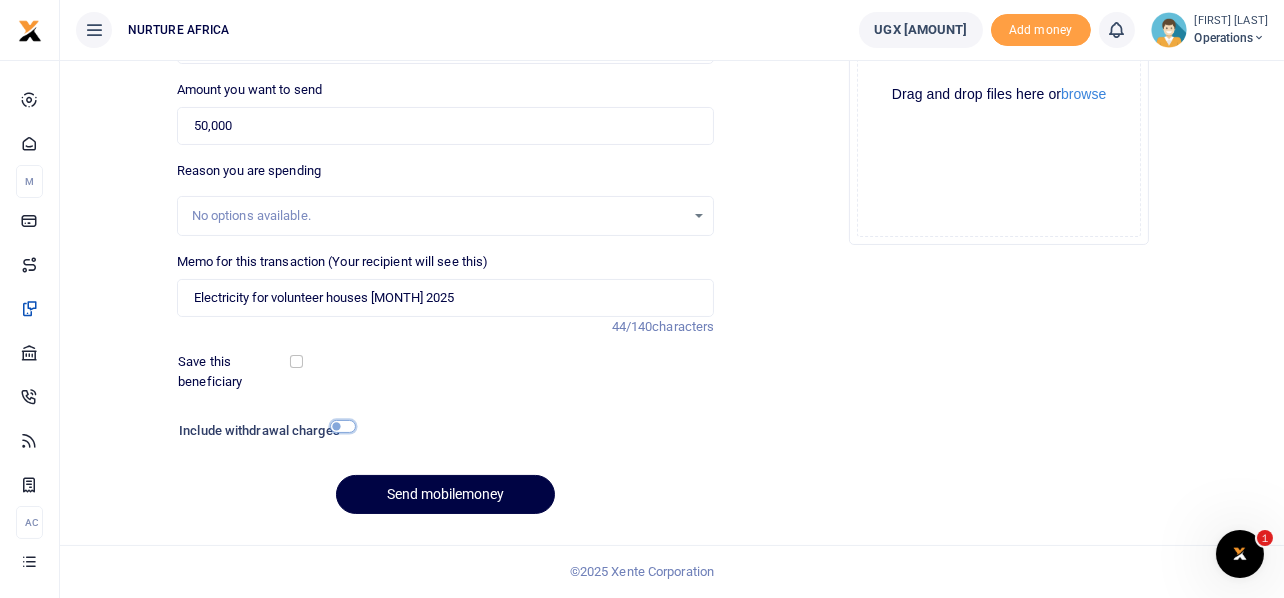 scroll, scrollTop: 287, scrollLeft: 0, axis: vertical 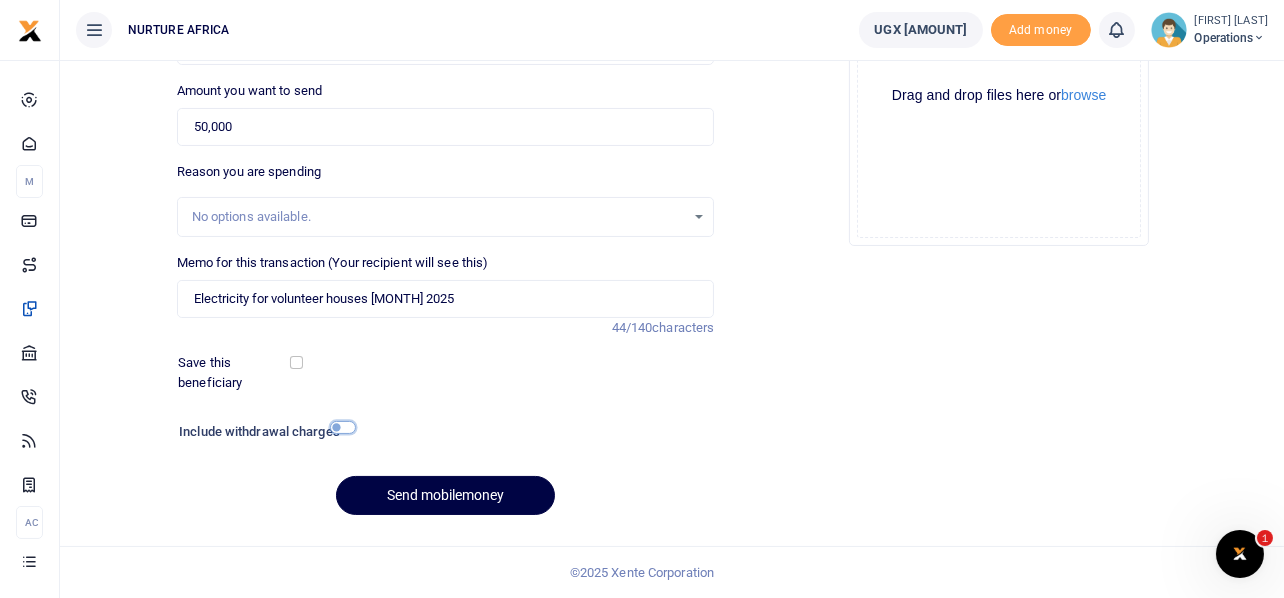 click at bounding box center (343, 427) 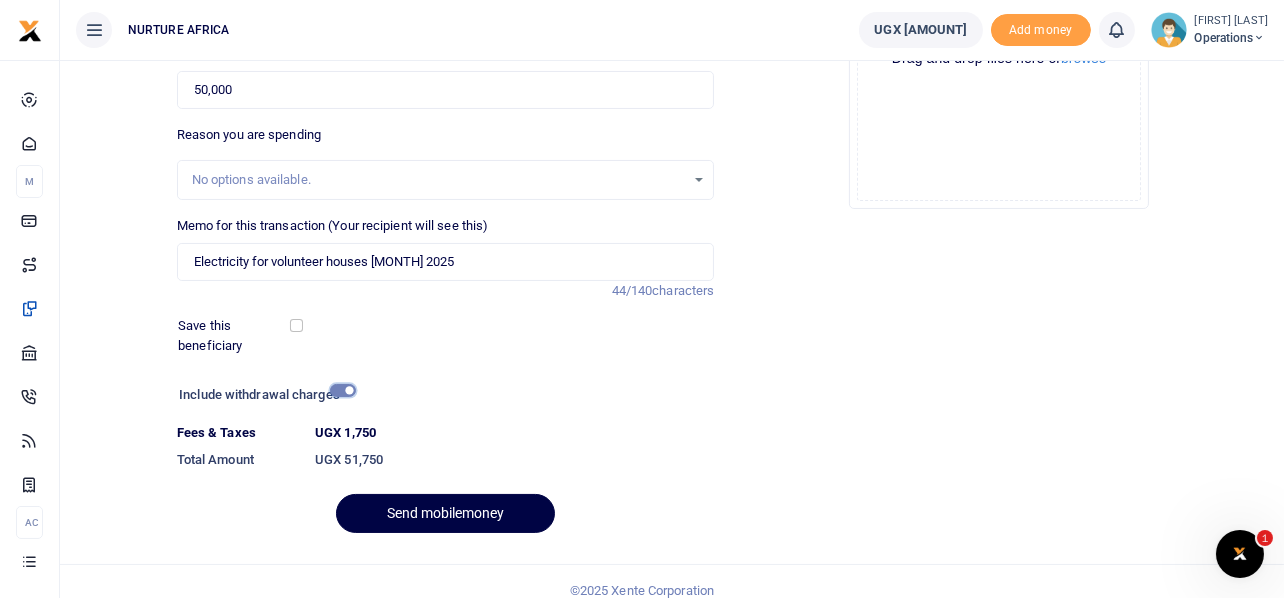 scroll, scrollTop: 342, scrollLeft: 0, axis: vertical 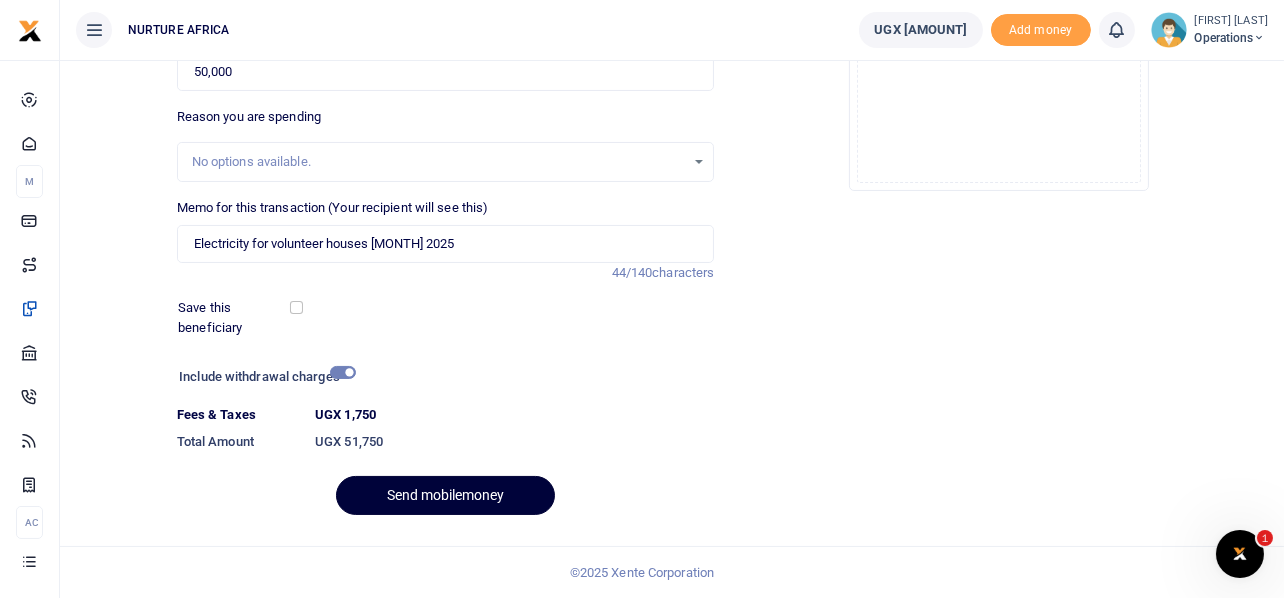 click on "Send mobilemoney" at bounding box center (445, 495) 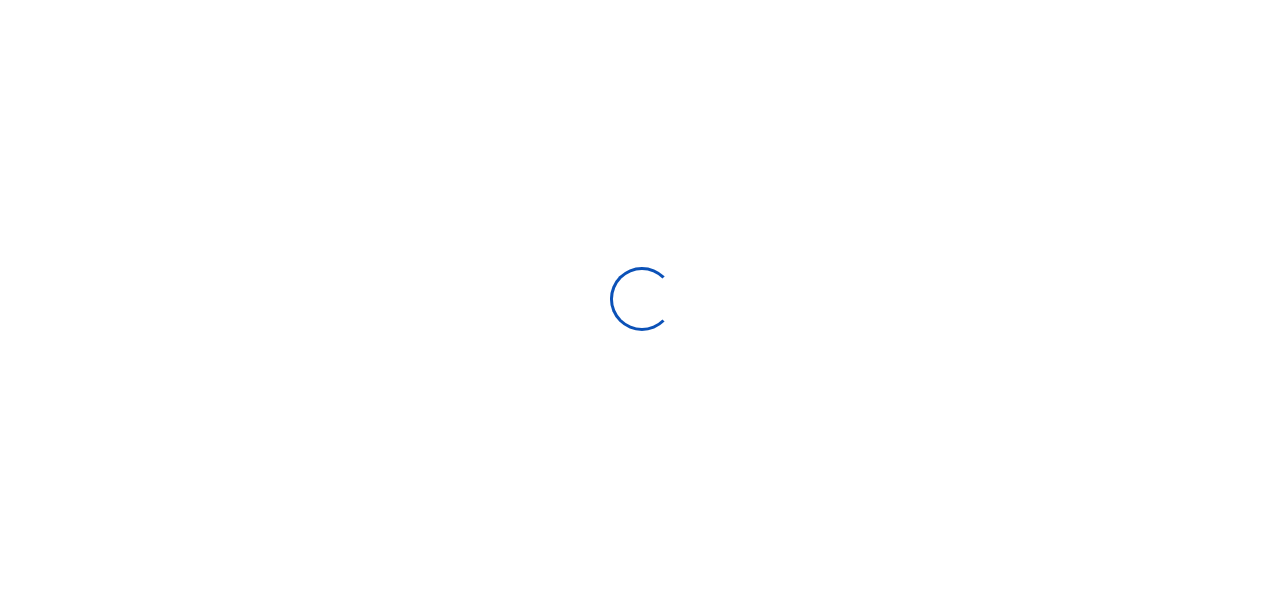 select 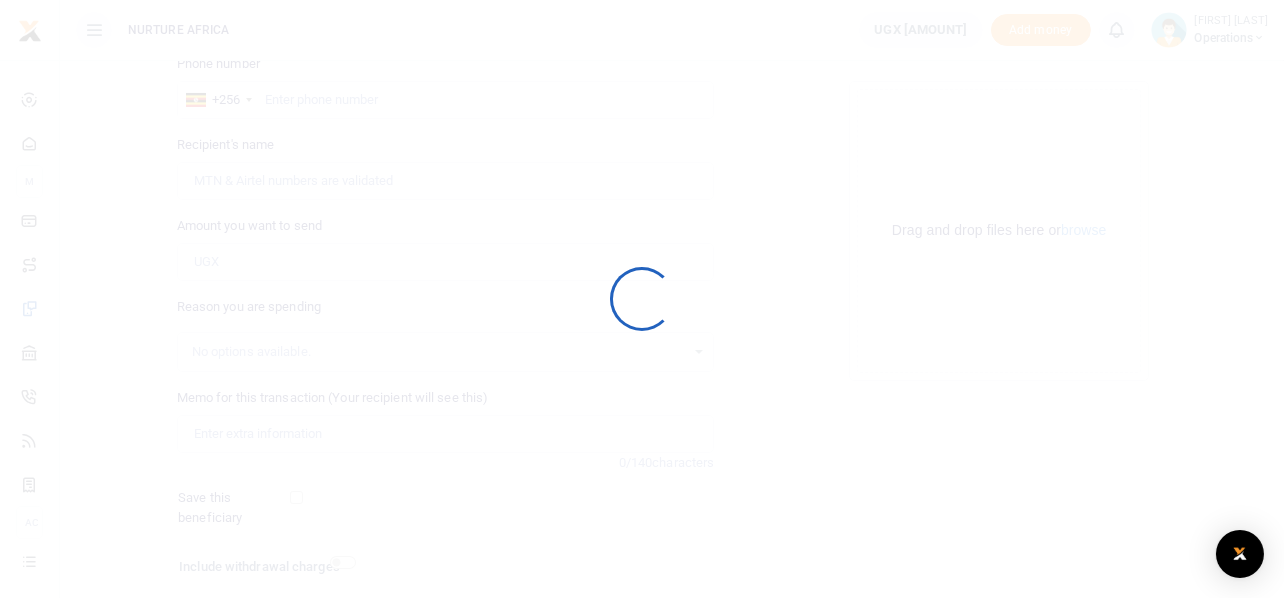 scroll, scrollTop: 287, scrollLeft: 0, axis: vertical 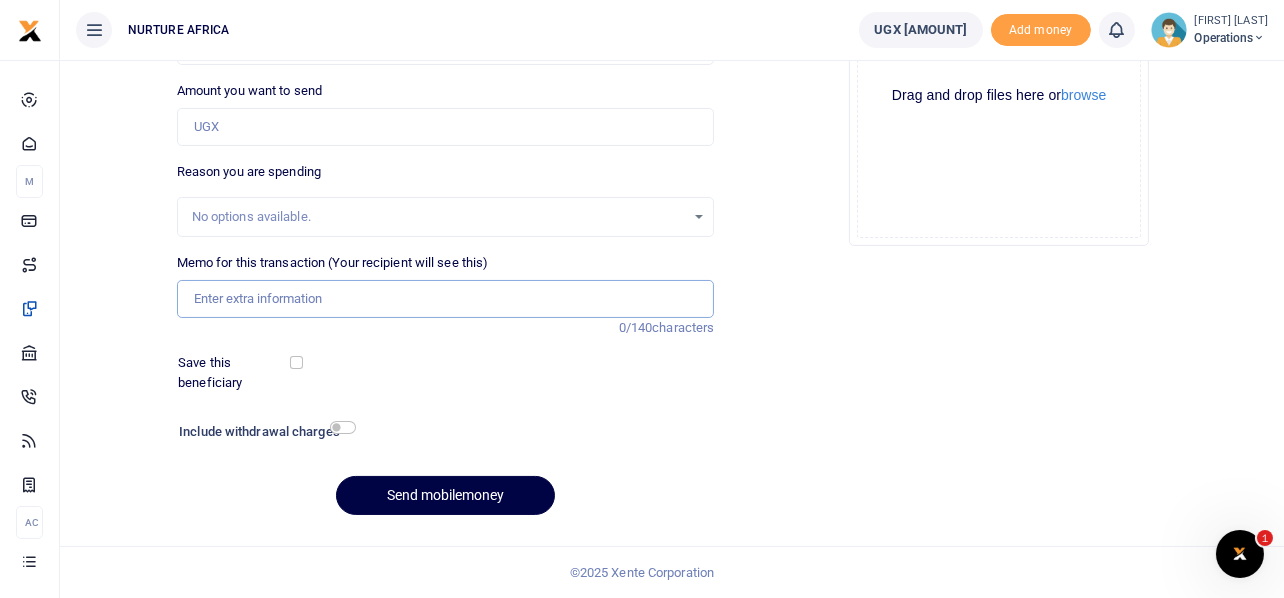 click on "Memo for this transaction (Your recipient will see this)" at bounding box center (446, 299) 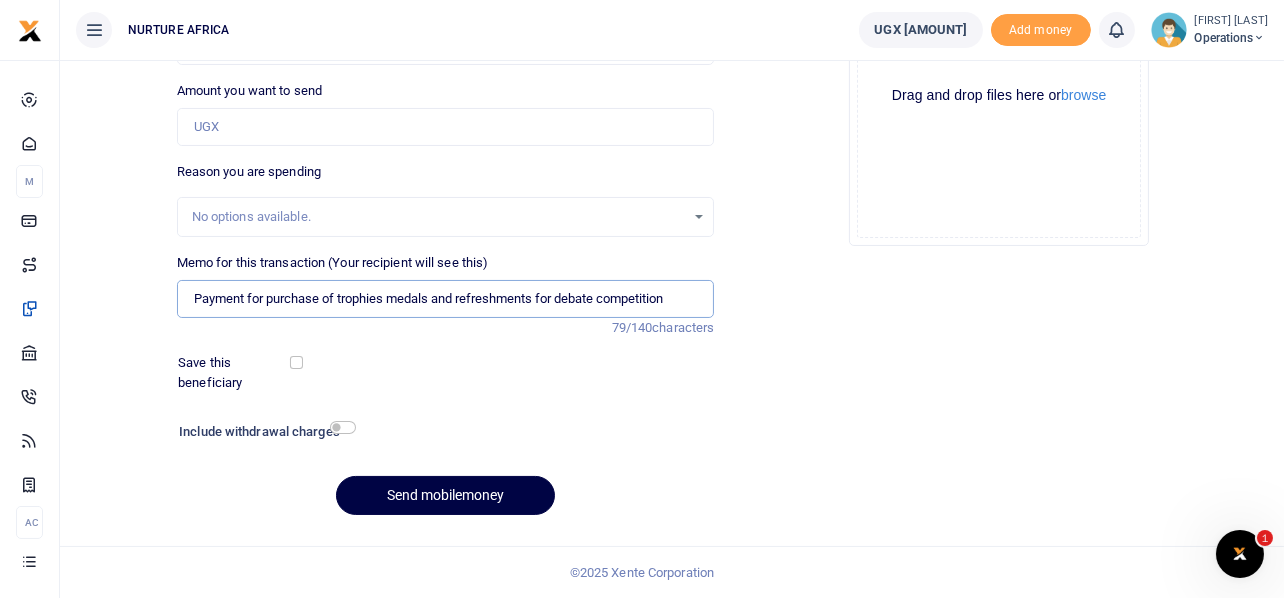 type on "Payment for purchase of trophies medals and refreshments for debate competition" 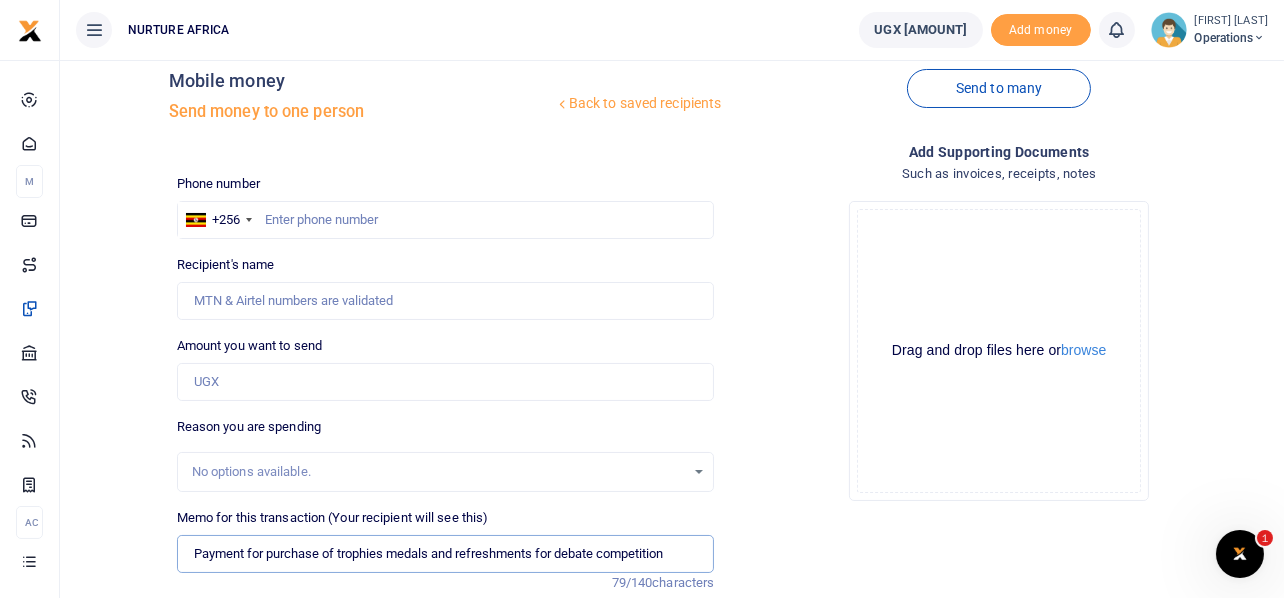 scroll, scrollTop: 31, scrollLeft: 0, axis: vertical 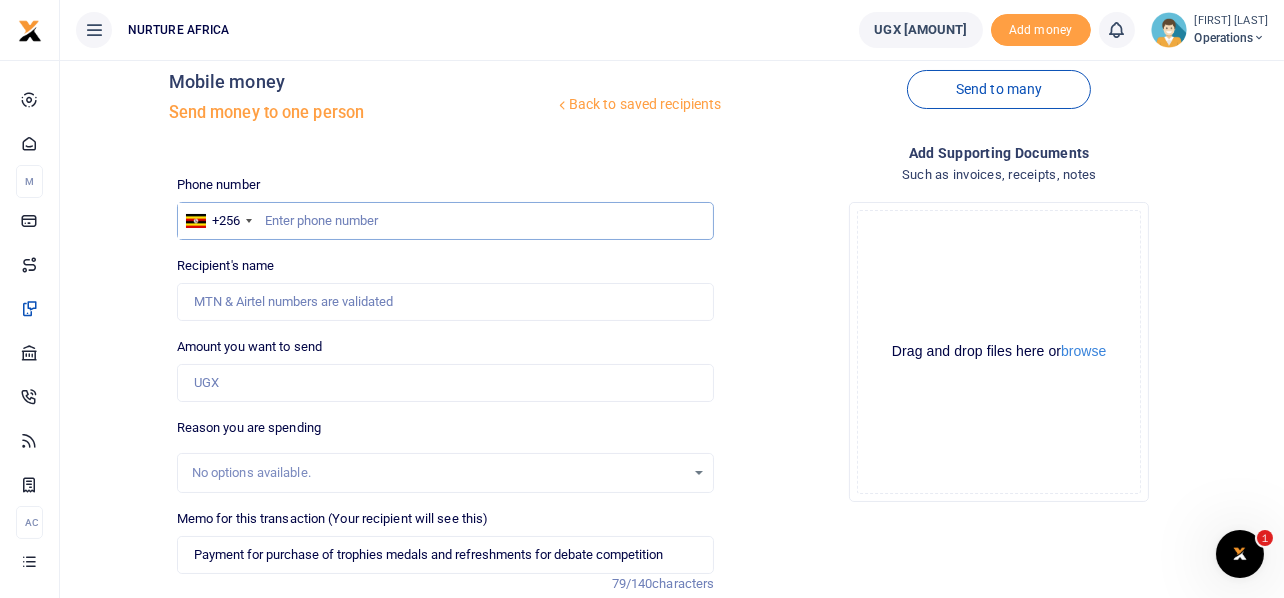 click at bounding box center [446, 221] 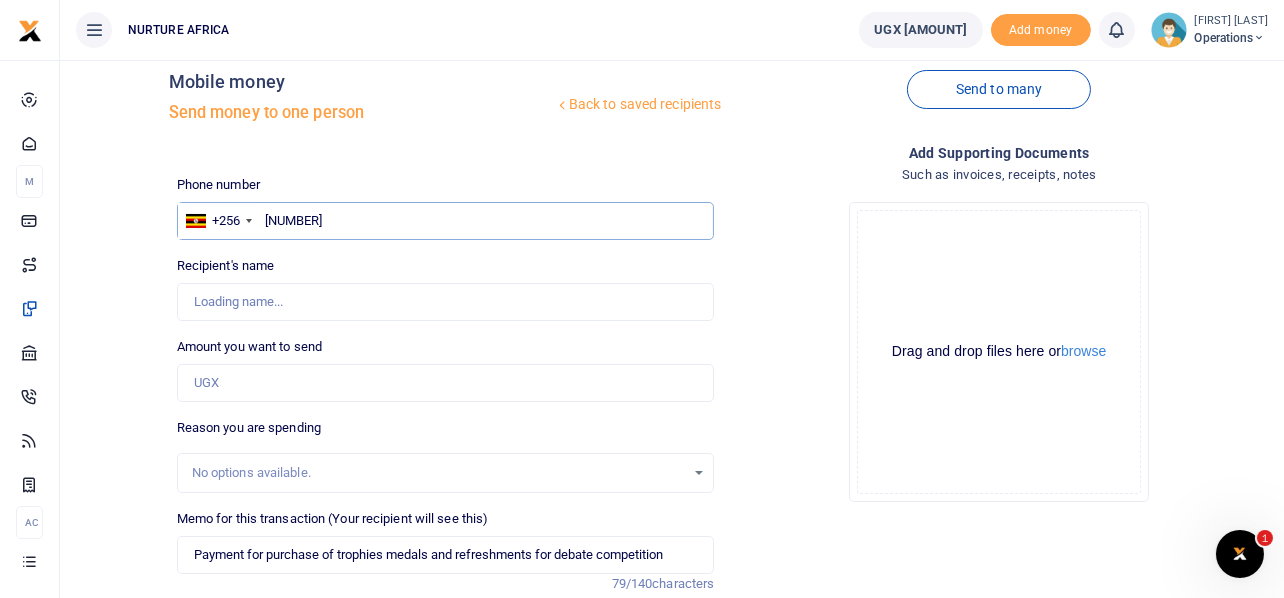 type on "706465278" 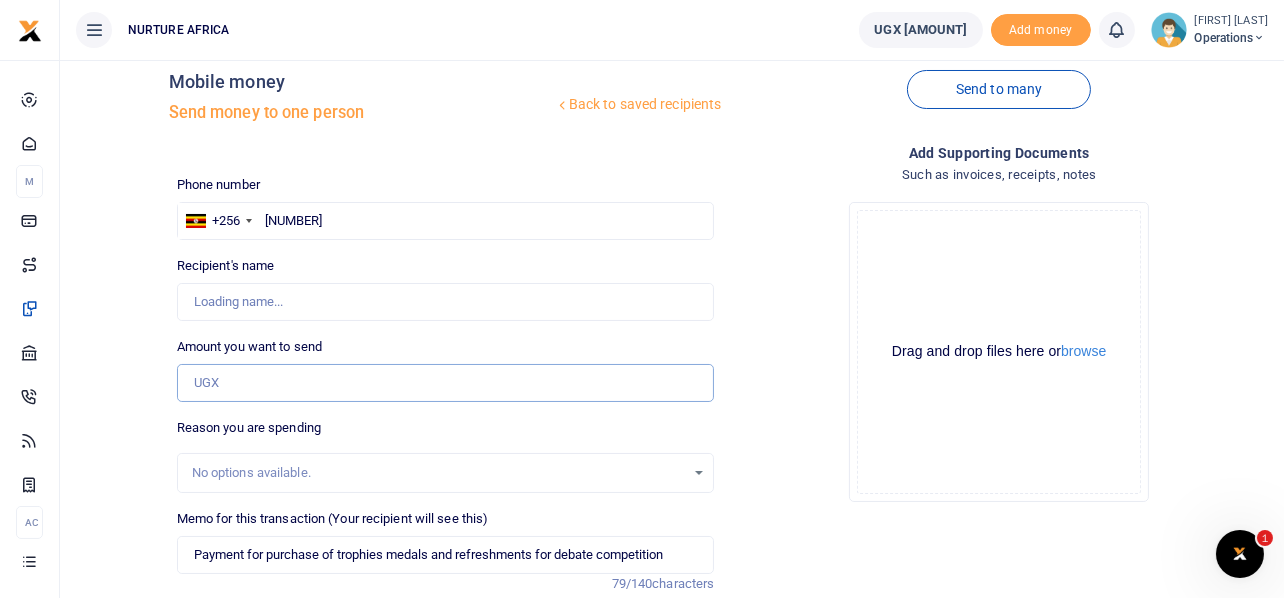 click on "Amount you want to send" at bounding box center (446, 383) 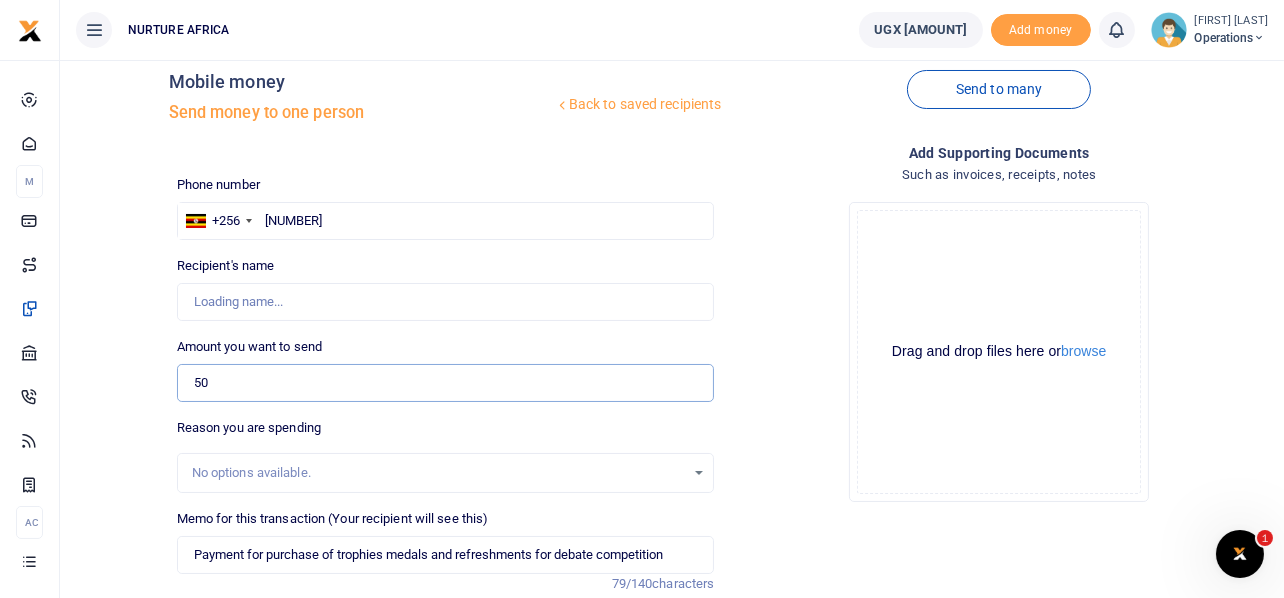 type on "500" 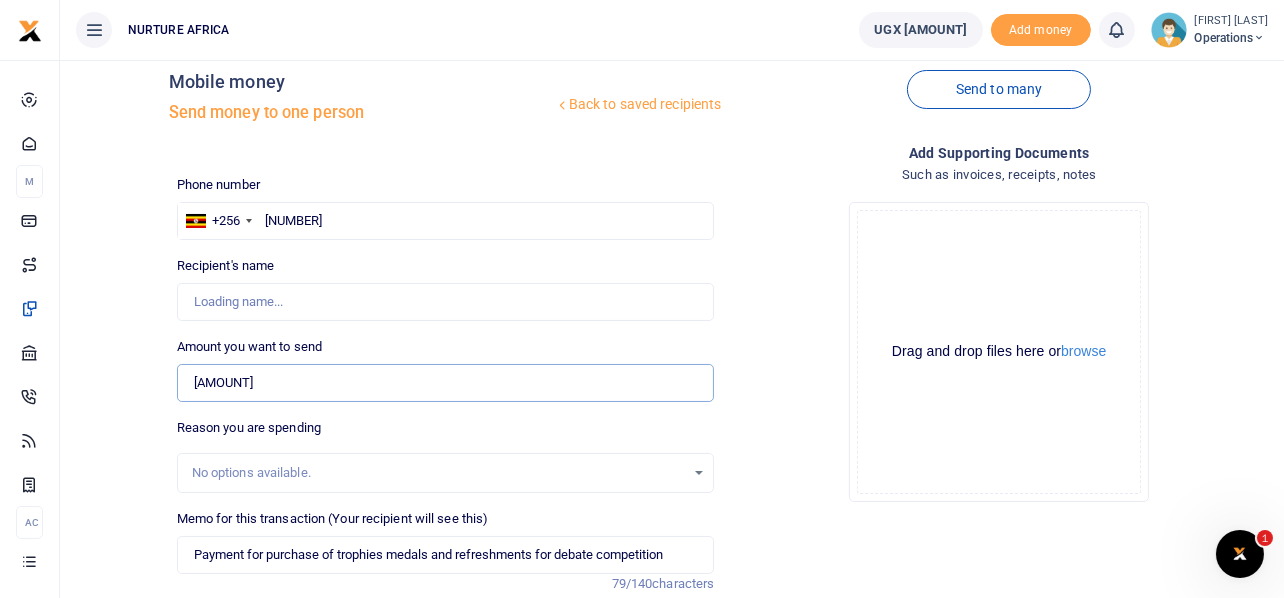 type on "Isaac Kimera" 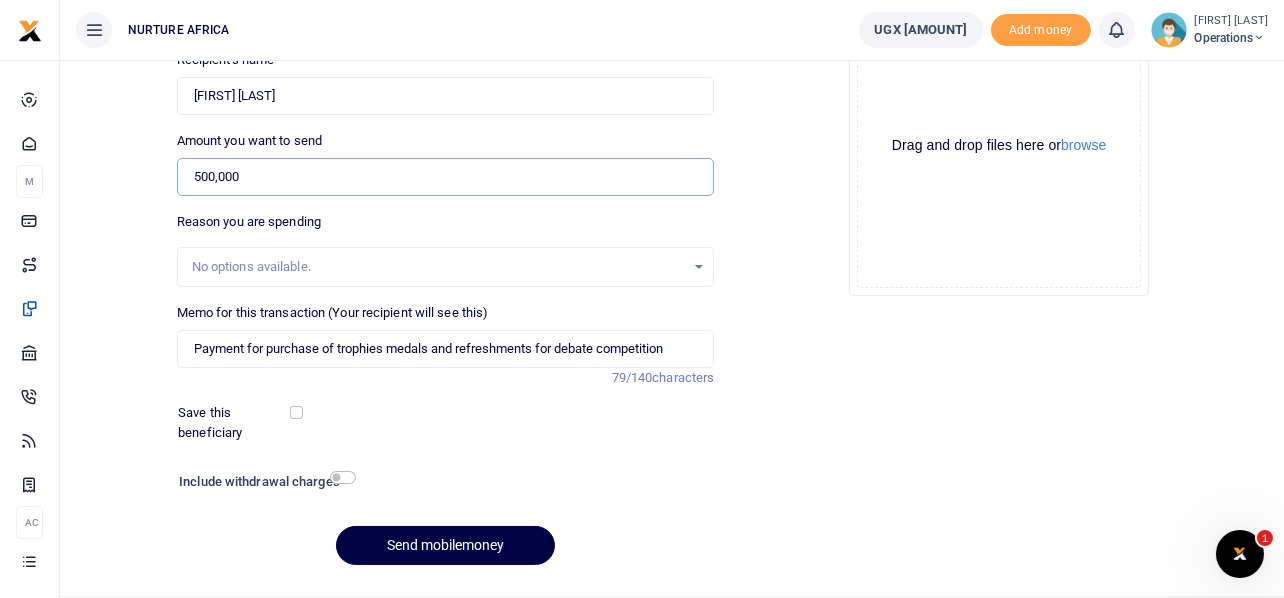 scroll, scrollTop: 238, scrollLeft: 0, axis: vertical 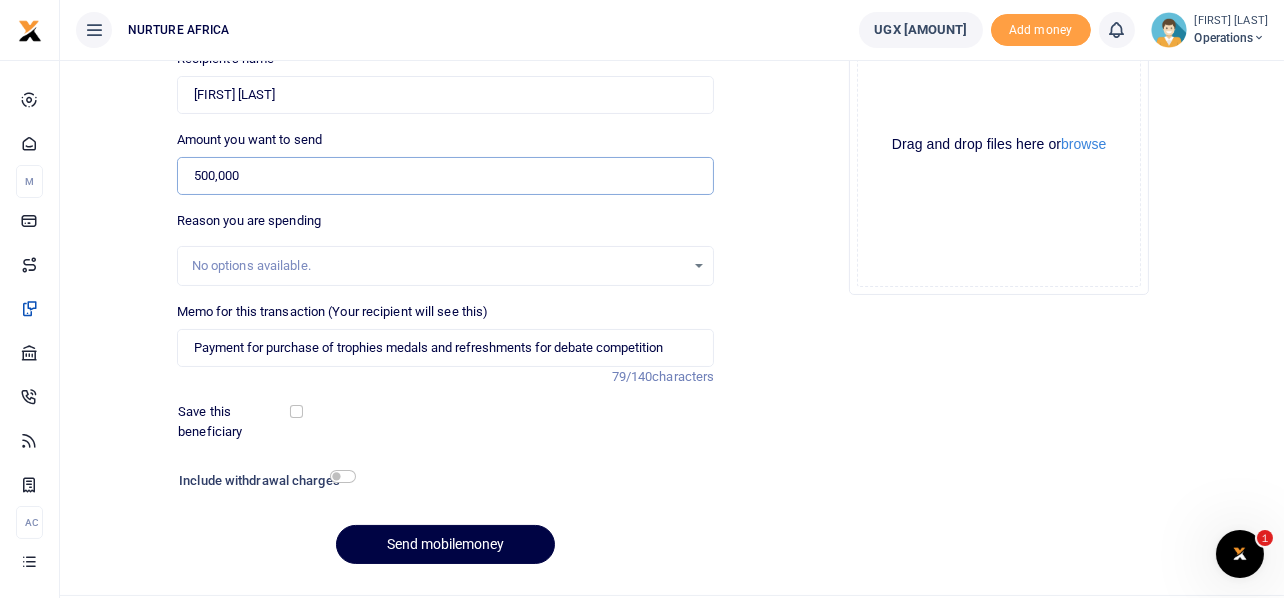 type on "500,000" 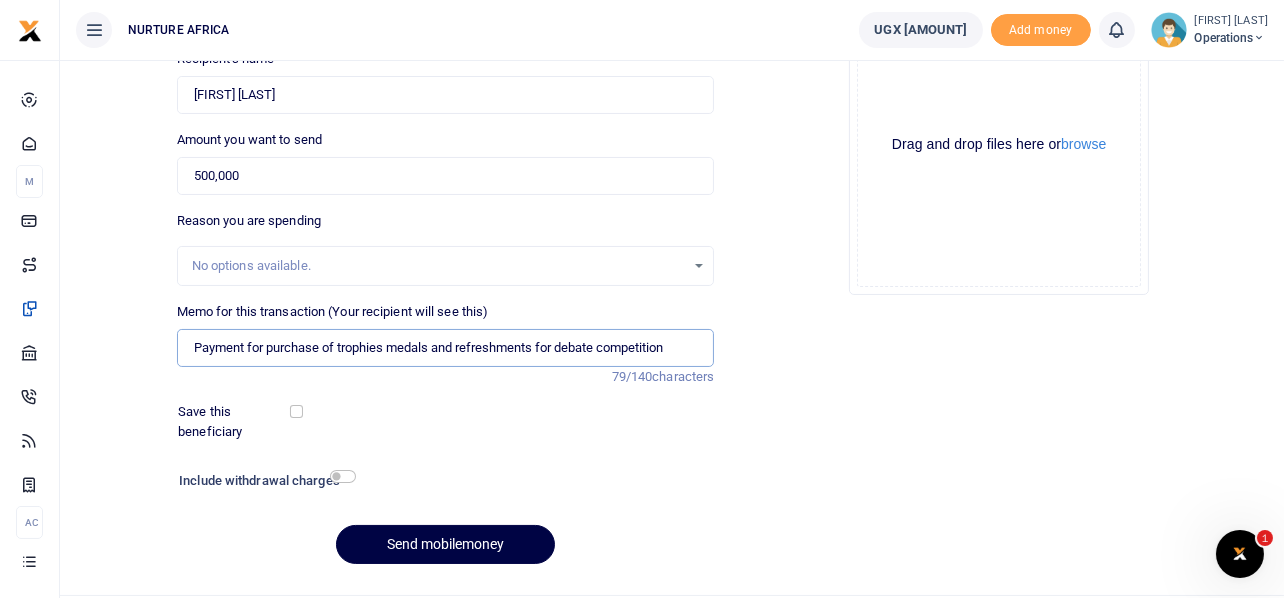 click on "Payment for purchase of trophies medals and refreshments for debate competition" at bounding box center (446, 348) 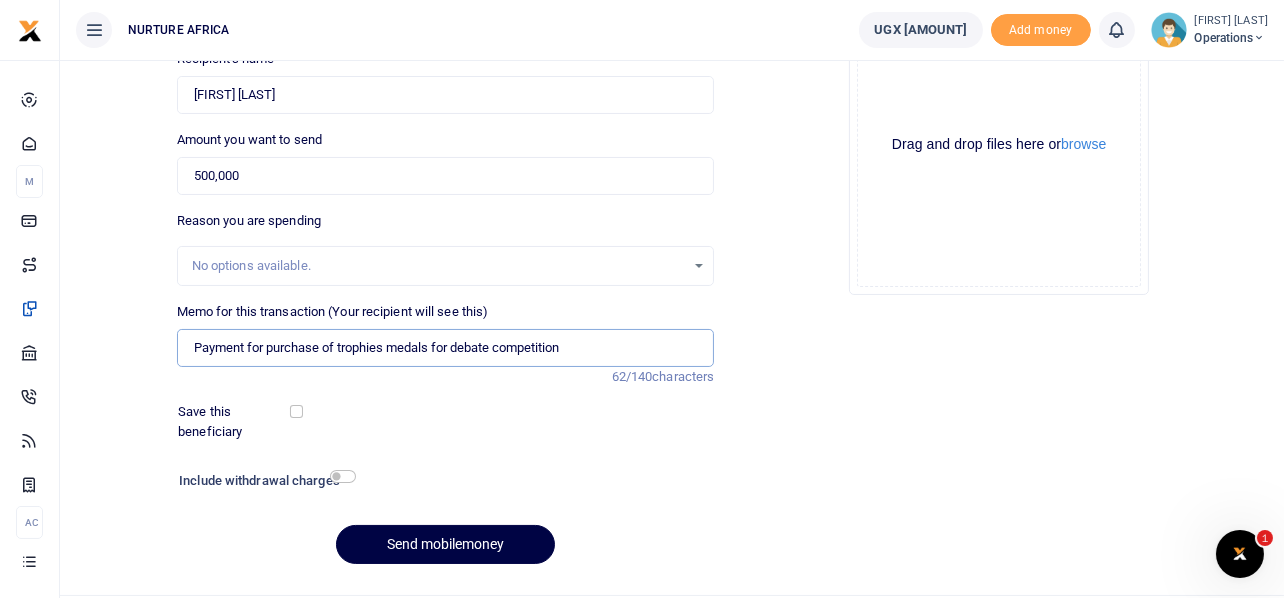 click on "Payment for purchase of trophies medals for debate competition" at bounding box center (446, 348) 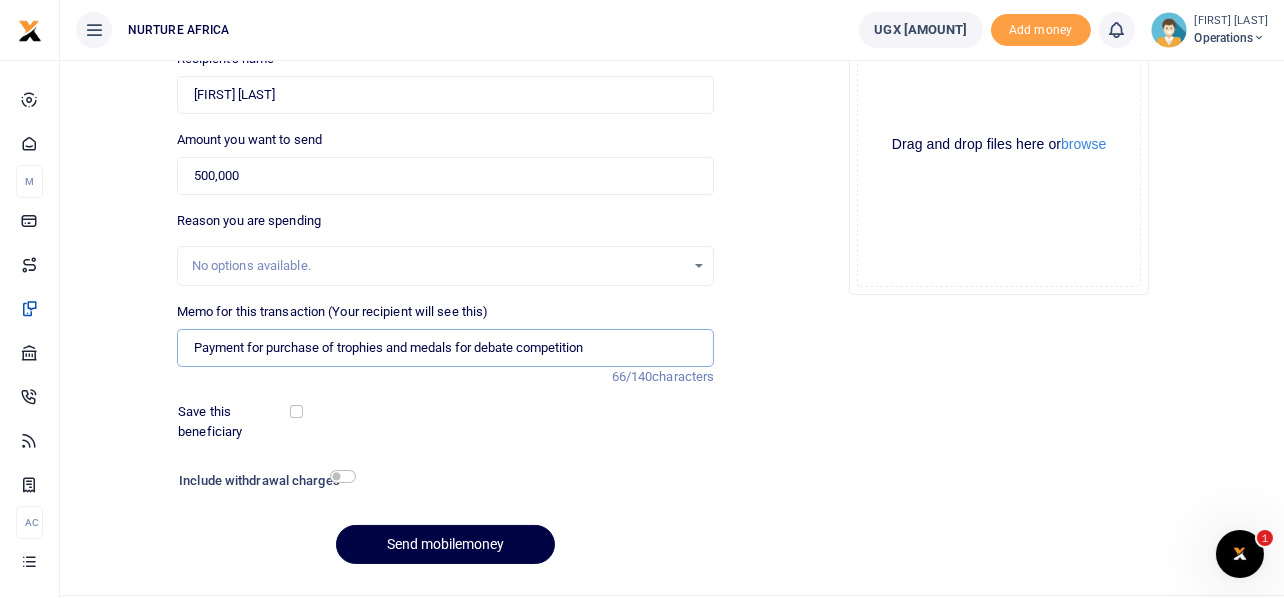 click on "Payment for purchase of trophies and medals for debate competition" at bounding box center [446, 348] 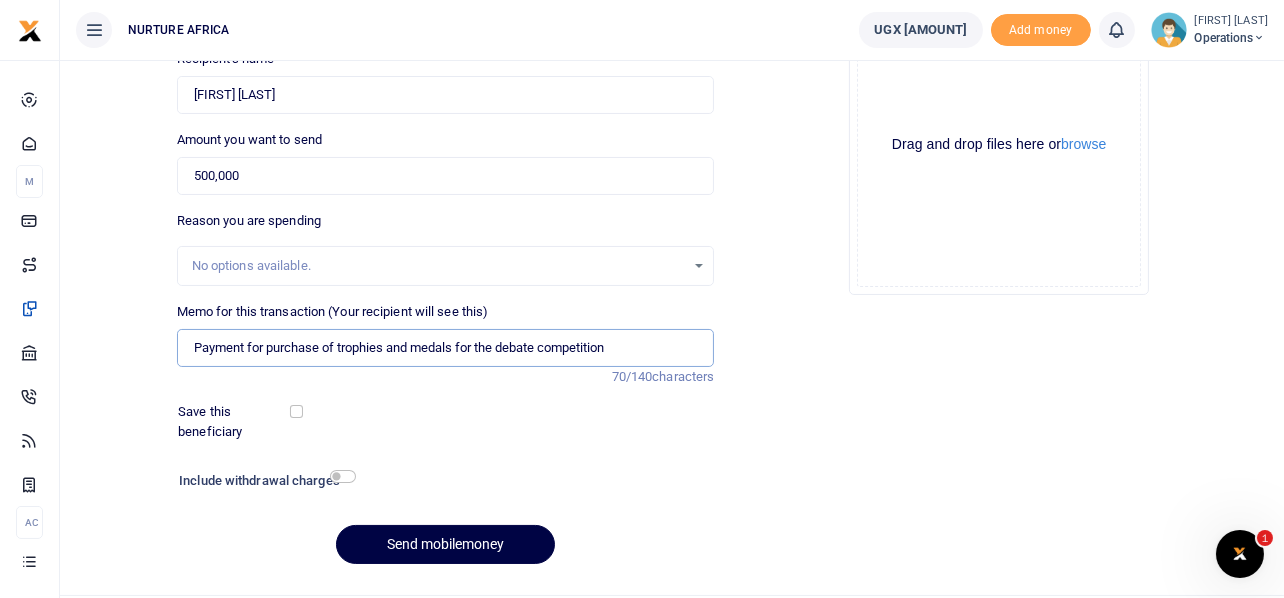 click on "Payment for purchase of trophies and medals for the debate competition" at bounding box center (446, 348) 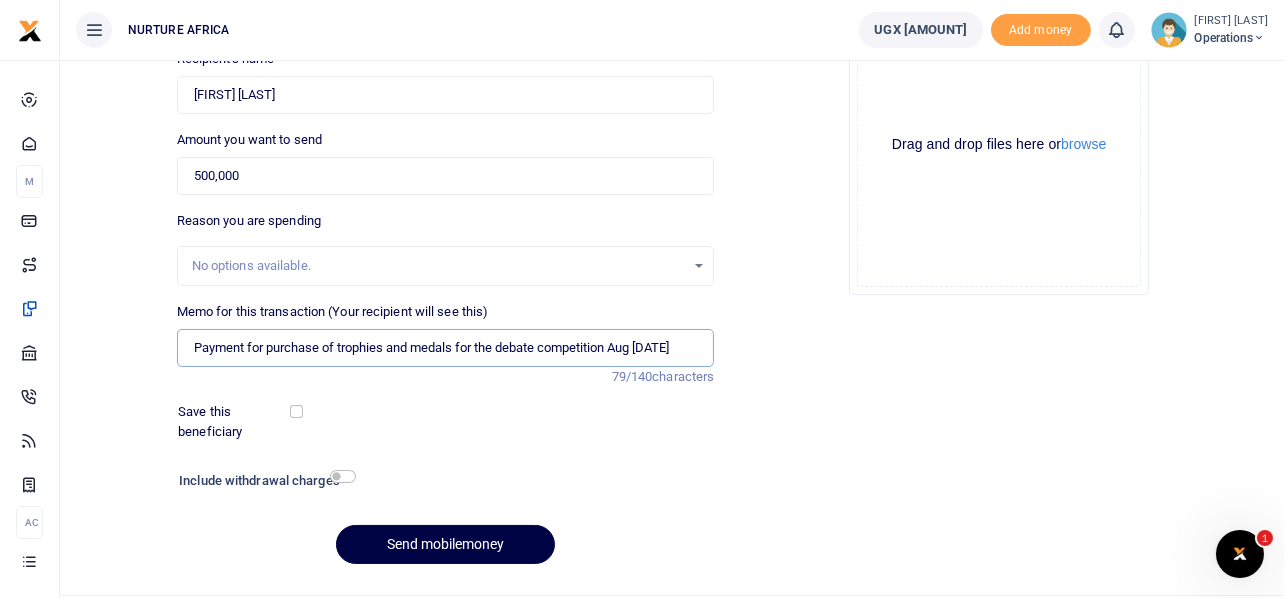 type on "Payment for purchase of trophies and medals for the debate competition Aug 2025" 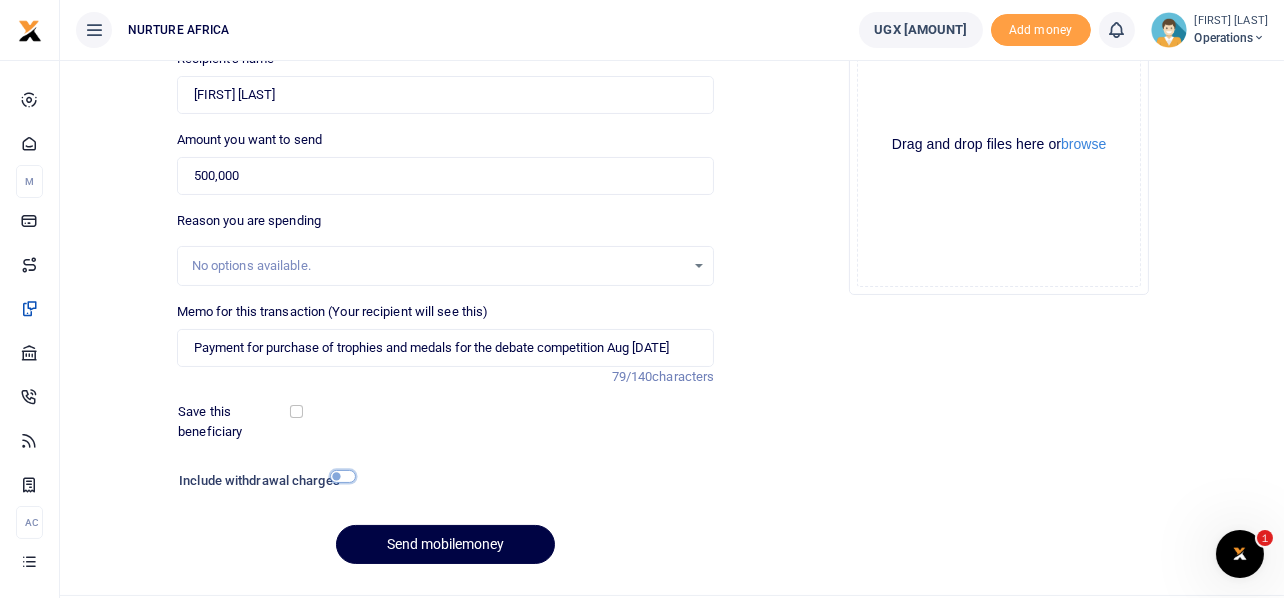 click at bounding box center [343, 476] 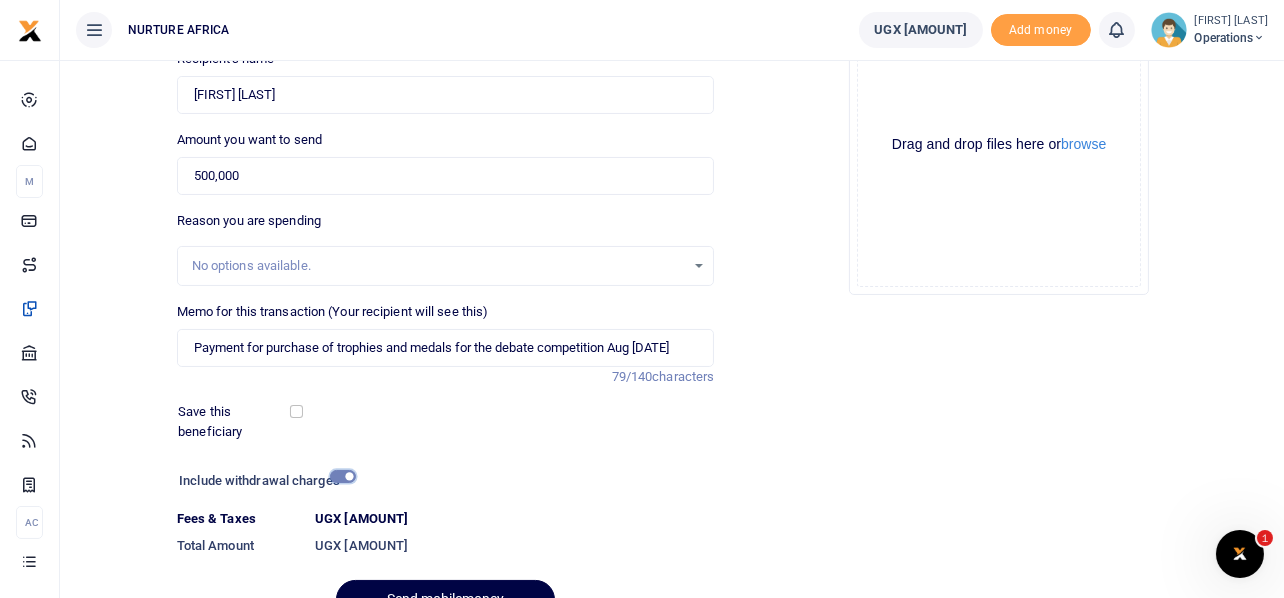 scroll, scrollTop: 342, scrollLeft: 0, axis: vertical 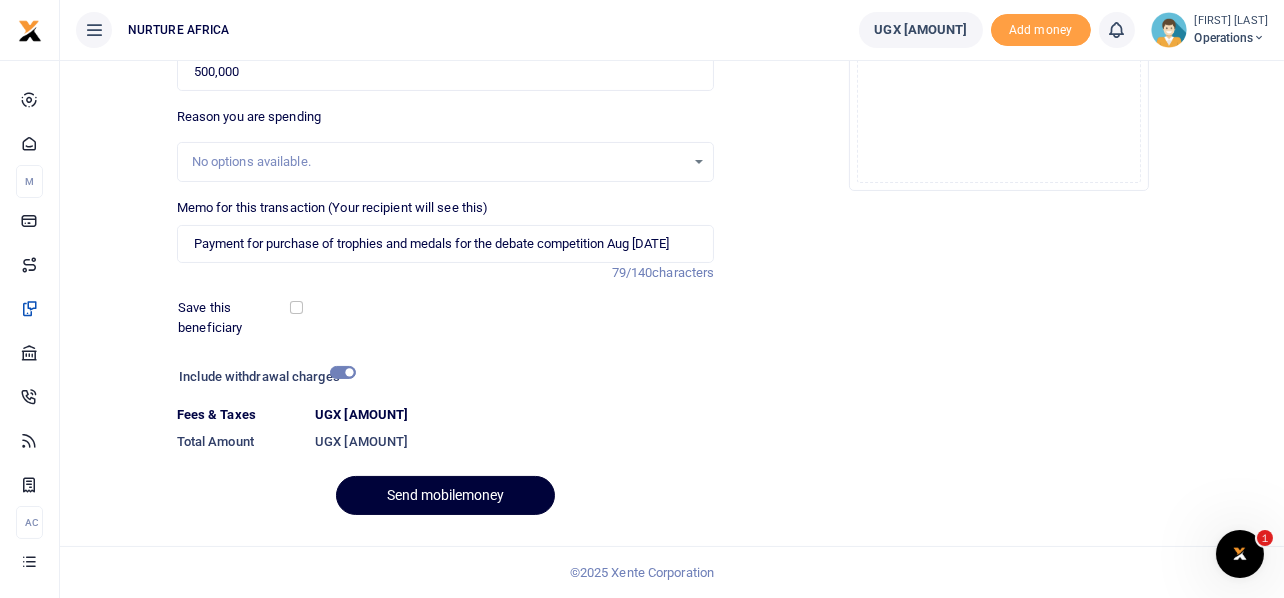 click on "Send mobilemoney" at bounding box center [445, 495] 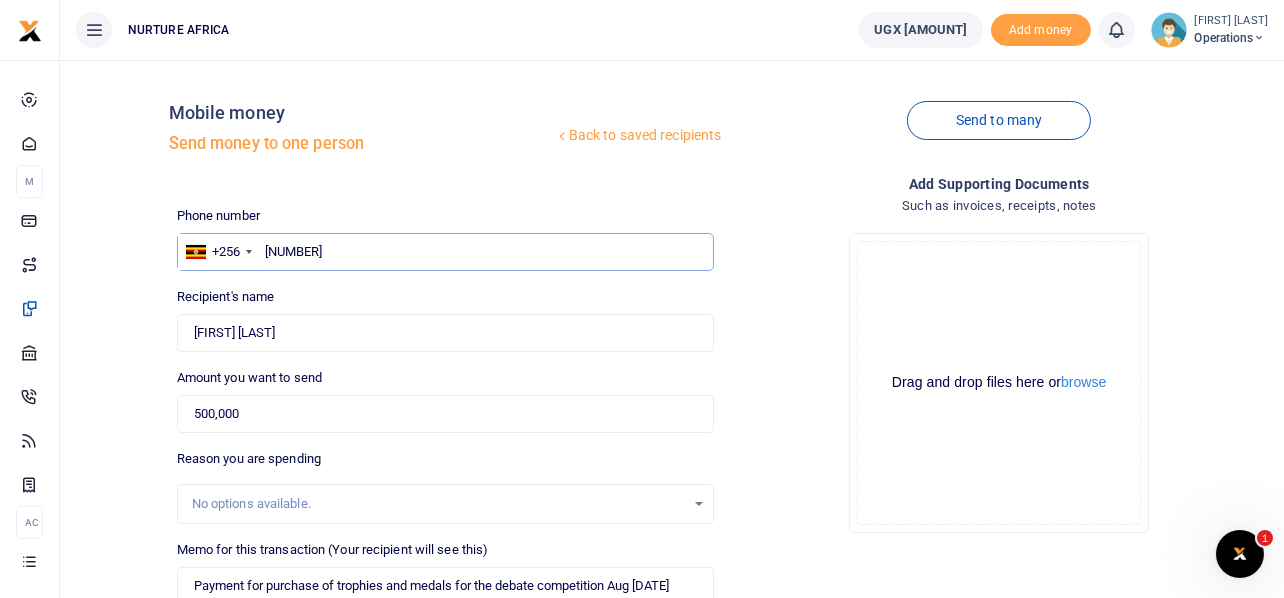 scroll, scrollTop: 342, scrollLeft: 0, axis: vertical 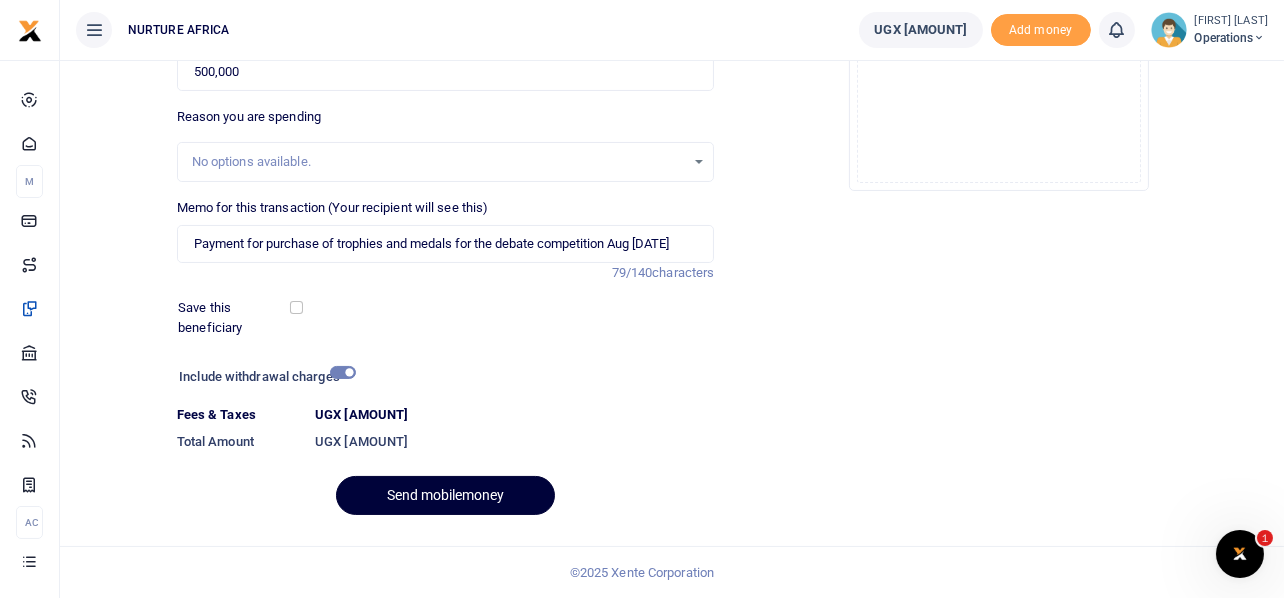 type on "706465278" 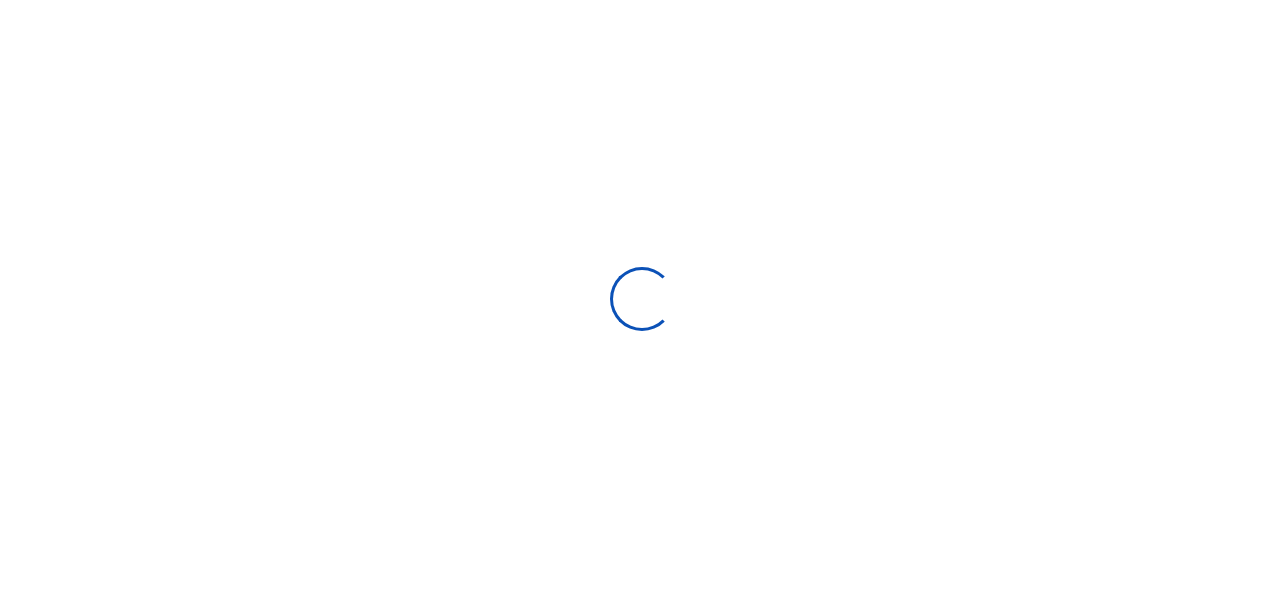scroll, scrollTop: 0, scrollLeft: 0, axis: both 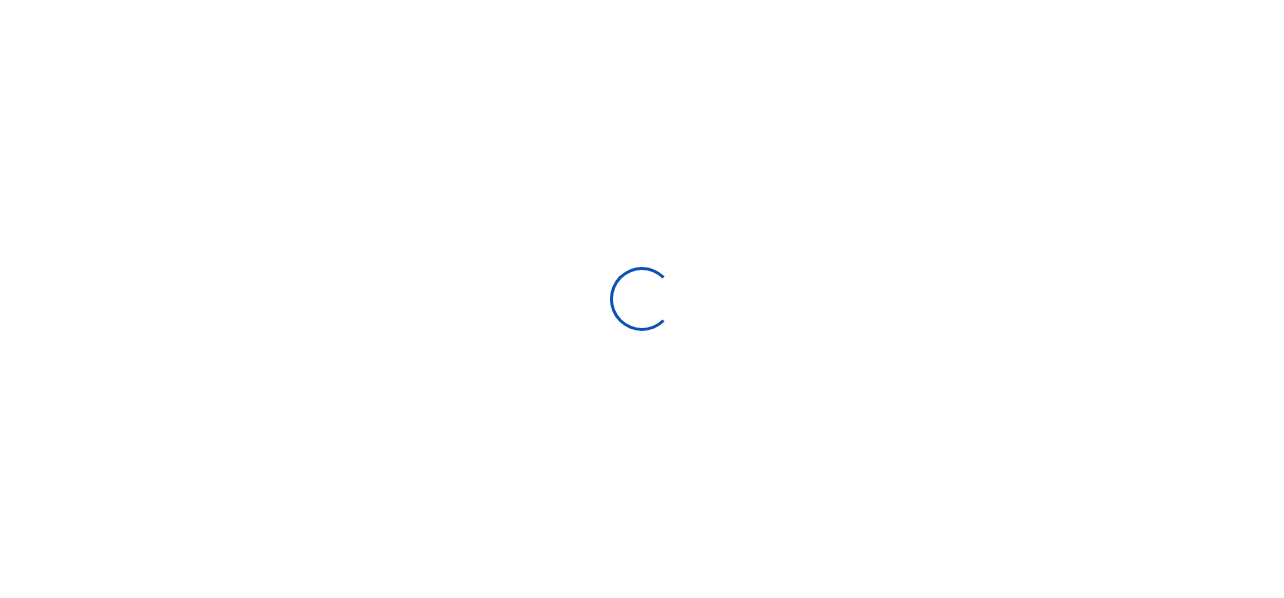 select 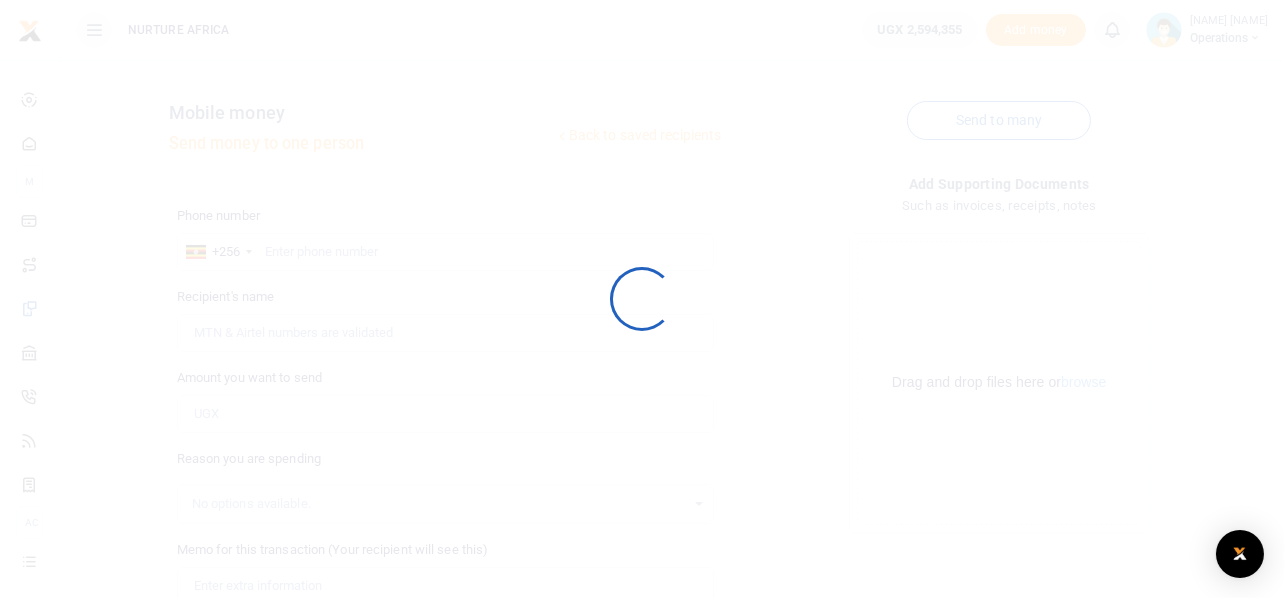 scroll, scrollTop: 287, scrollLeft: 0, axis: vertical 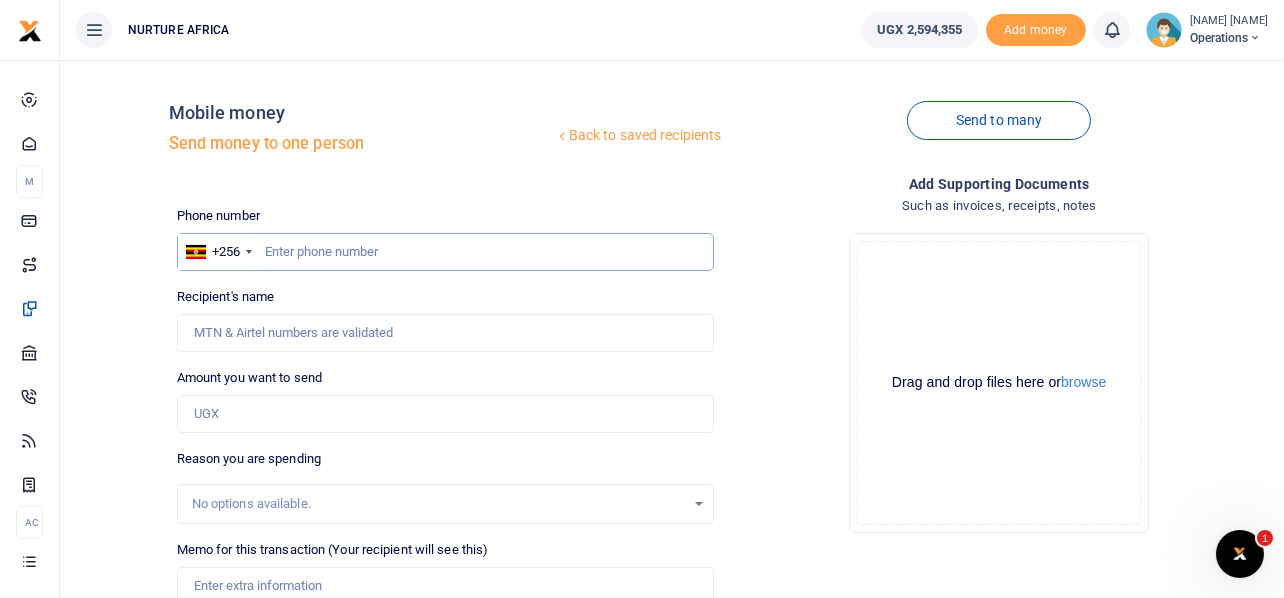 click at bounding box center (446, 252) 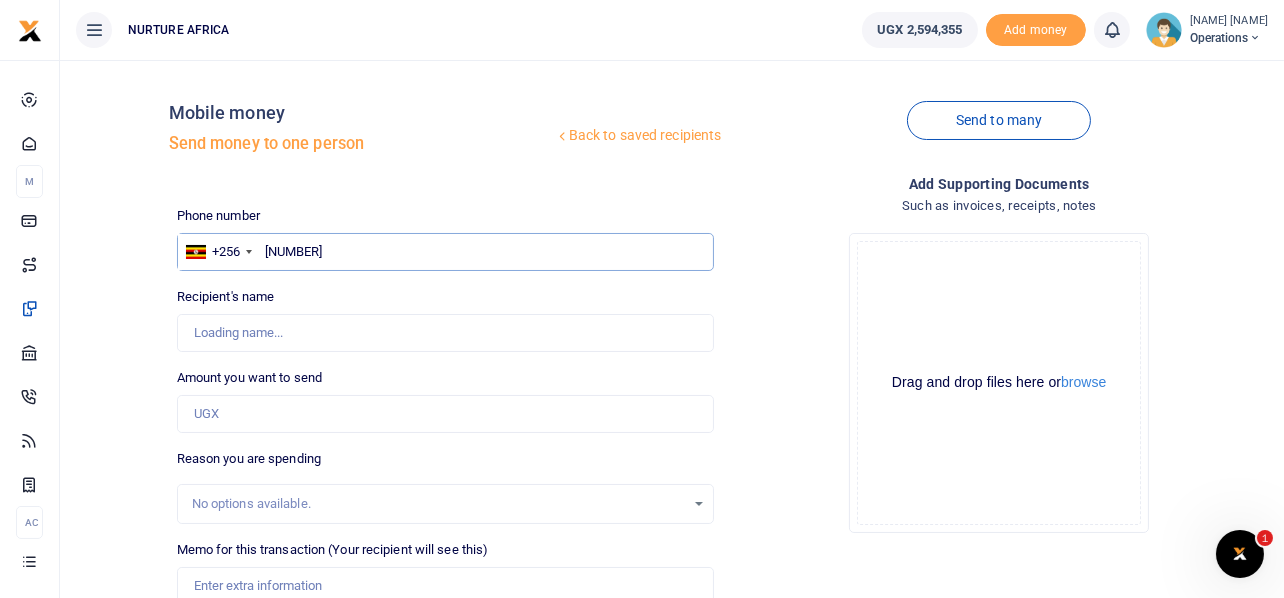 type on "753056895" 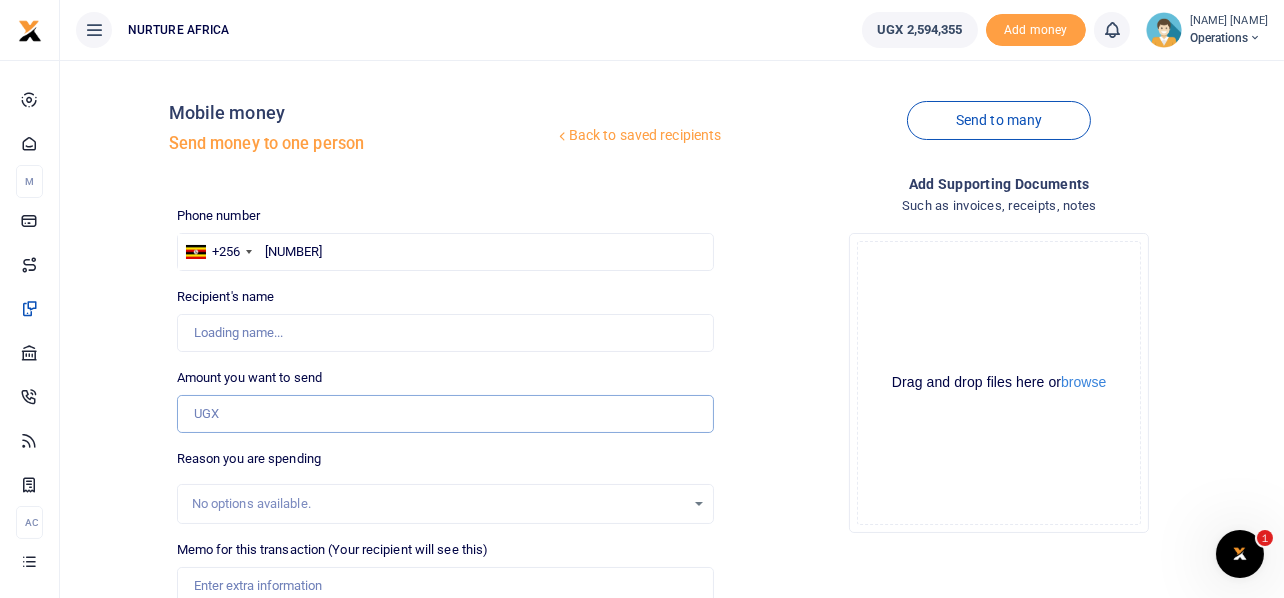 click on "Amount you want to send" at bounding box center (446, 414) 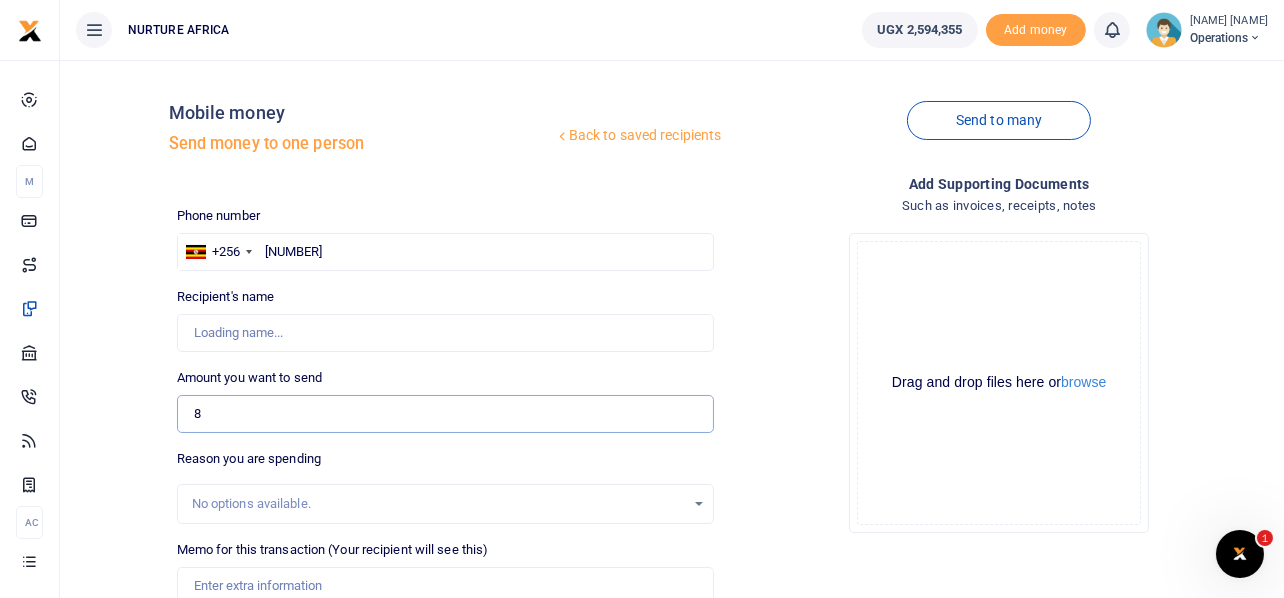 type on "80" 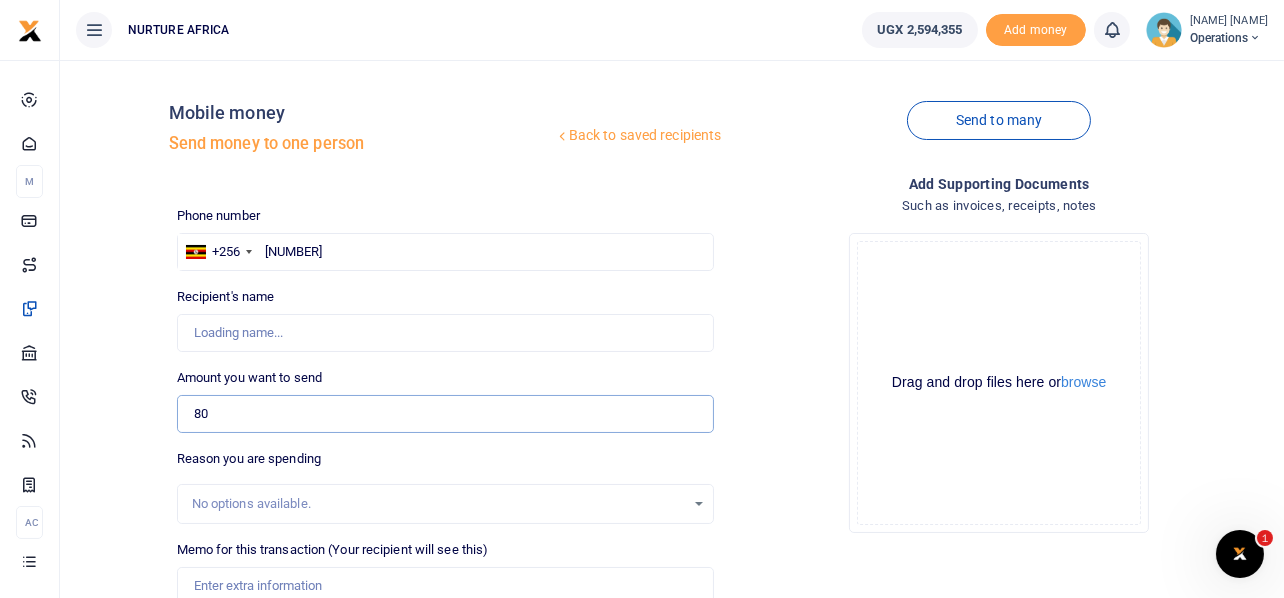 type on "[FIRST] [LAST]" 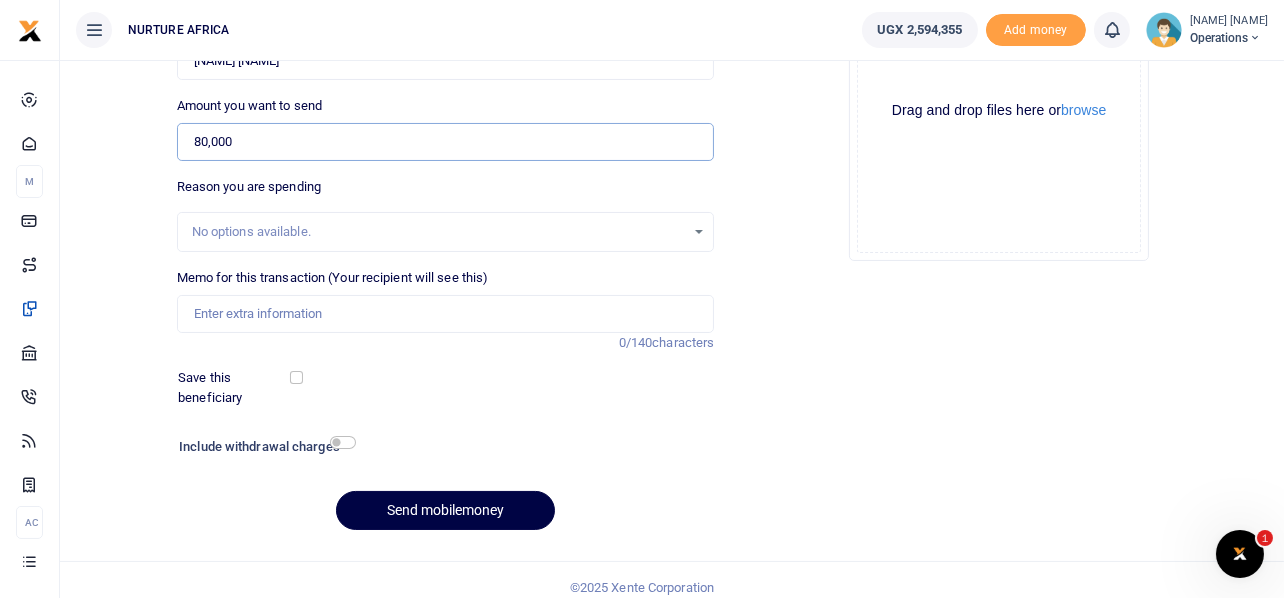 scroll, scrollTop: 287, scrollLeft: 0, axis: vertical 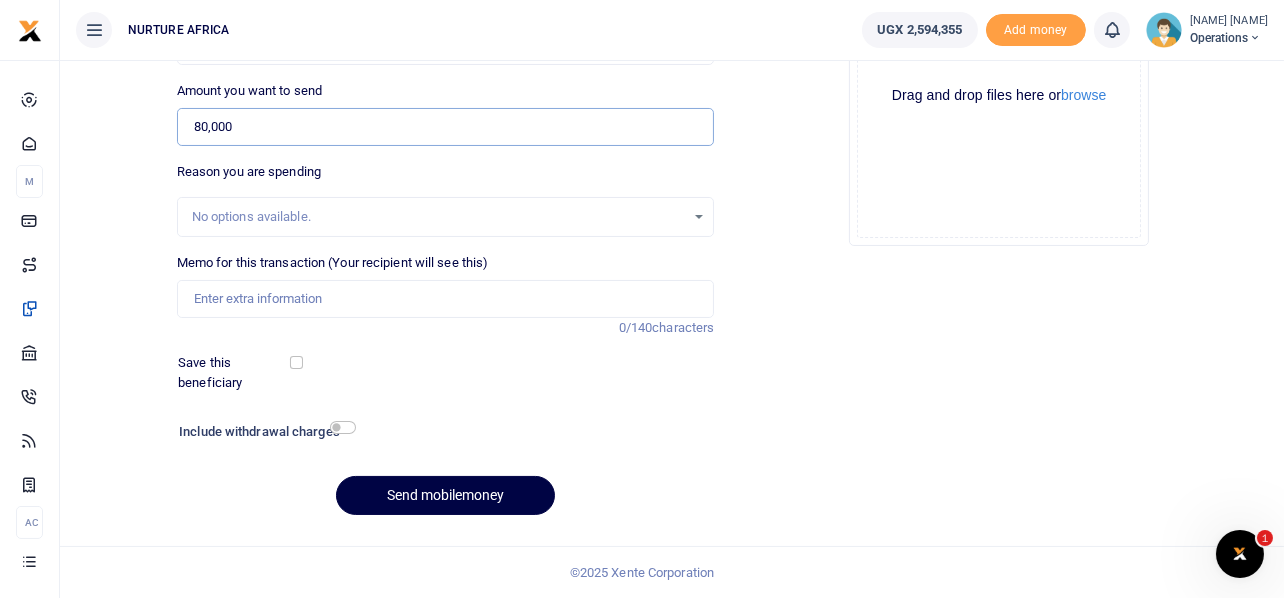 type on "80,000" 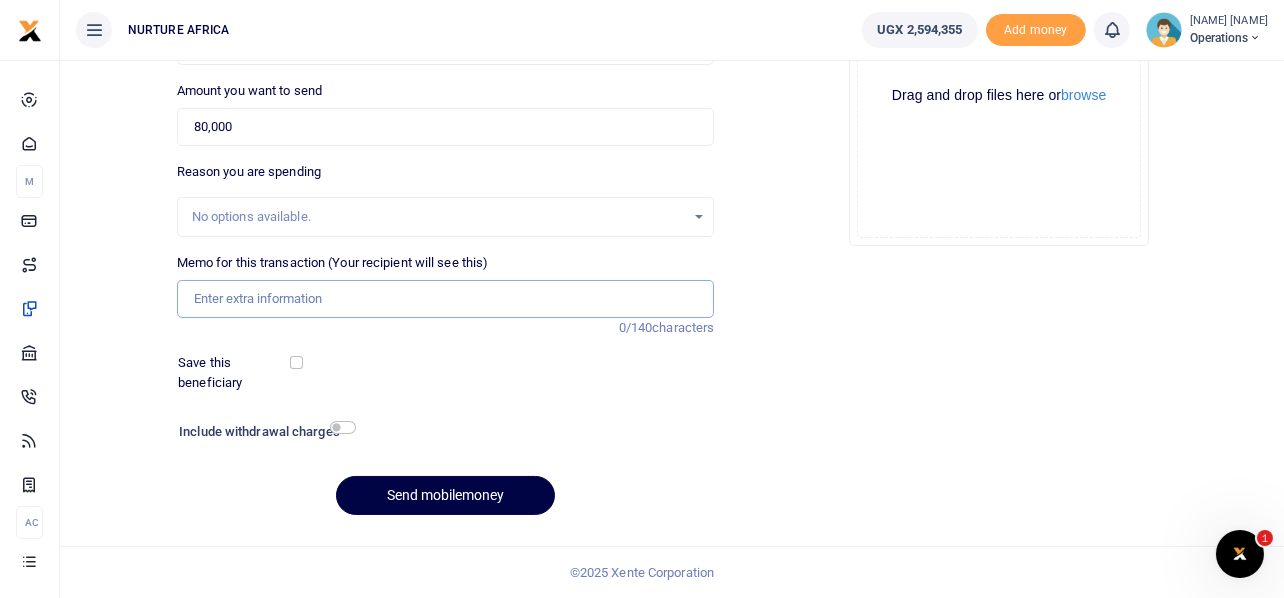 click on "Memo for this transaction (Your recipient will see this)" at bounding box center [446, 299] 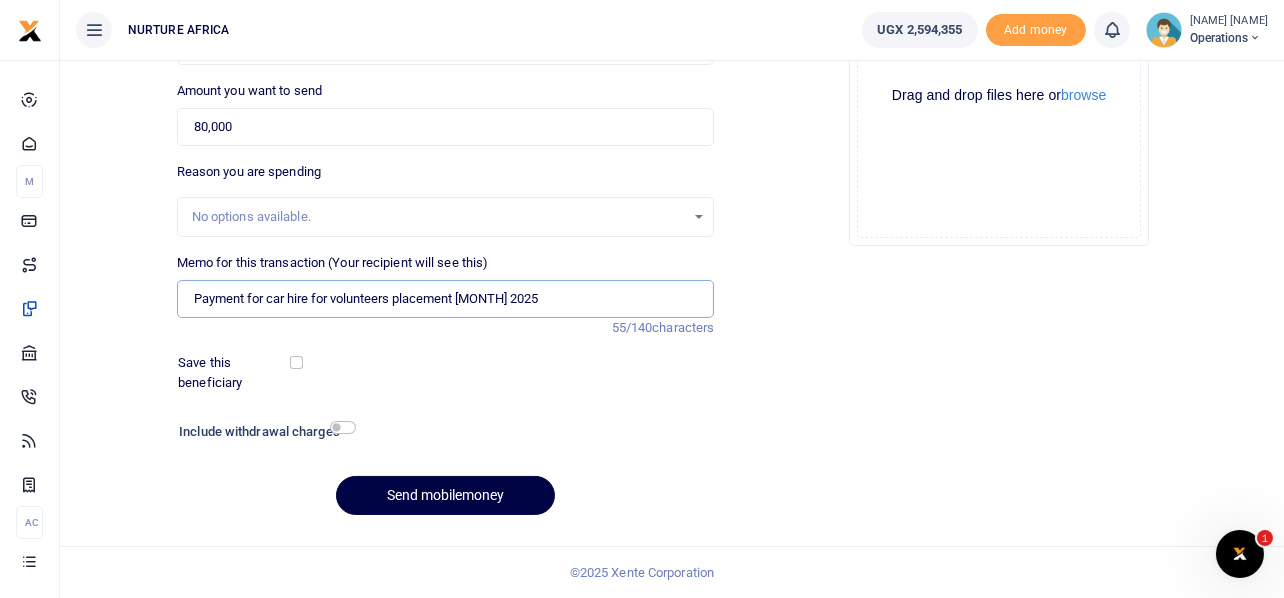 click on "Payment for car hire for volunteers placement July 2025" at bounding box center [446, 299] 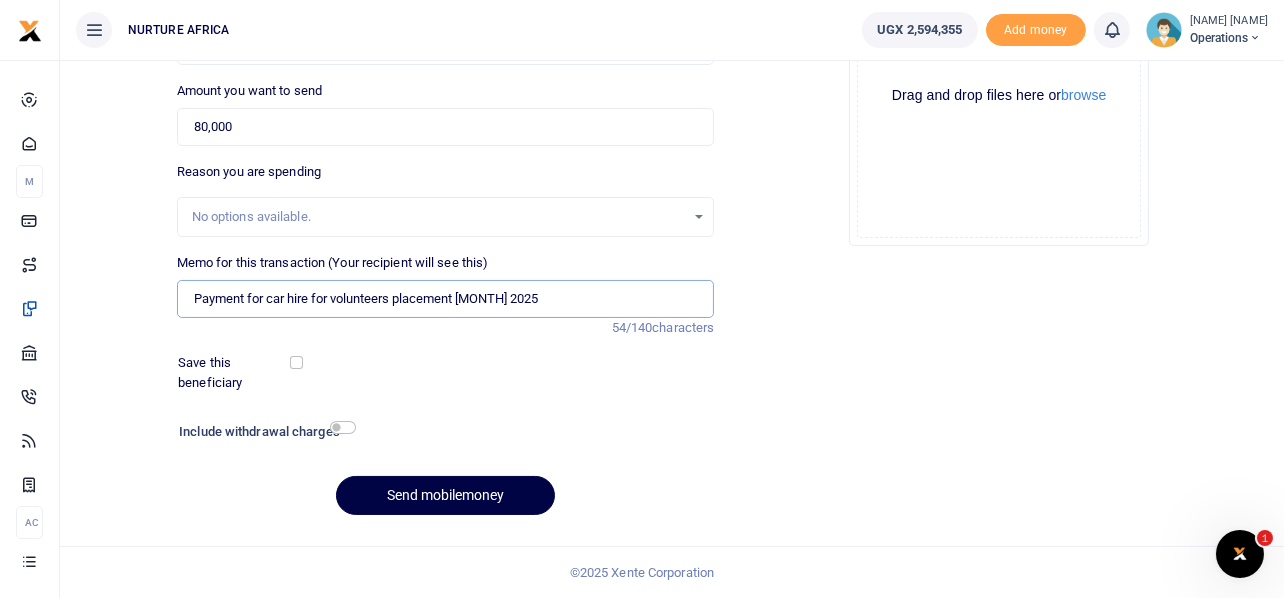 type on "Payment for car hire for volunteers placement Aug 2025" 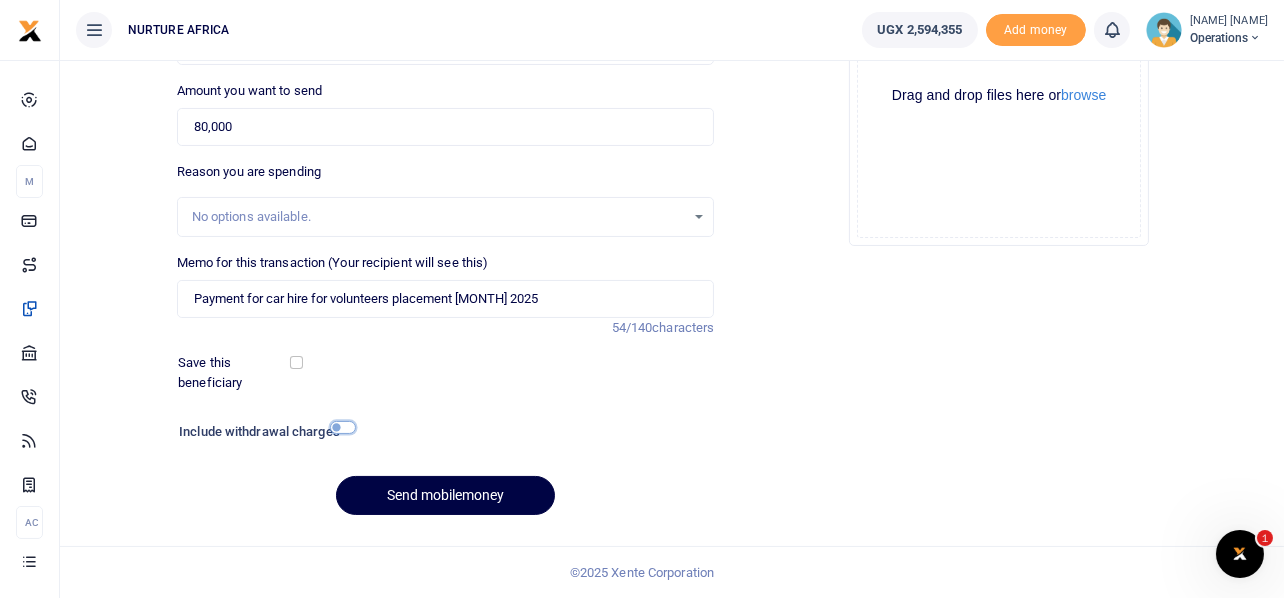 click at bounding box center (343, 427) 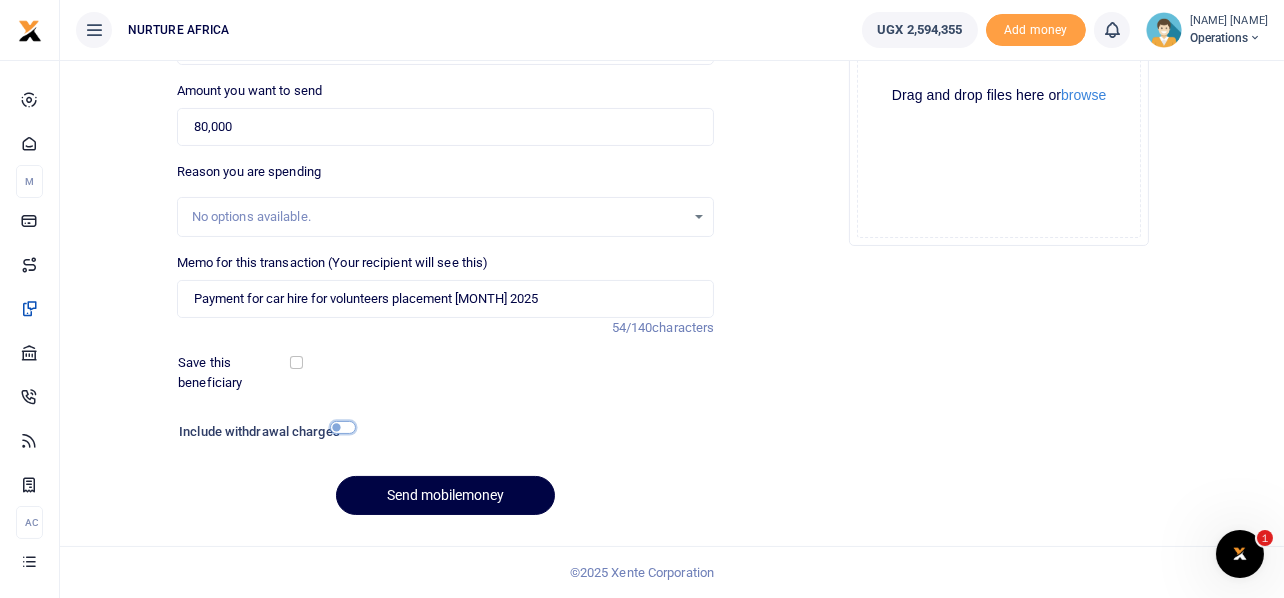 checkbox on "true" 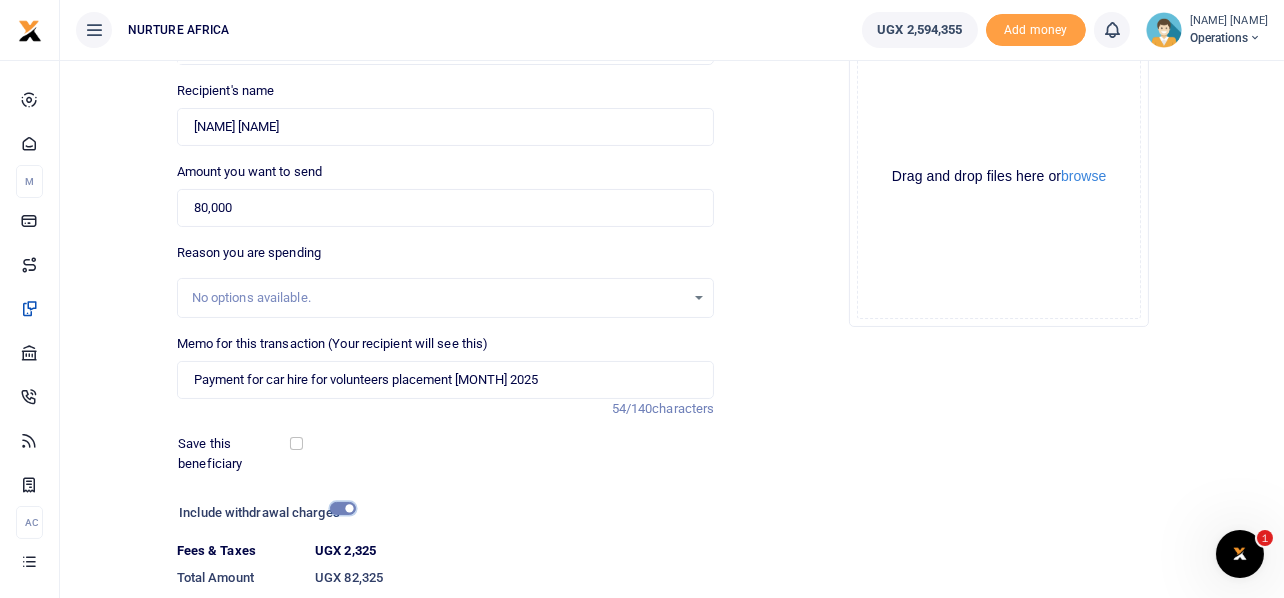 scroll, scrollTop: 342, scrollLeft: 0, axis: vertical 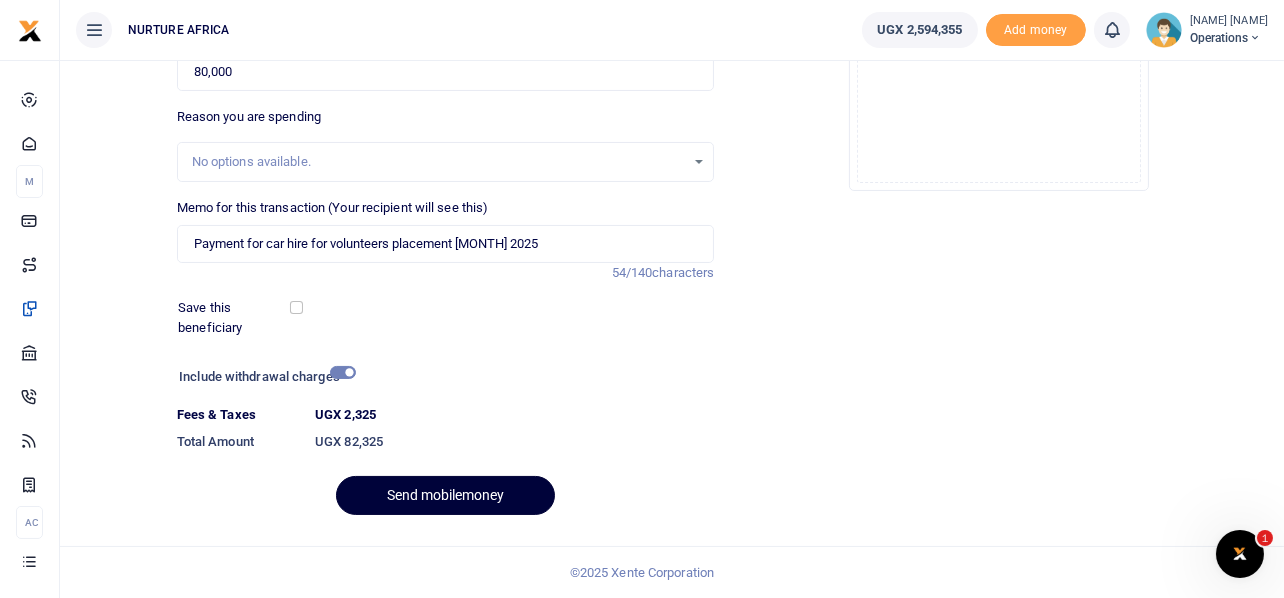 click on "Send mobilemoney" at bounding box center (445, 495) 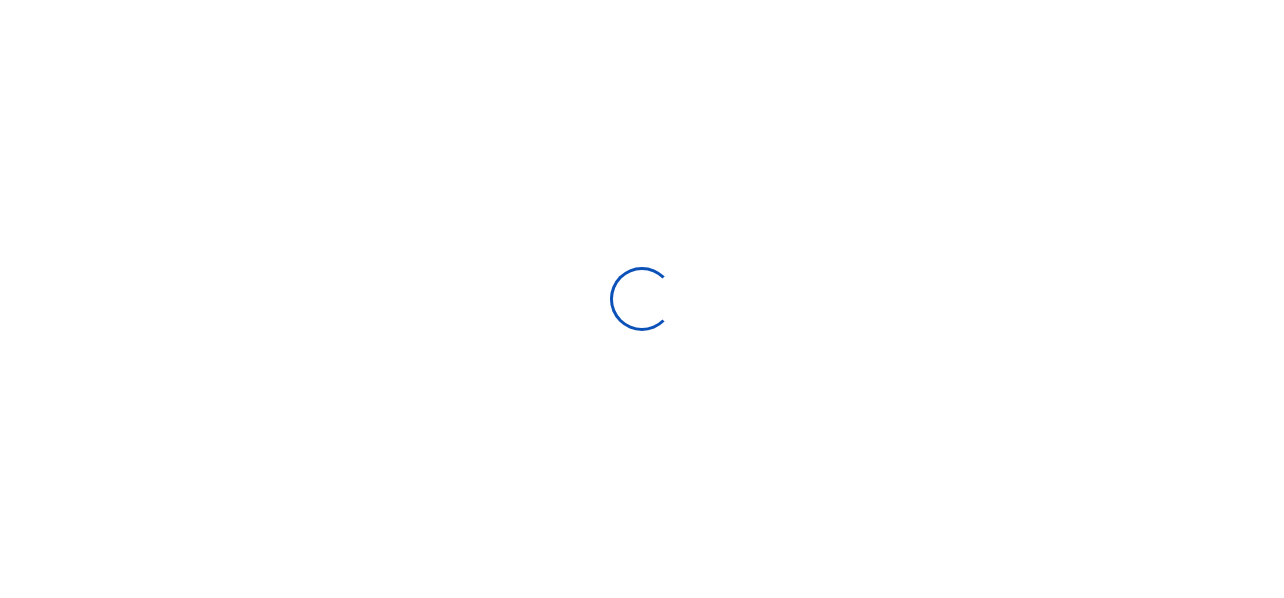 select 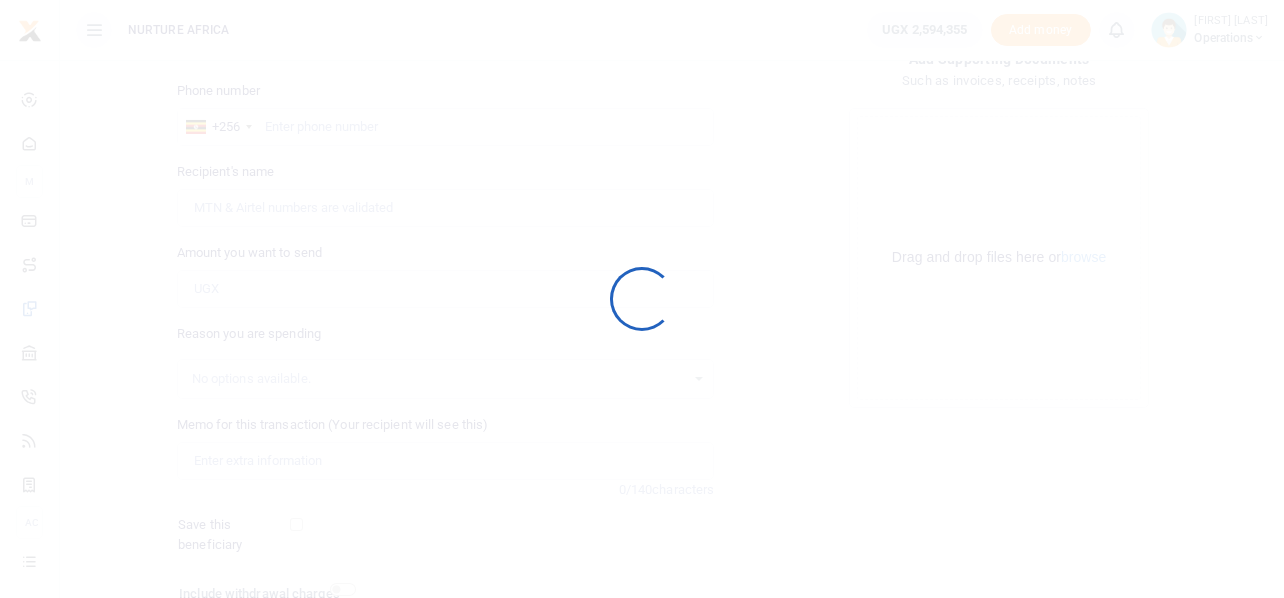 scroll, scrollTop: 287, scrollLeft: 0, axis: vertical 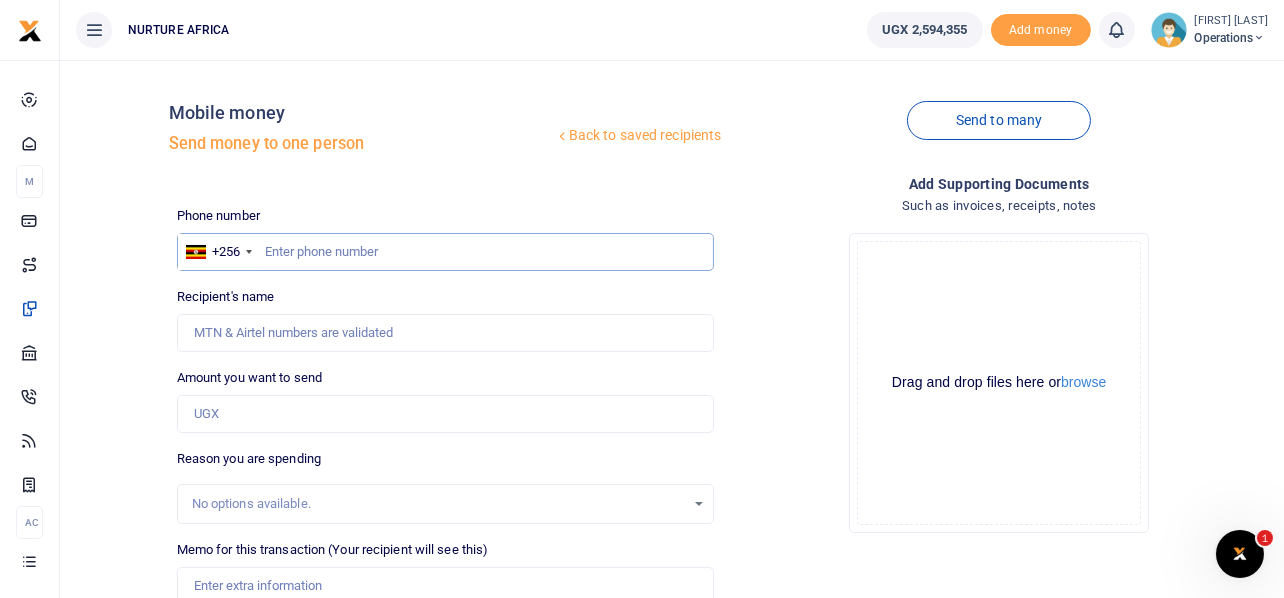 click at bounding box center [446, 252] 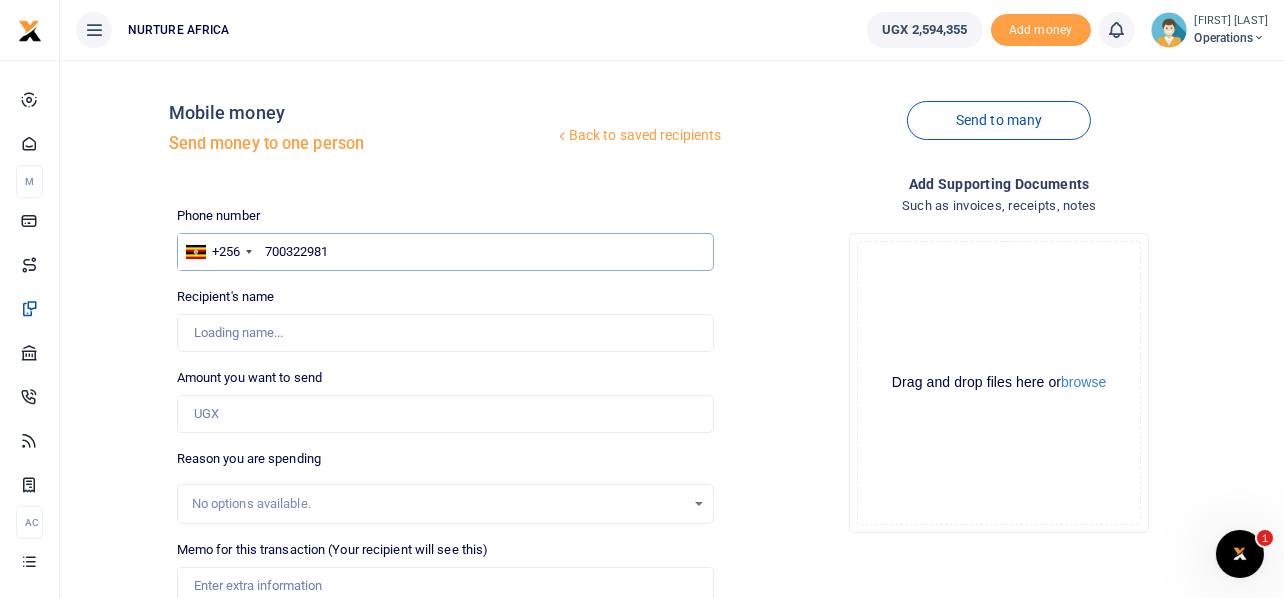 type on "700322981" 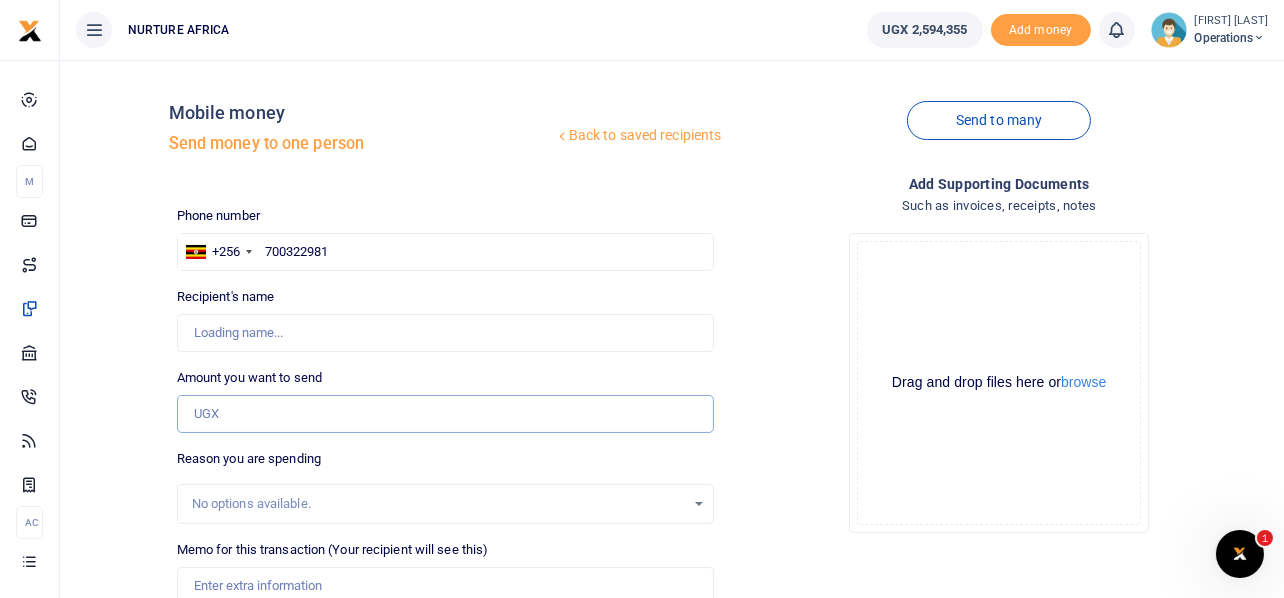 click on "Amount you want to send" at bounding box center (446, 414) 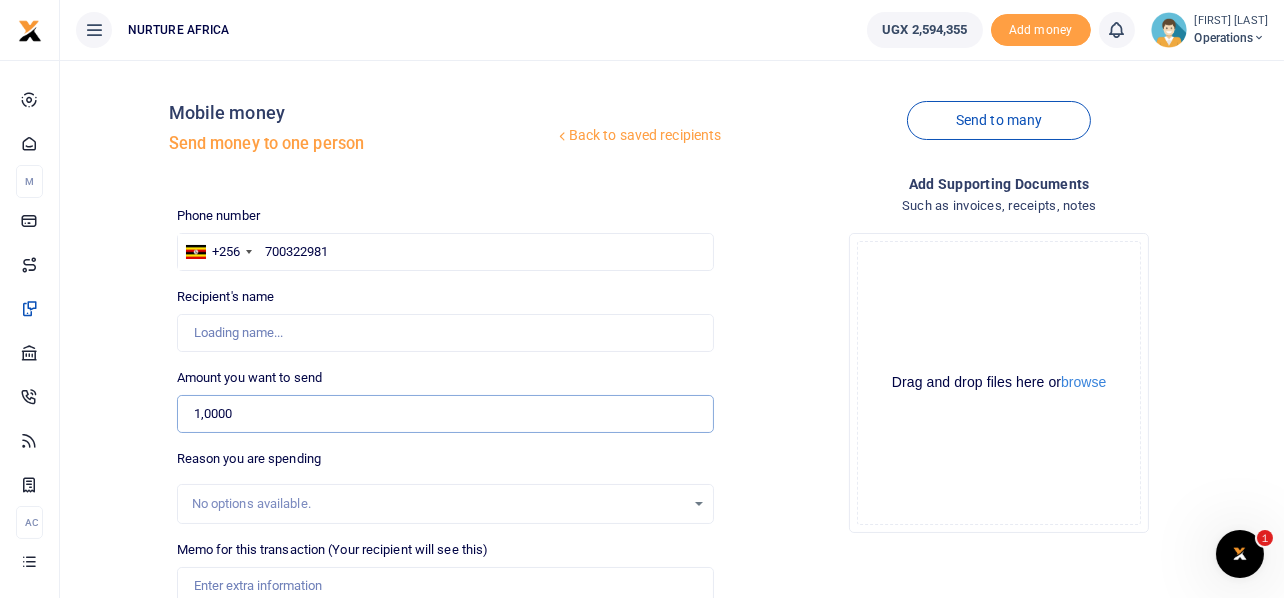 type on "10,000" 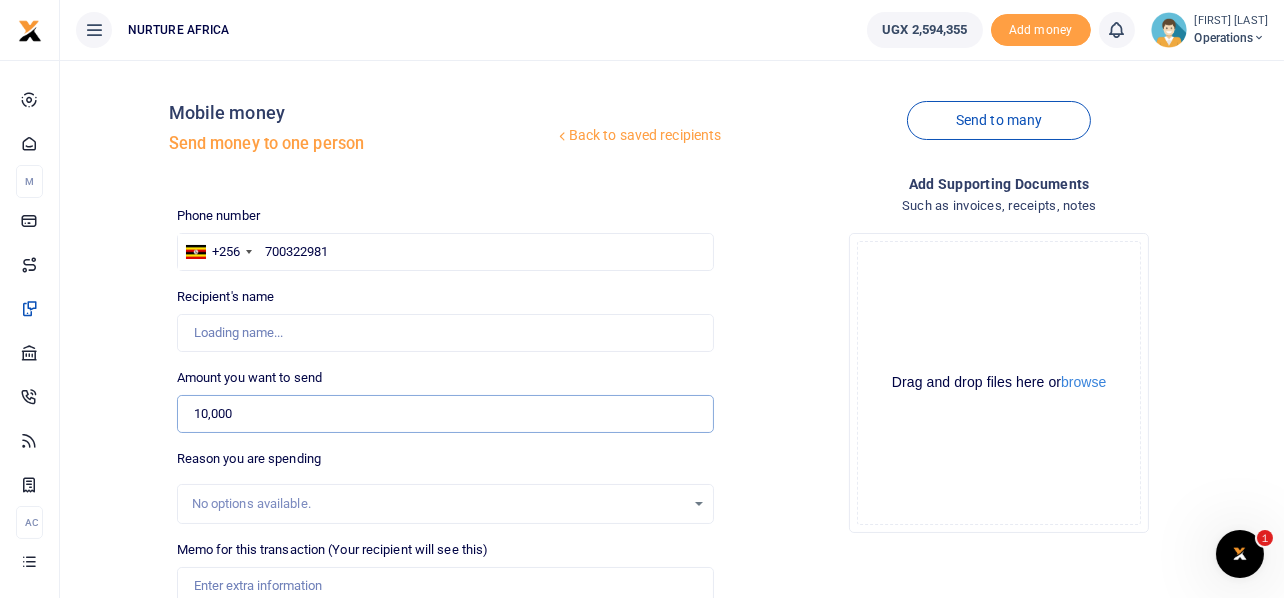 type on "[FIRST] [LAST]" 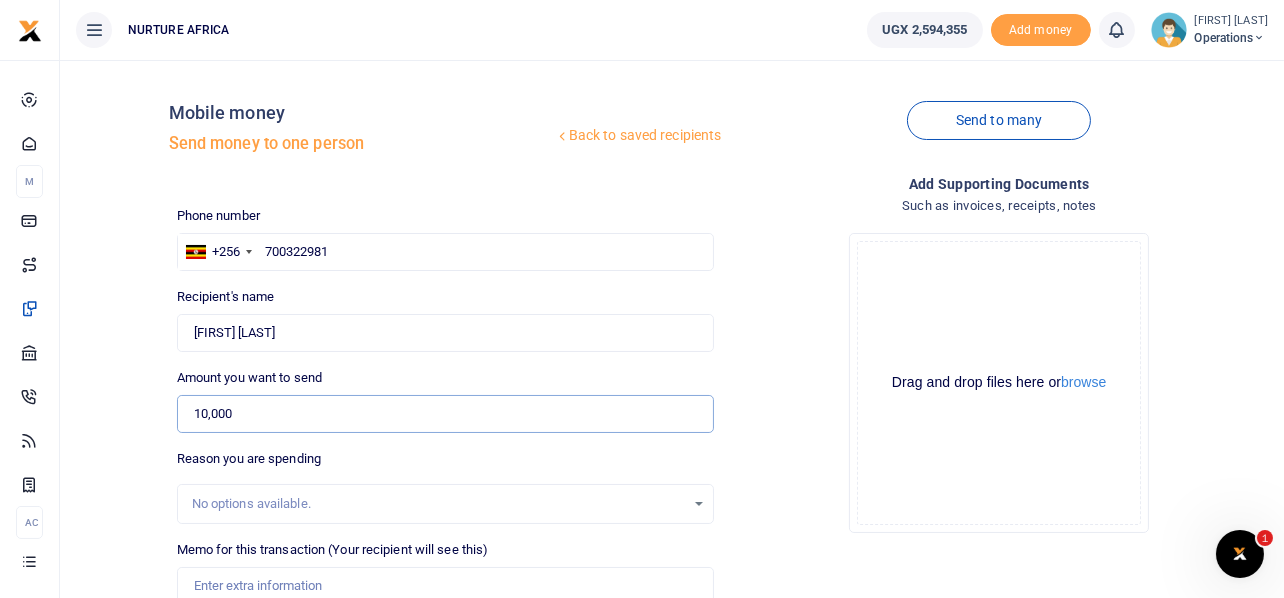 type on "10,000" 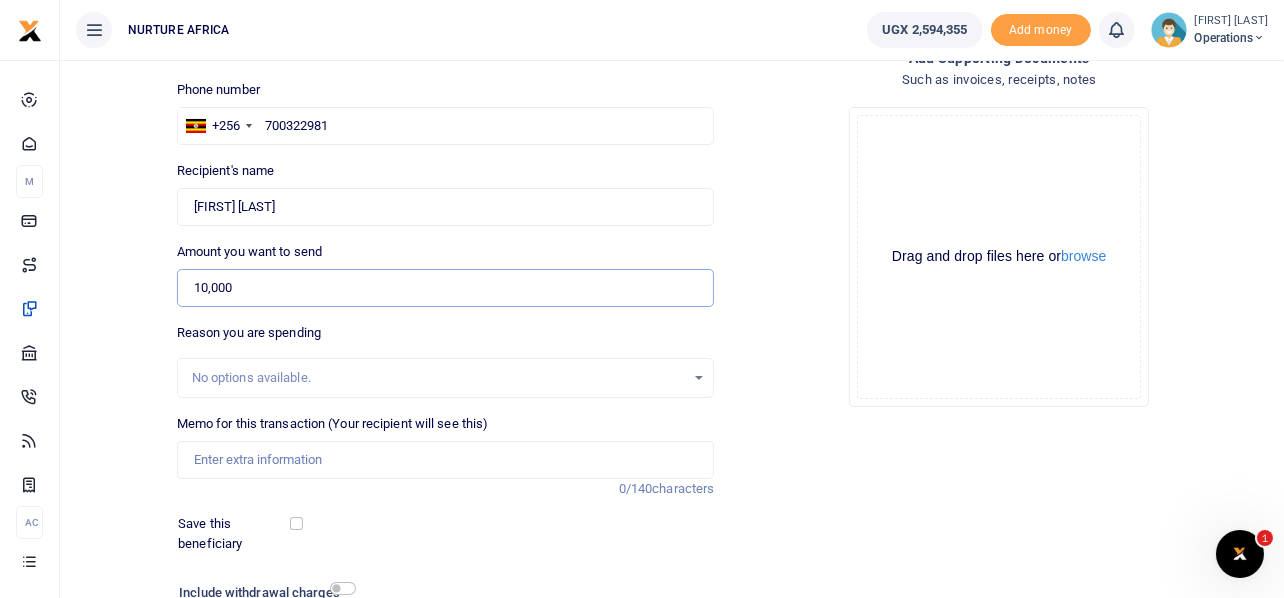 scroll, scrollTop: 129, scrollLeft: 0, axis: vertical 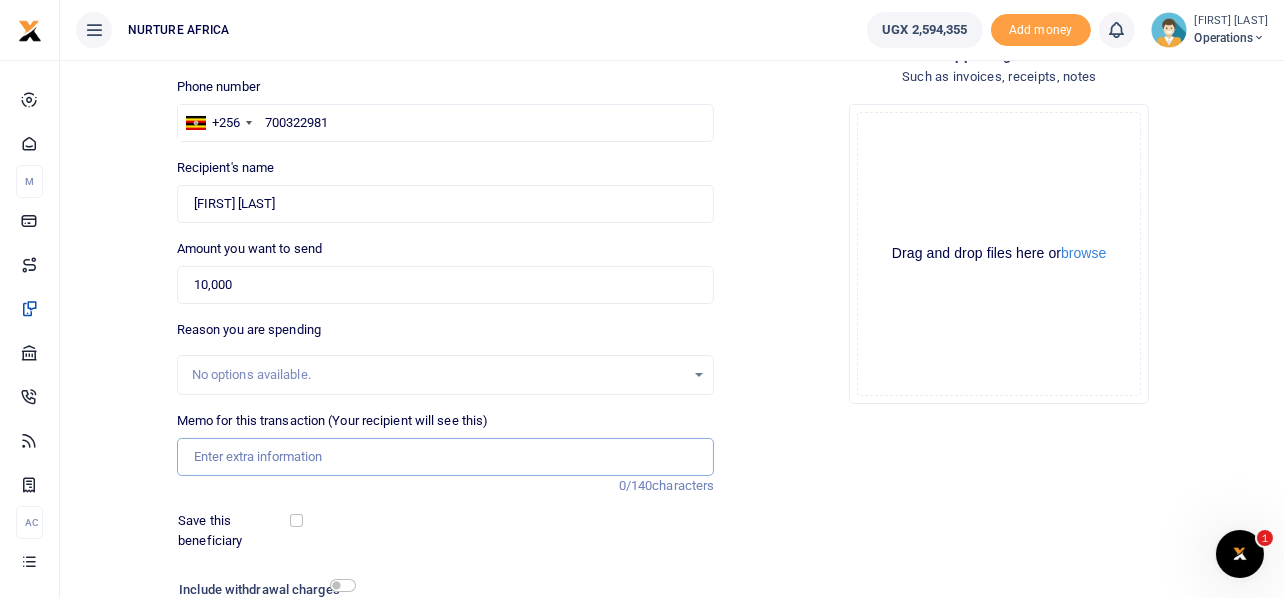 click on "Memo for this transaction (Your recipient will see this)" at bounding box center [446, 457] 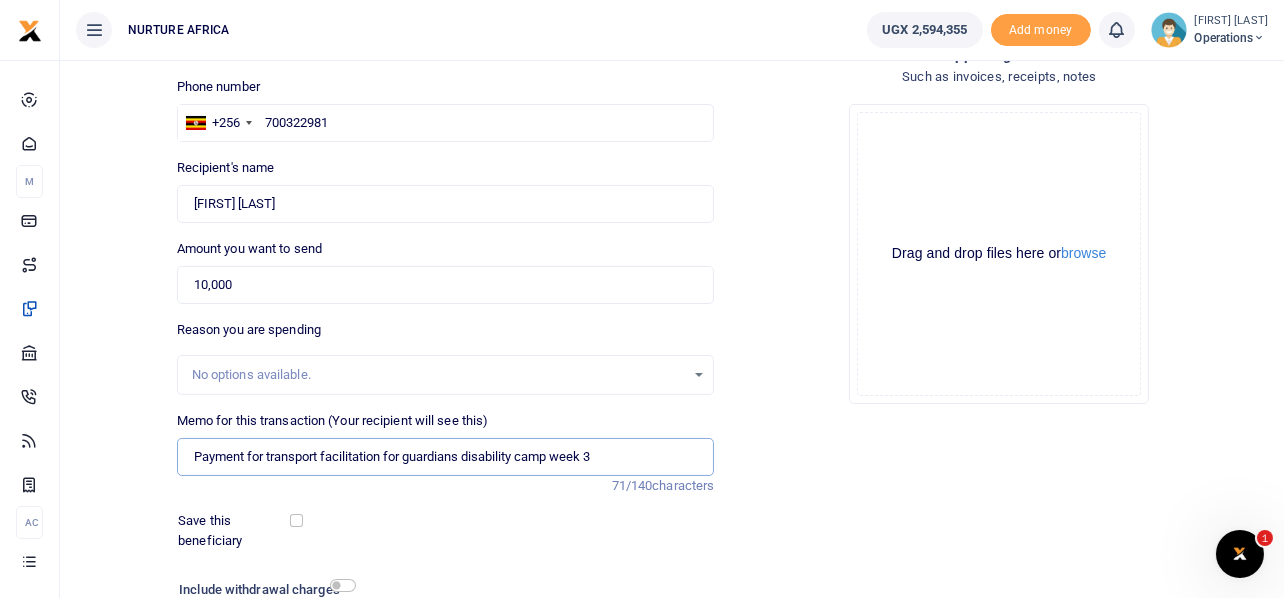 click on "Payment for transport facilitation for guardians disability camp week 3" at bounding box center [446, 457] 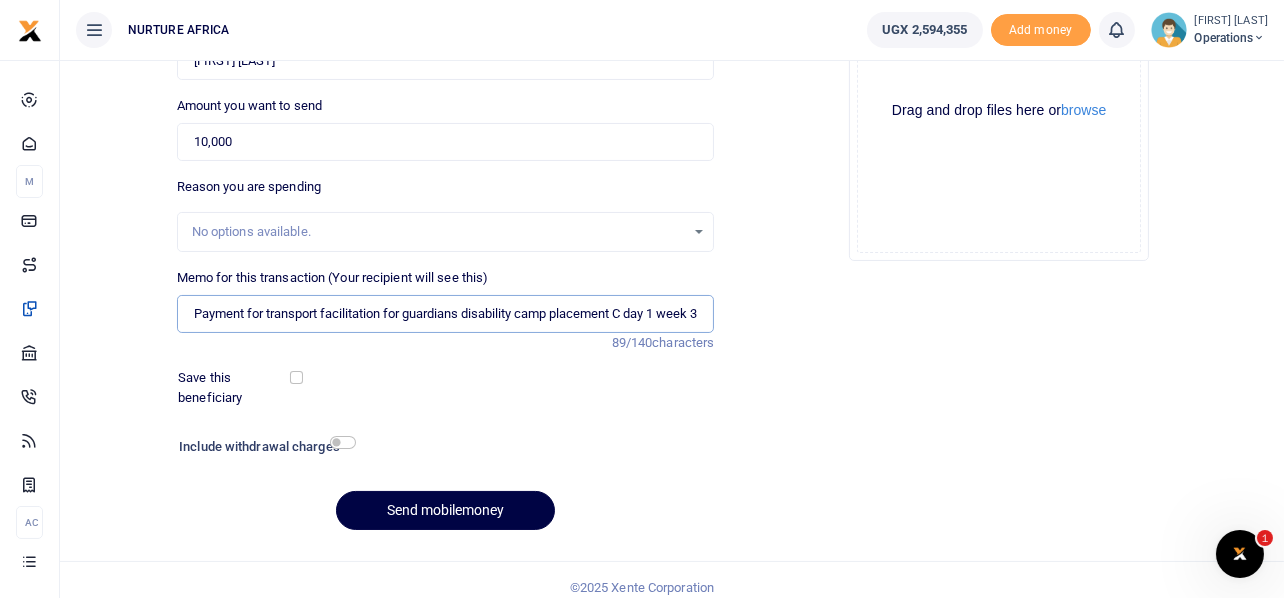 scroll, scrollTop: 287, scrollLeft: 0, axis: vertical 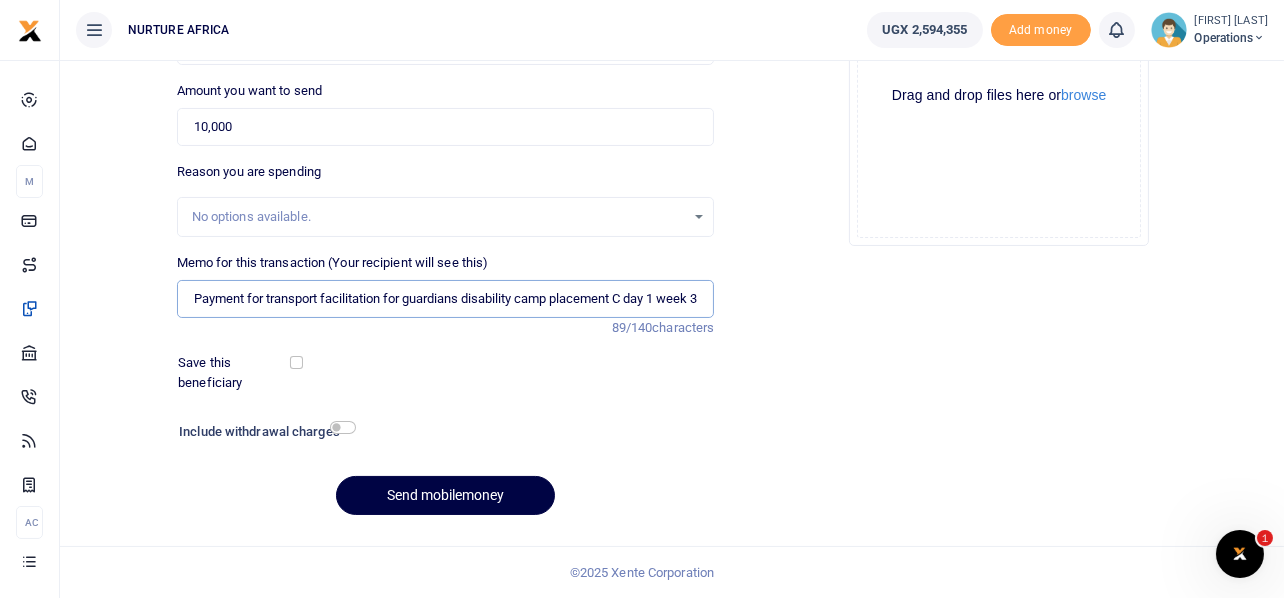 click on "Payment for transport facilitation for guardians disability camp placement C day 1 week 3" at bounding box center (446, 299) 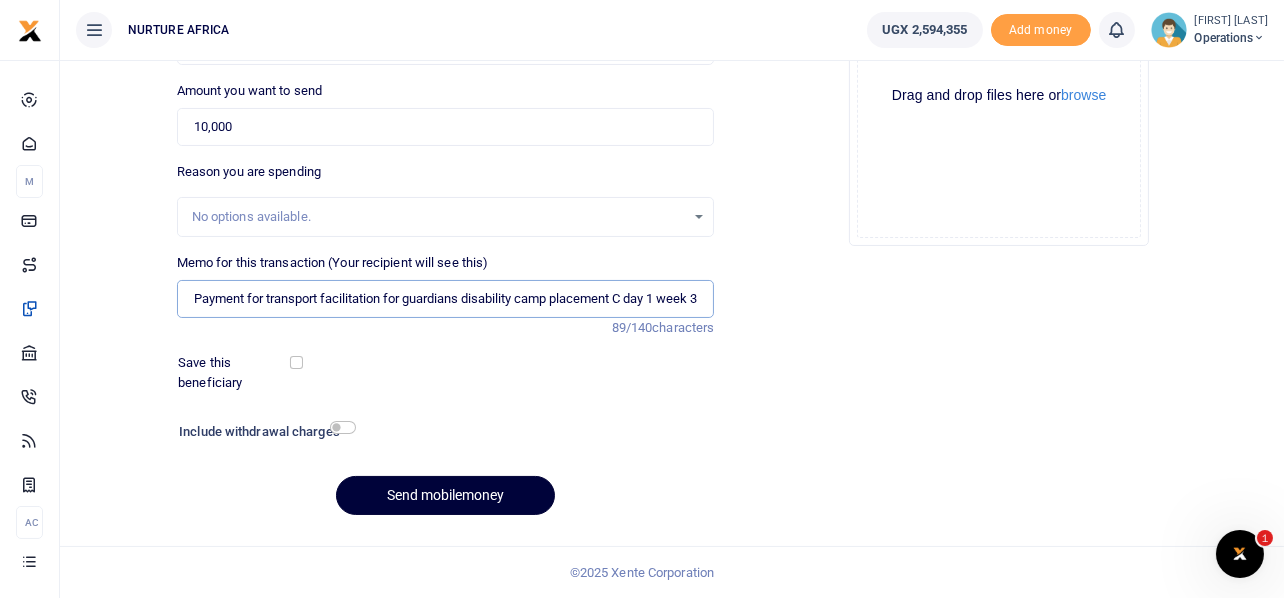 type on "Payment for transport facilitation for guardians disability camp placement C day 1 week 3" 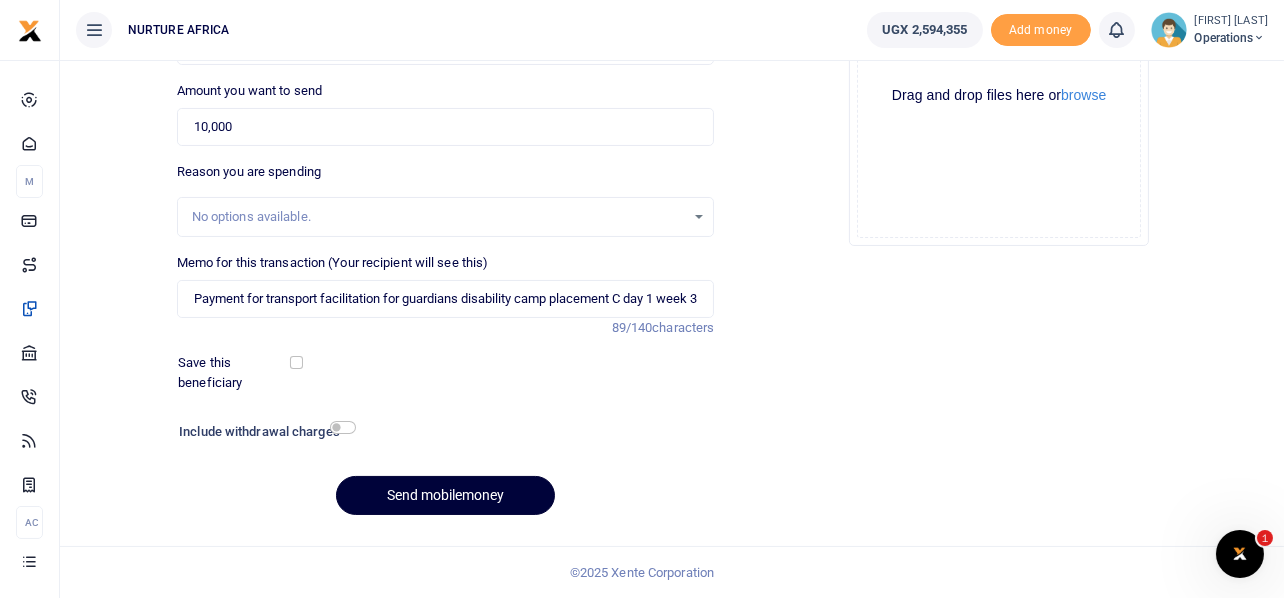 click on "Send mobilemoney" at bounding box center [445, 495] 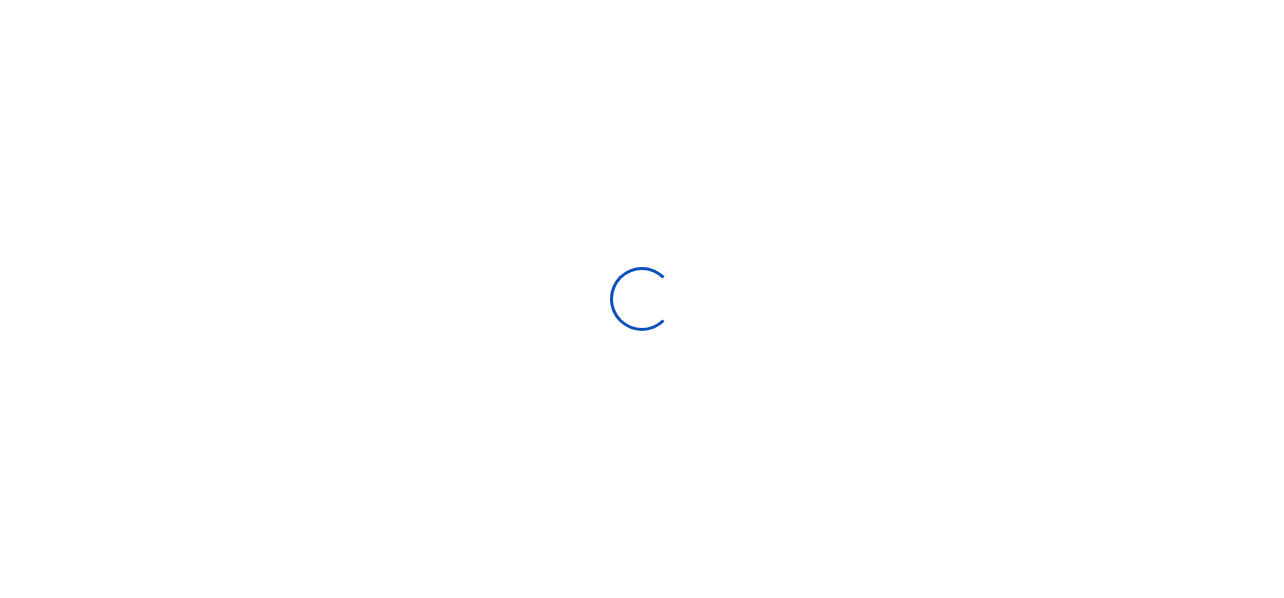 select on "Loading bundles" 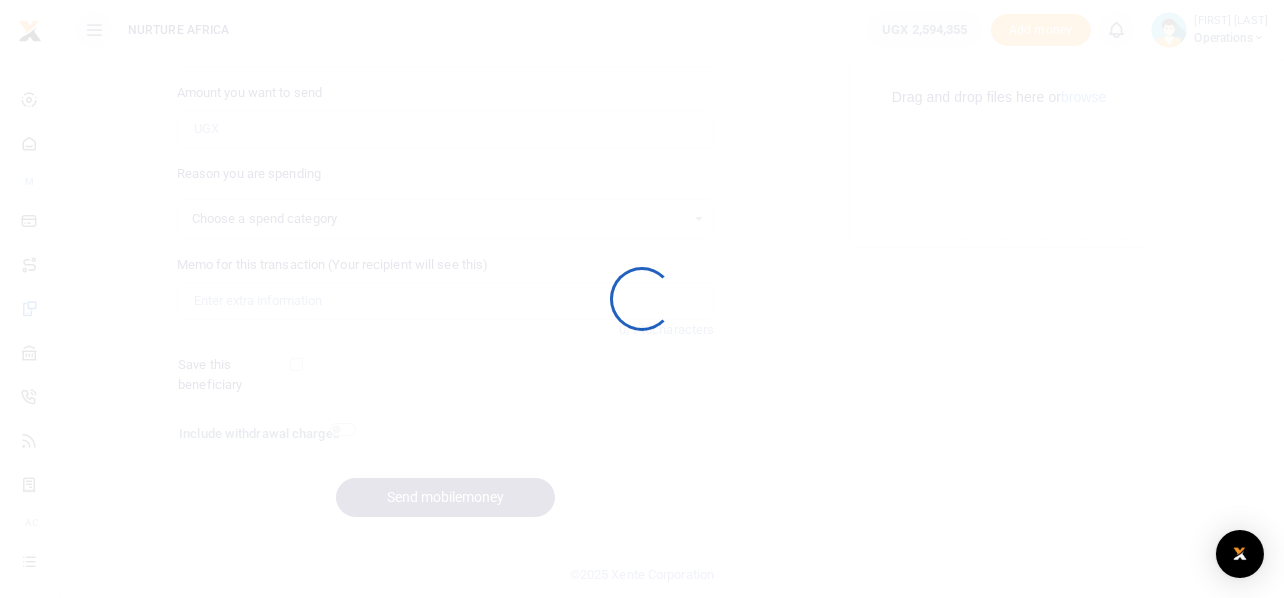 select 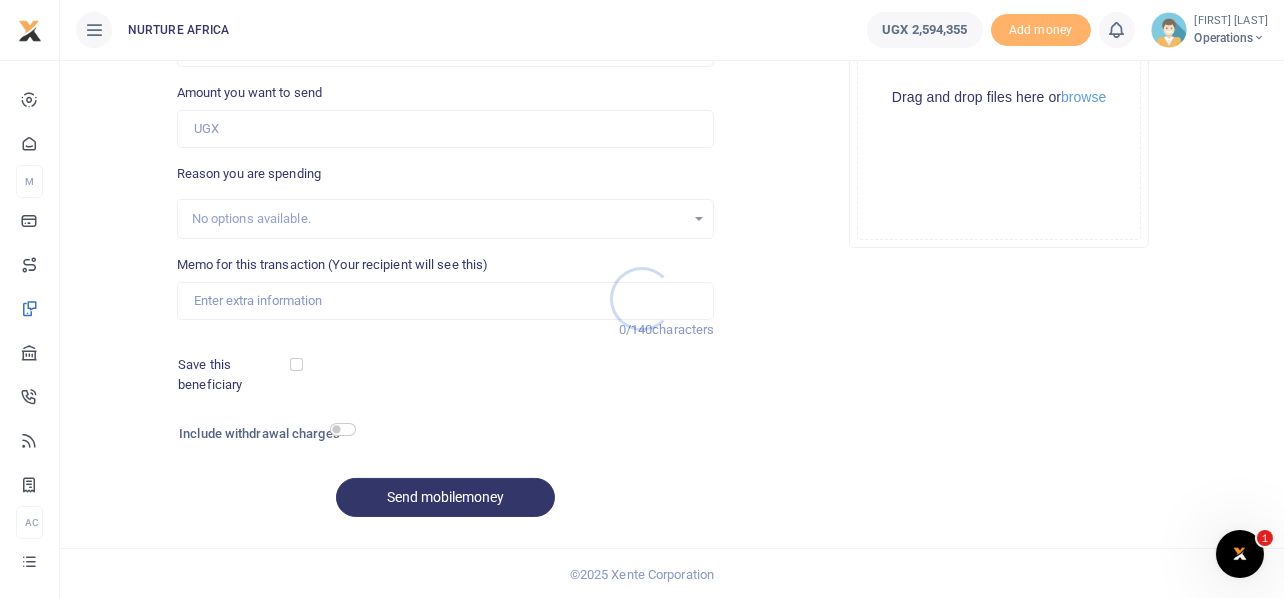 scroll, scrollTop: 0, scrollLeft: 0, axis: both 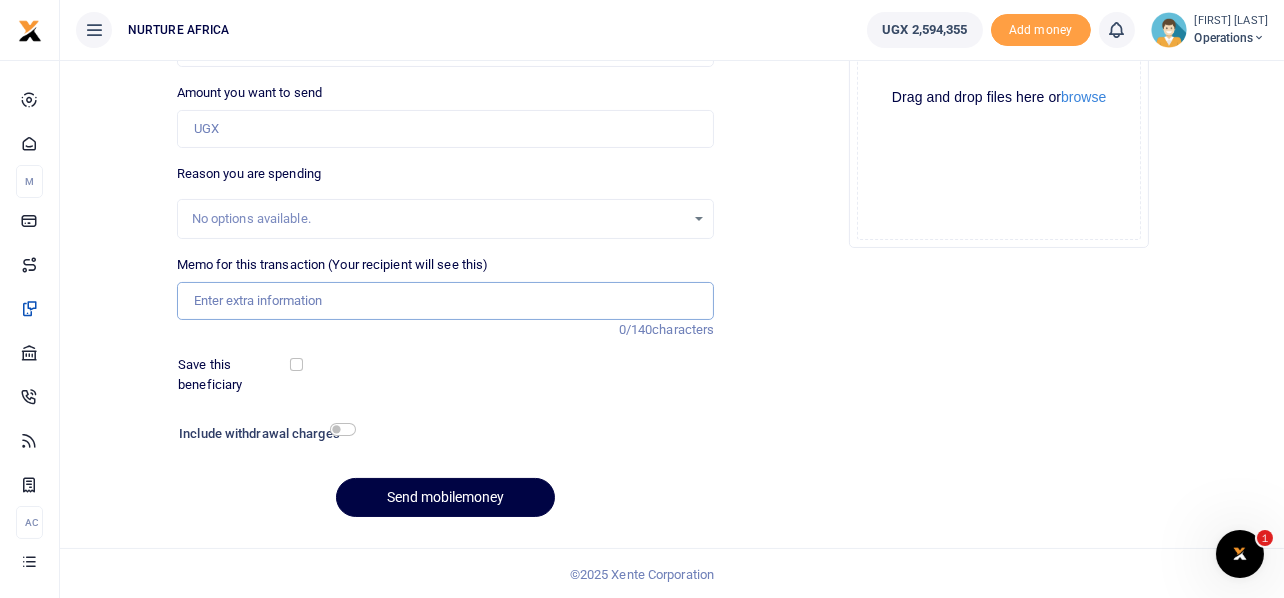 click on "Memo for this transaction (Your recipient will see this)" at bounding box center (446, 301) 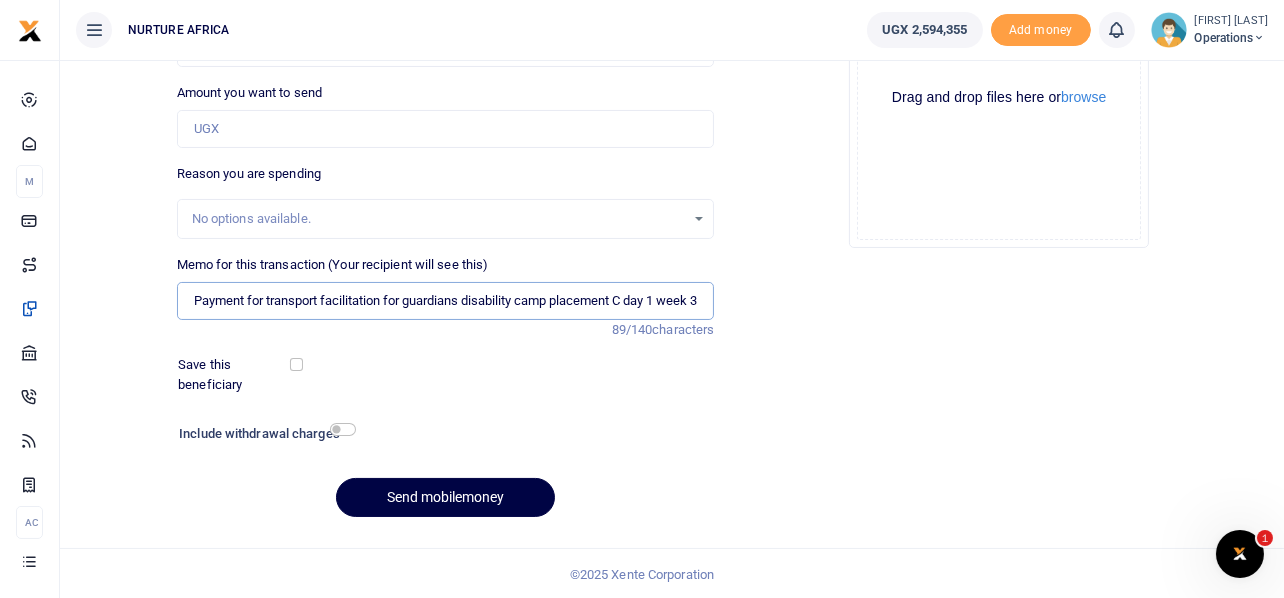 scroll, scrollTop: 0, scrollLeft: 11, axis: horizontal 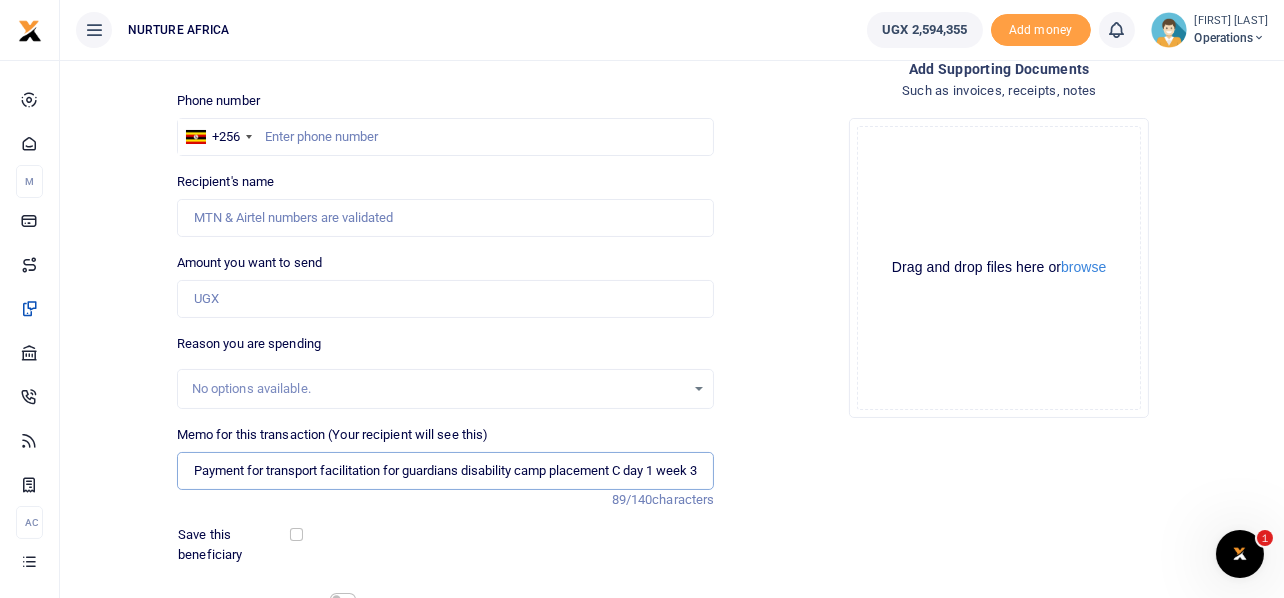 type on "Payment for transport facilitation for guardians disability camp placement C day 1 week 3" 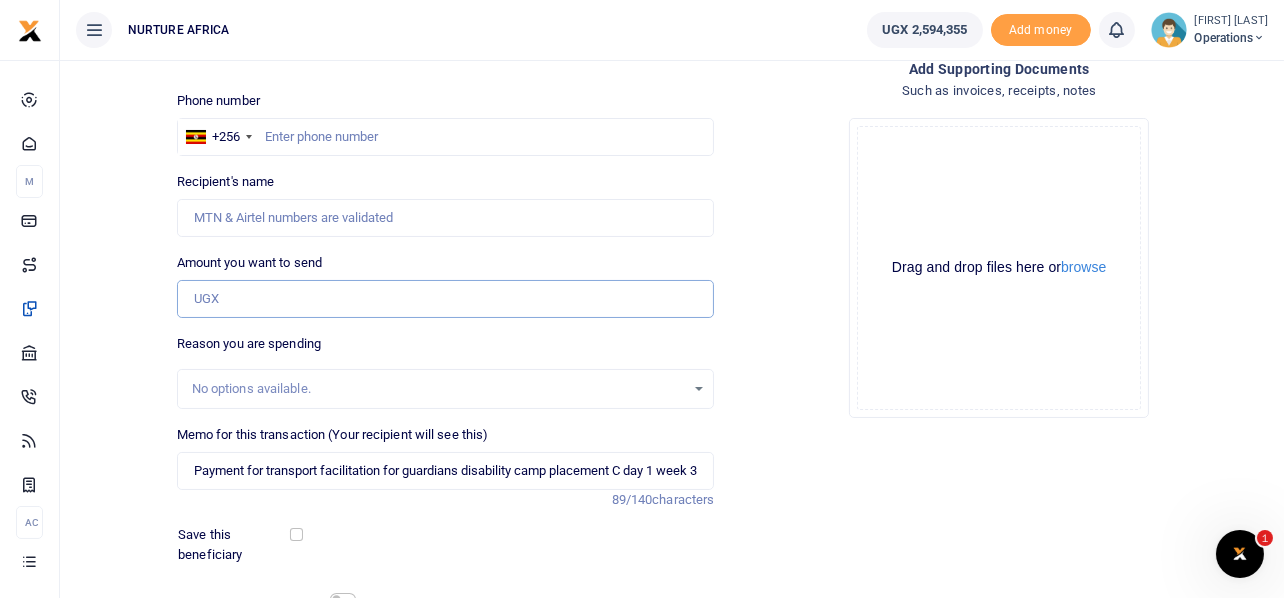 scroll, scrollTop: 0, scrollLeft: 0, axis: both 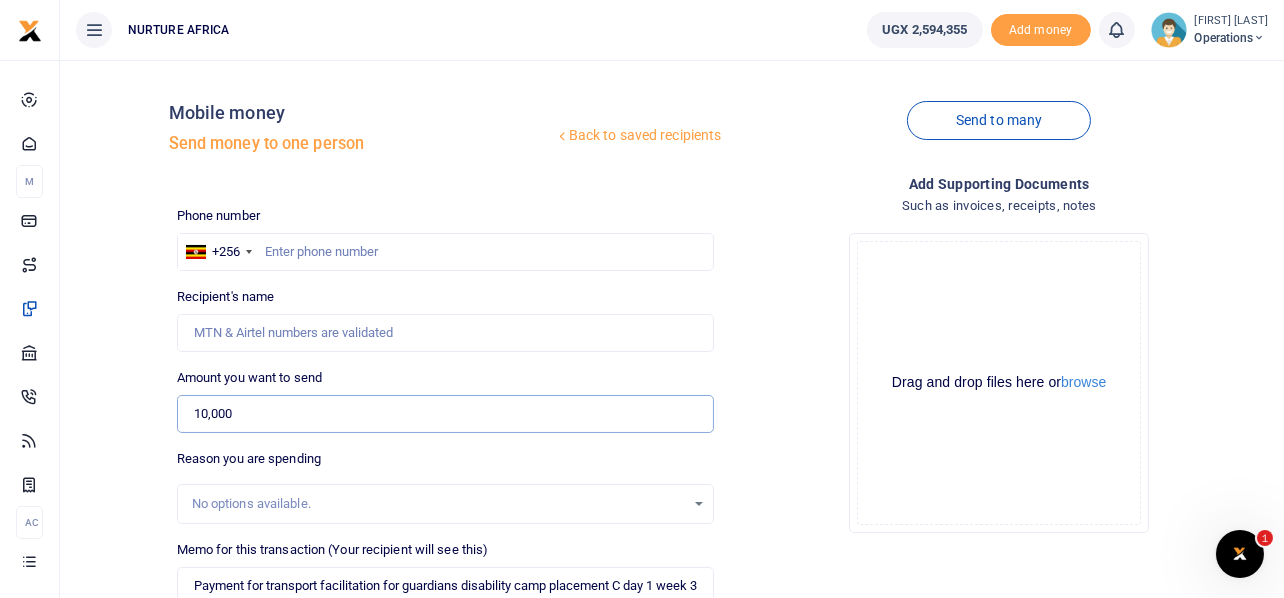 type on "10,000" 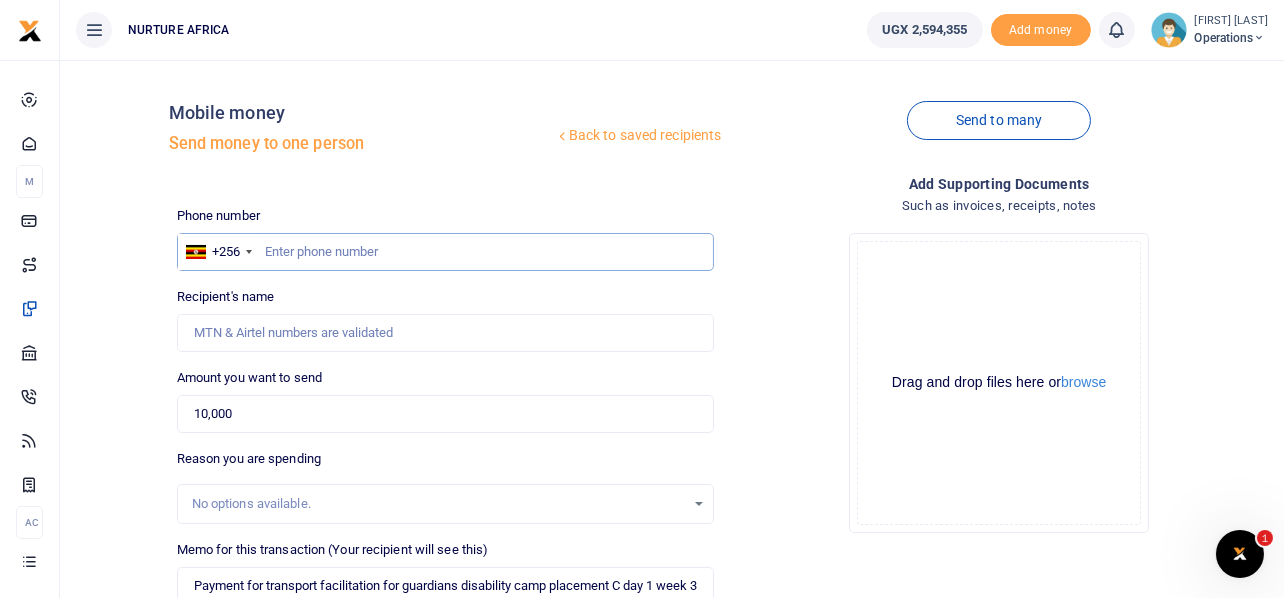 click at bounding box center (446, 252) 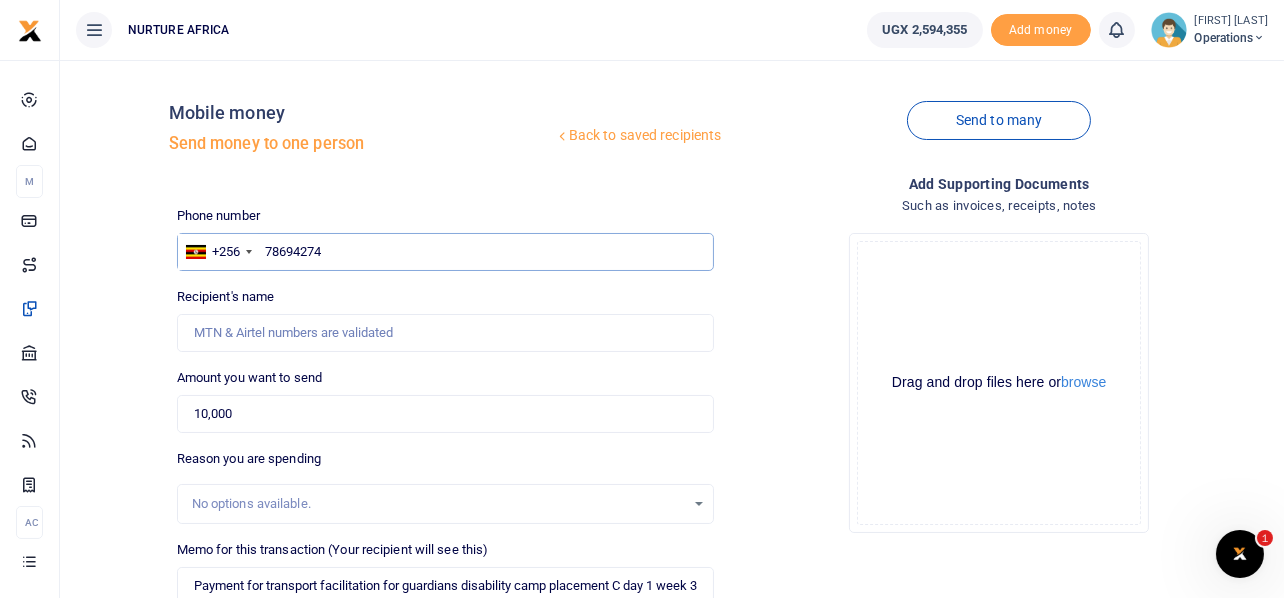 type on "786942741" 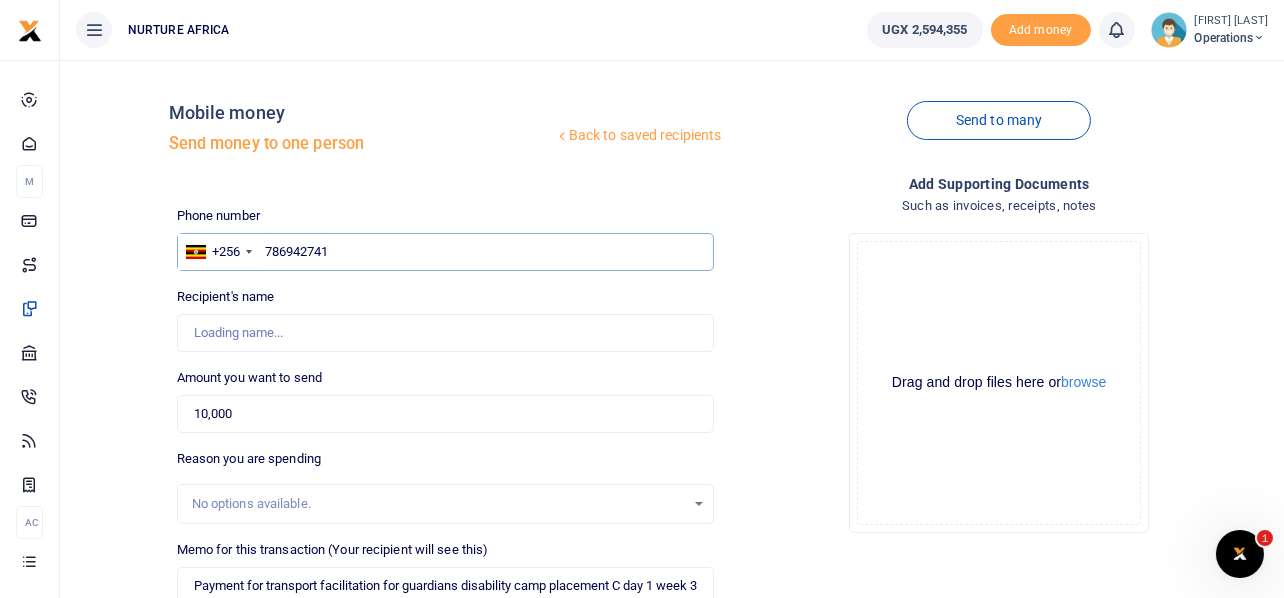 type on "[FIRST] [LAST]" 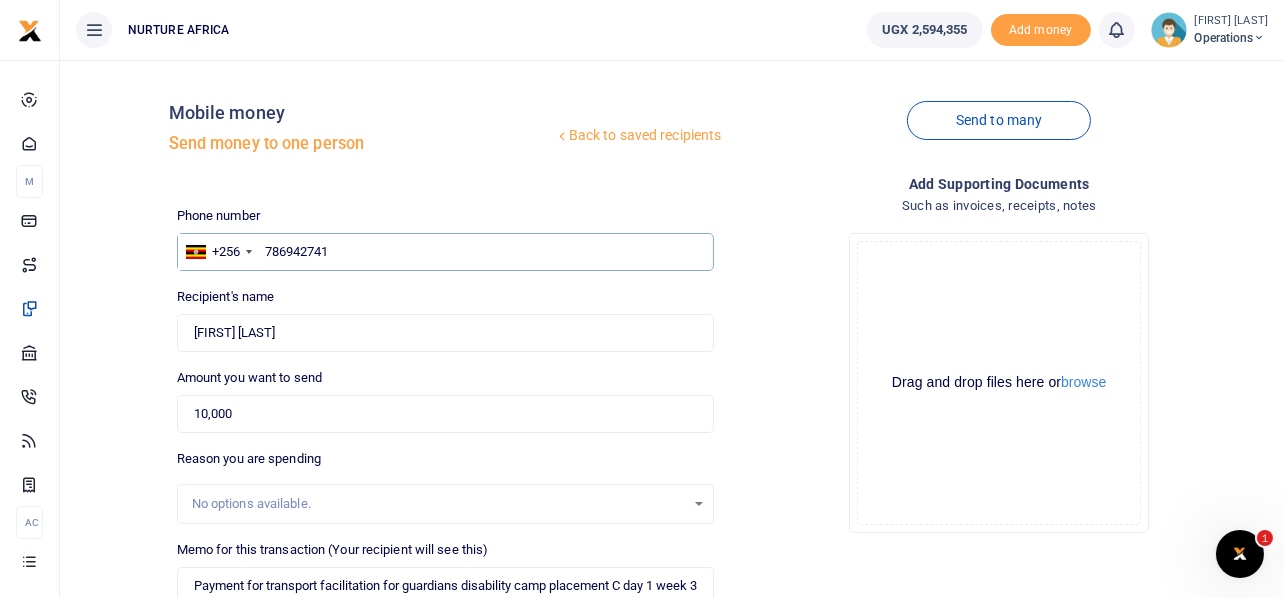 scroll, scrollTop: 287, scrollLeft: 0, axis: vertical 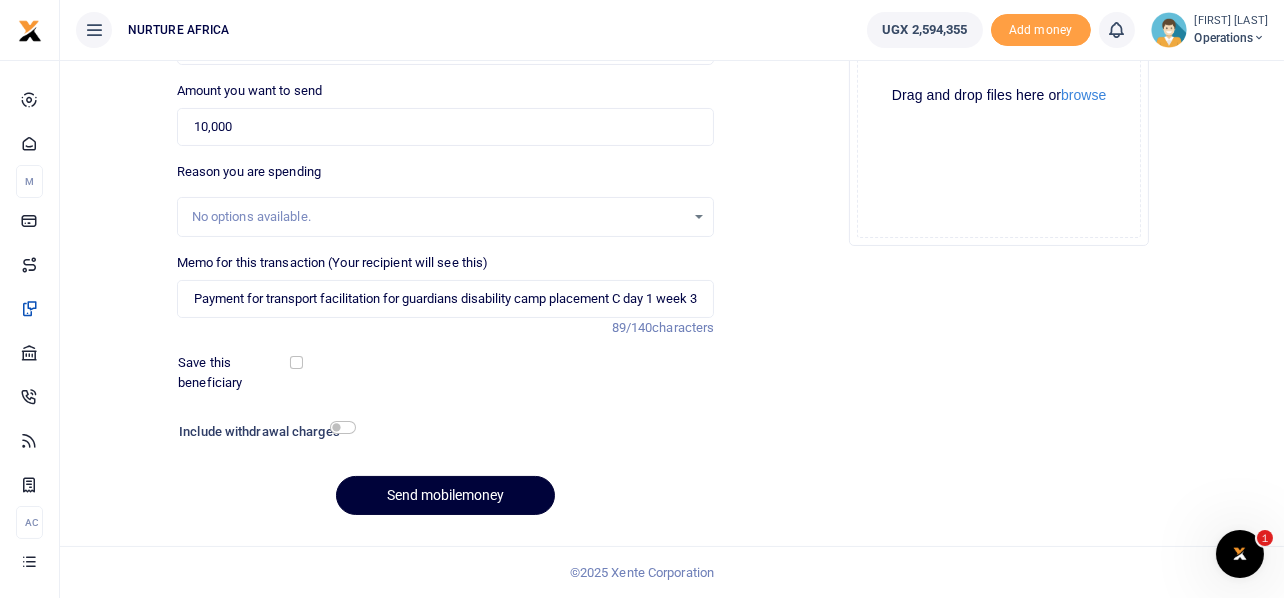 type on "786942741" 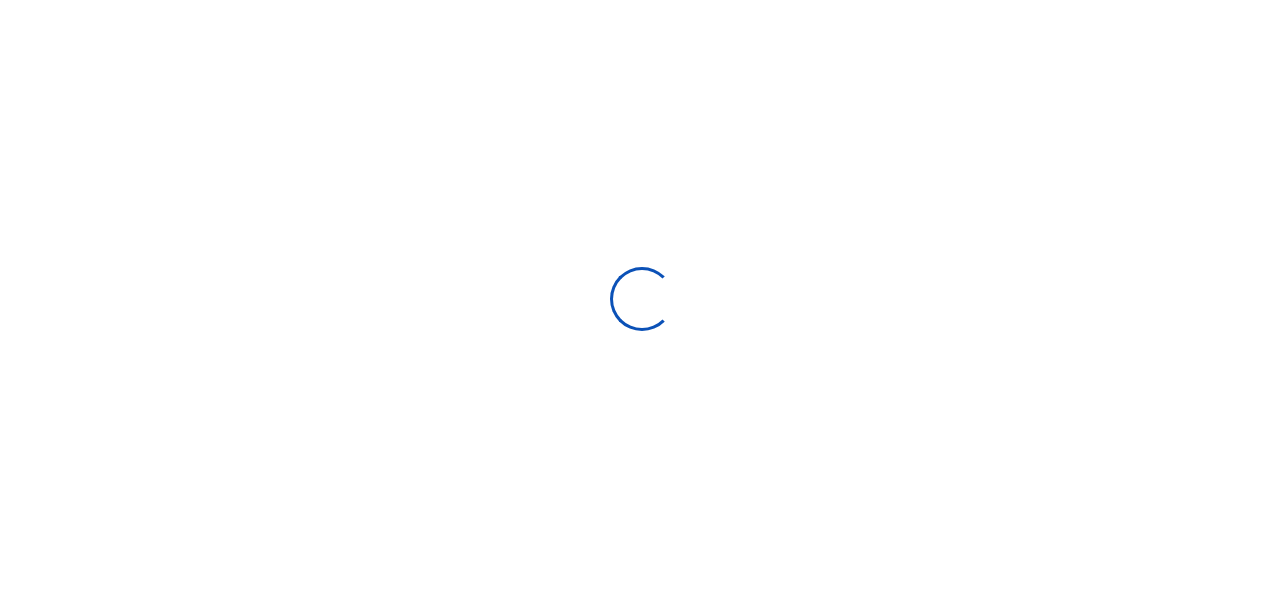 scroll, scrollTop: 285, scrollLeft: 0, axis: vertical 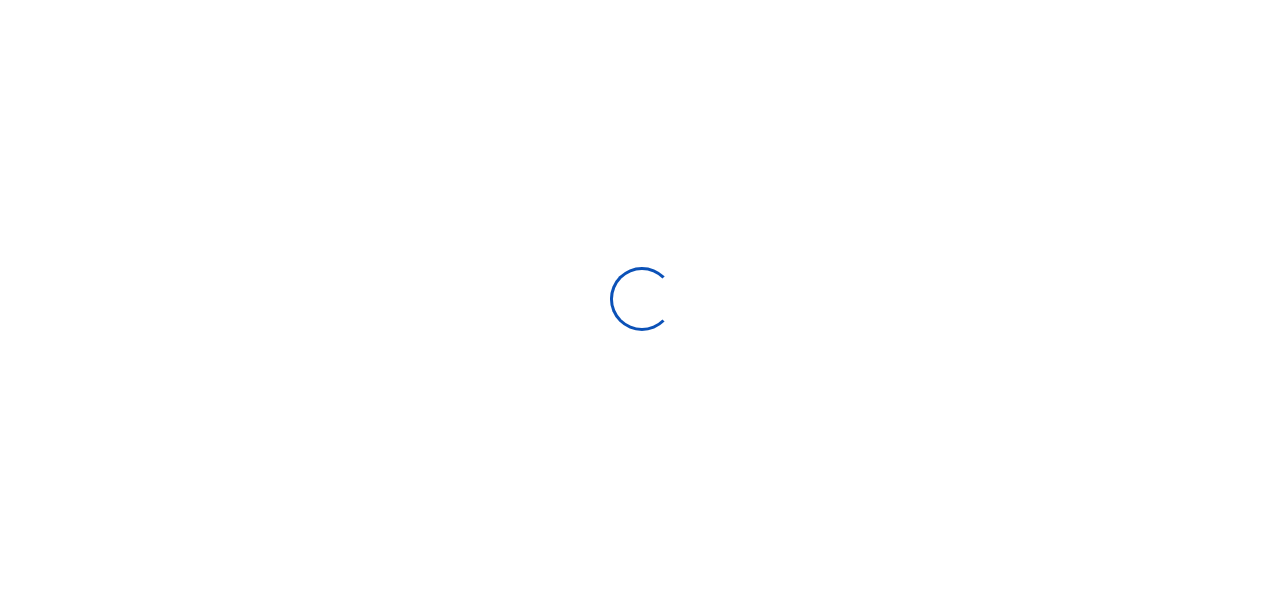 select 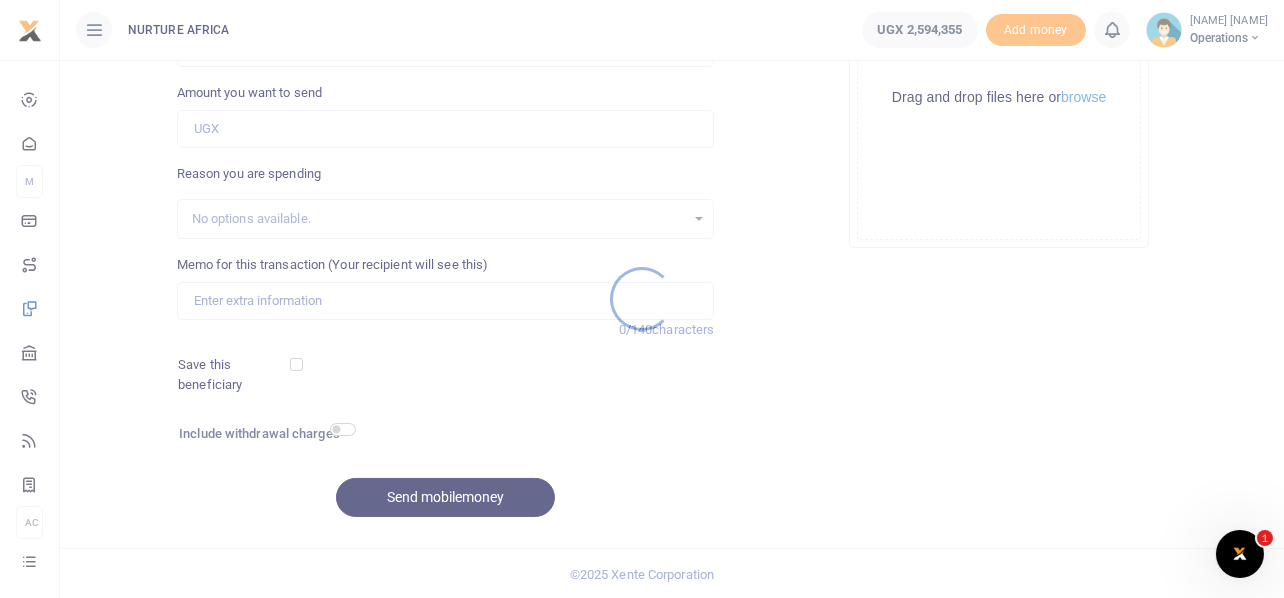 scroll, scrollTop: 0, scrollLeft: 0, axis: both 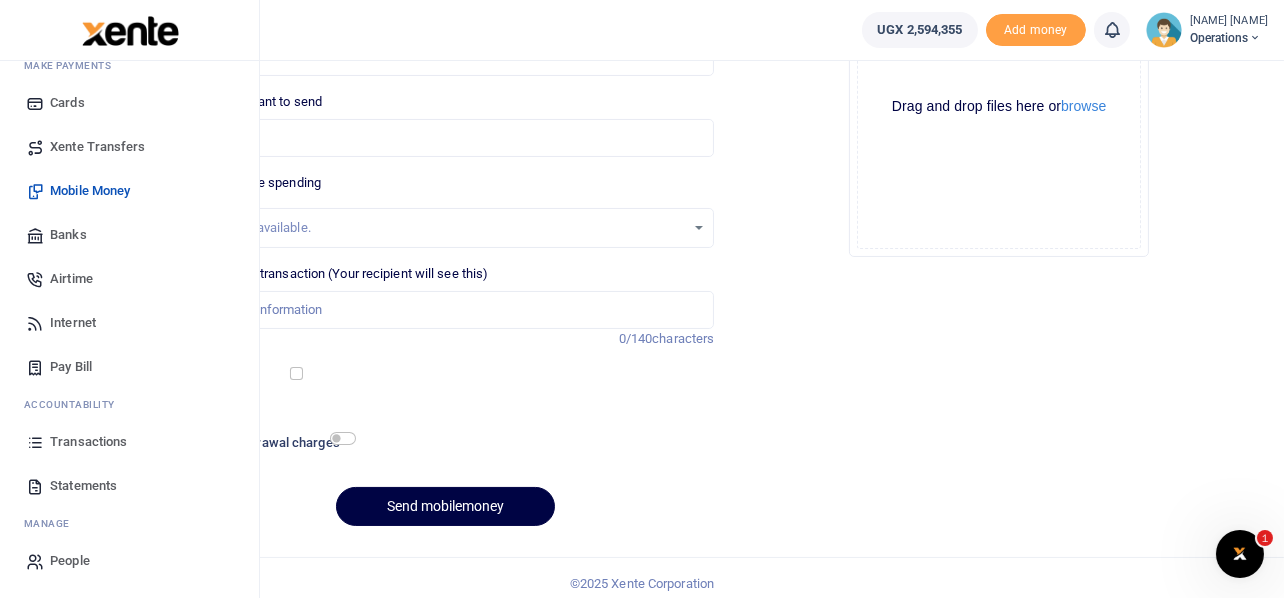 click on "Transactions" at bounding box center [88, 442] 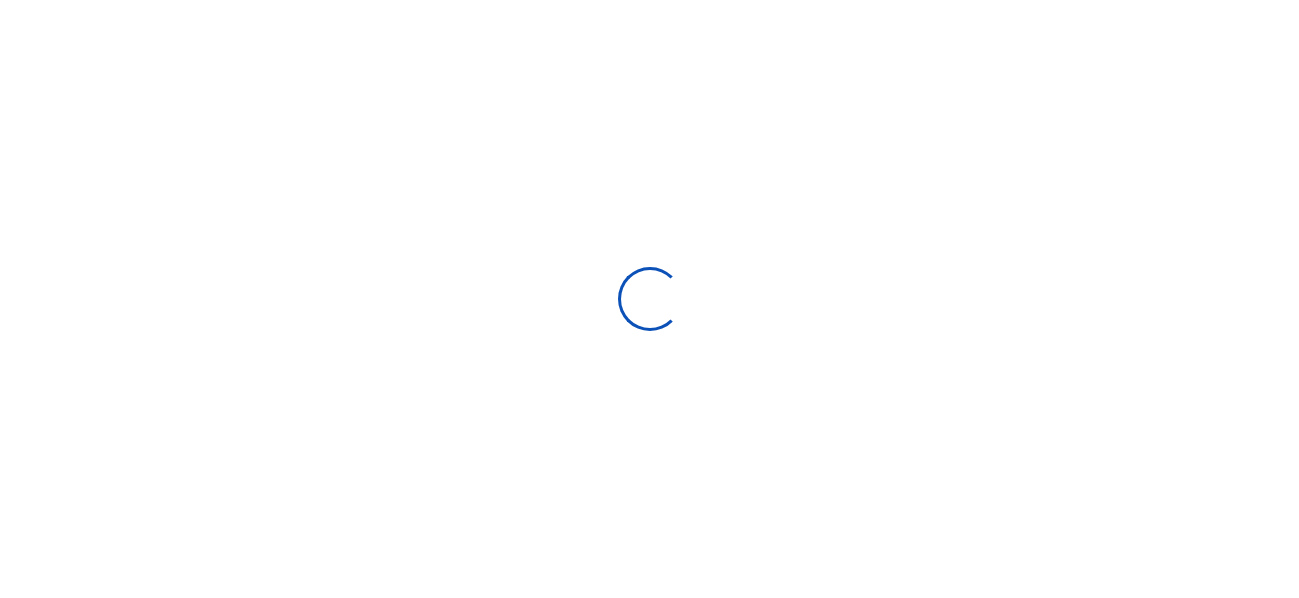 select 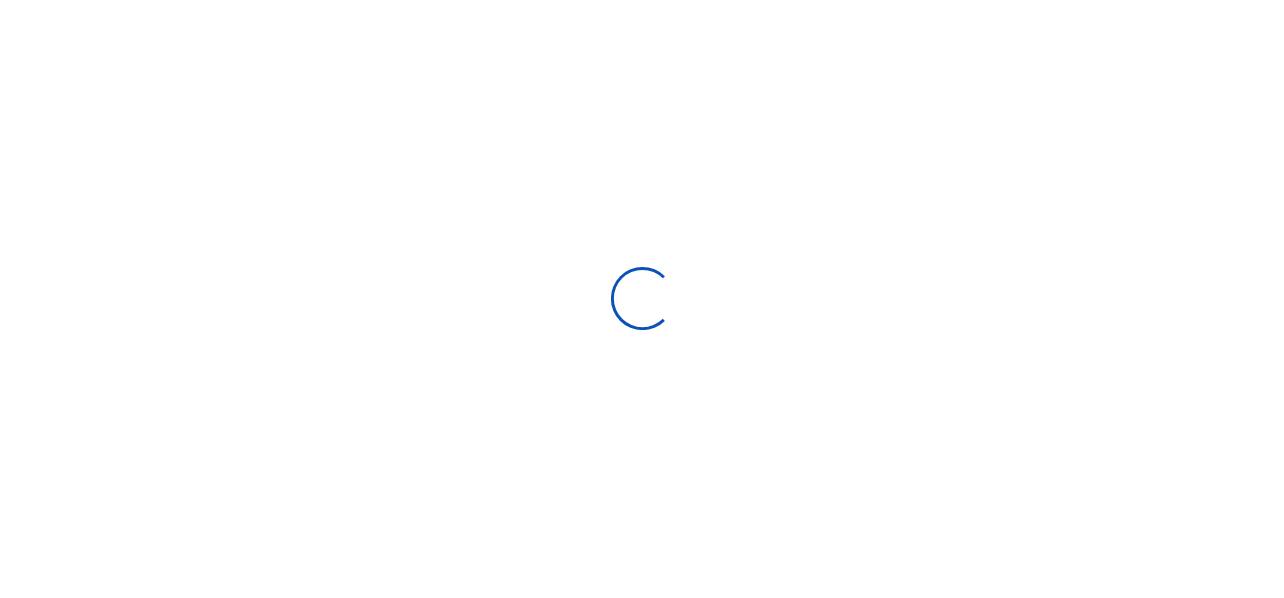 scroll, scrollTop: 0, scrollLeft: 0, axis: both 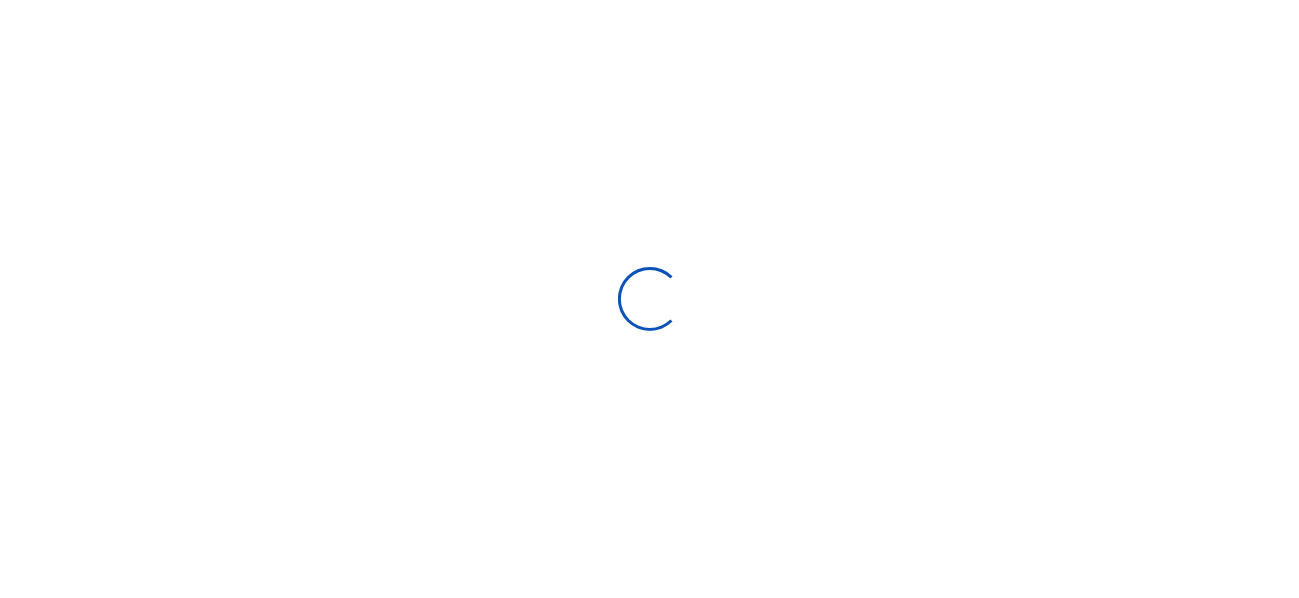 type on "07/06/2025 - 08/04/2025" 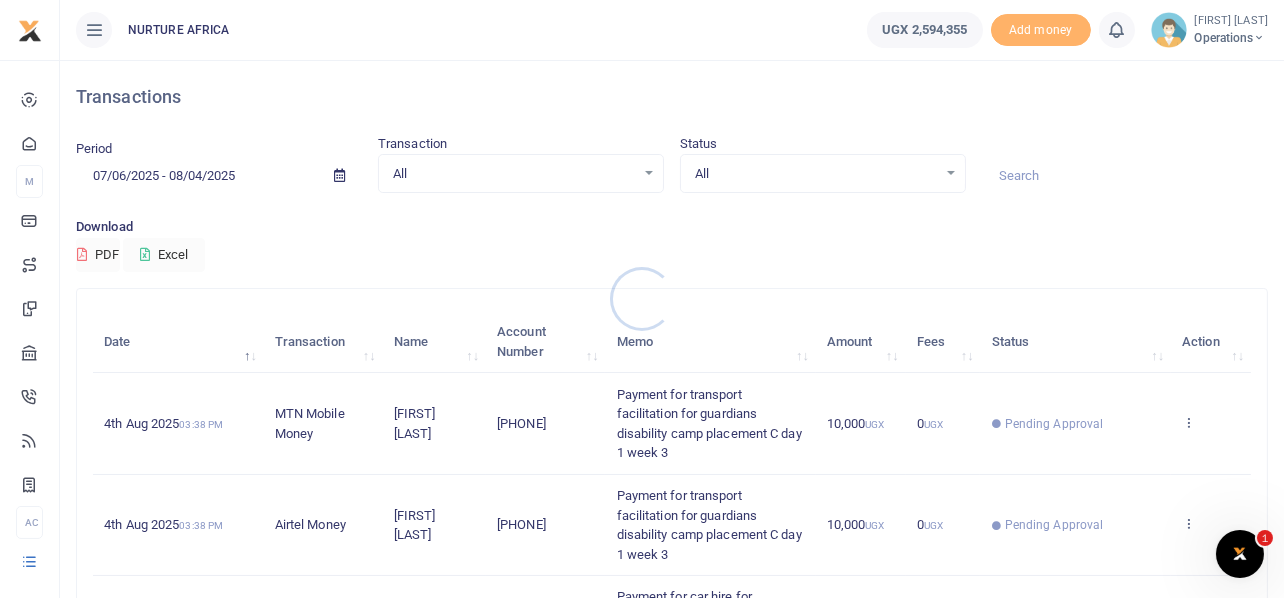 scroll, scrollTop: 0, scrollLeft: 0, axis: both 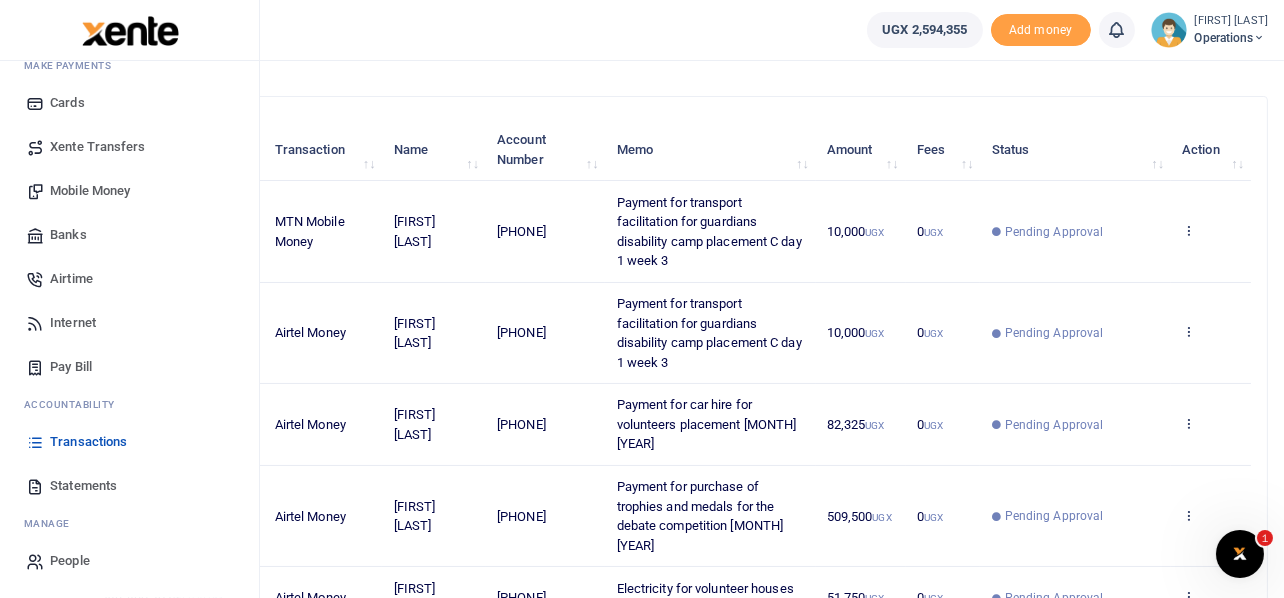 click on "Statements" at bounding box center (83, 486) 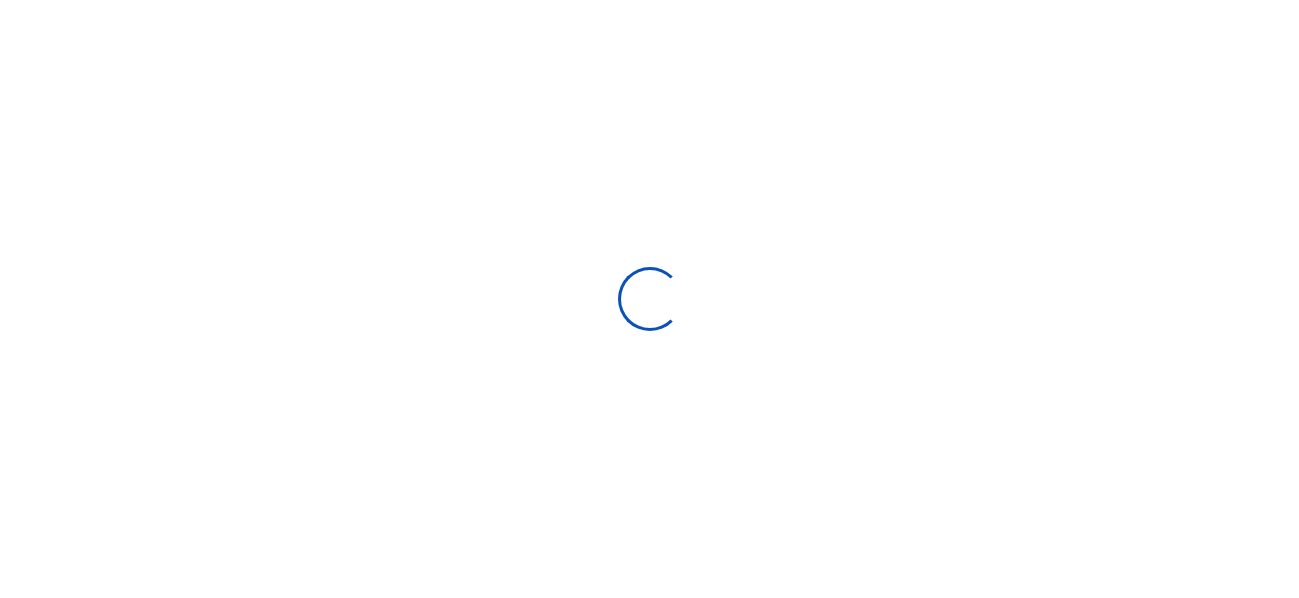 select on "ALL" 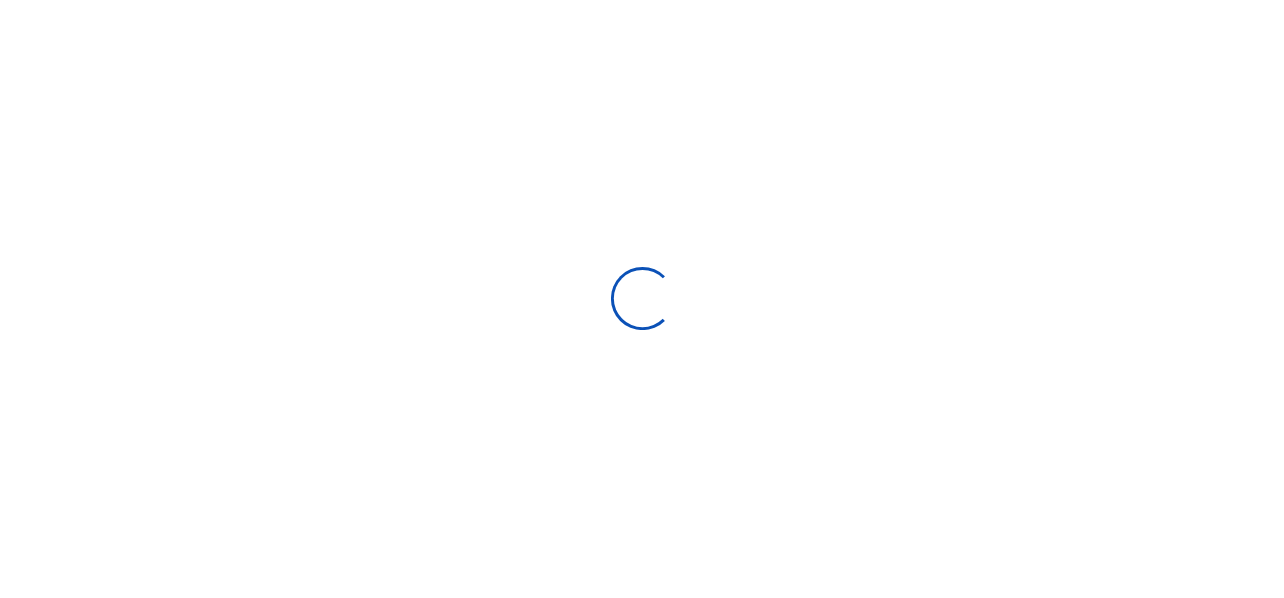 scroll, scrollTop: 0, scrollLeft: 0, axis: both 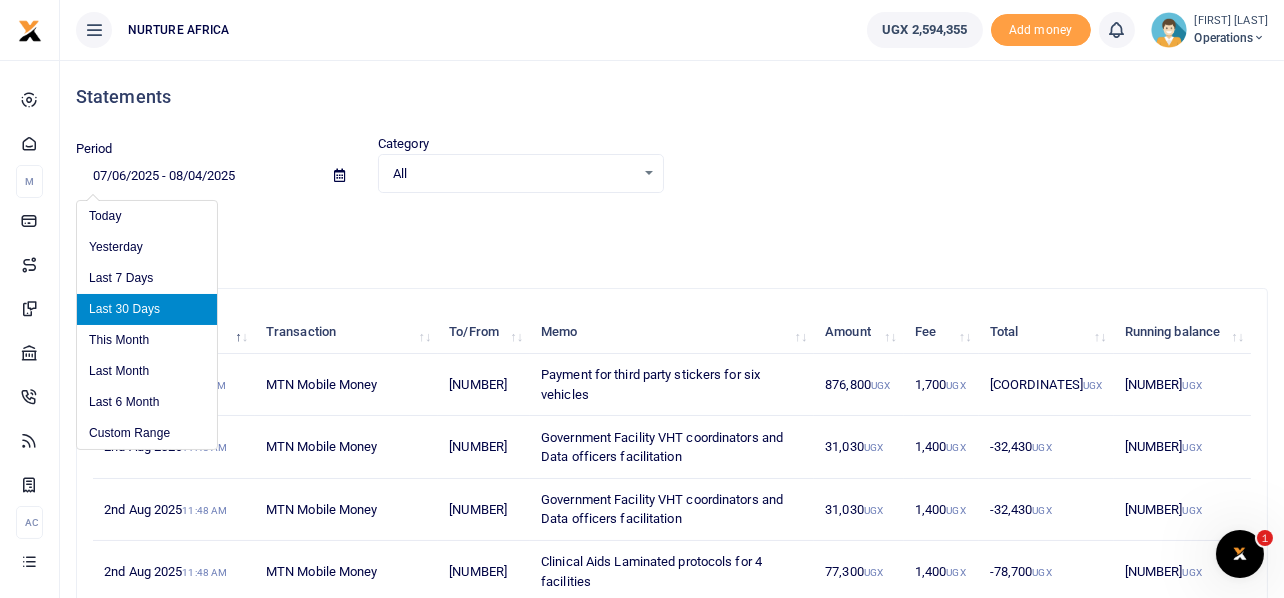 click on "07/06/2025 - 08/04/2025" at bounding box center [197, 176] 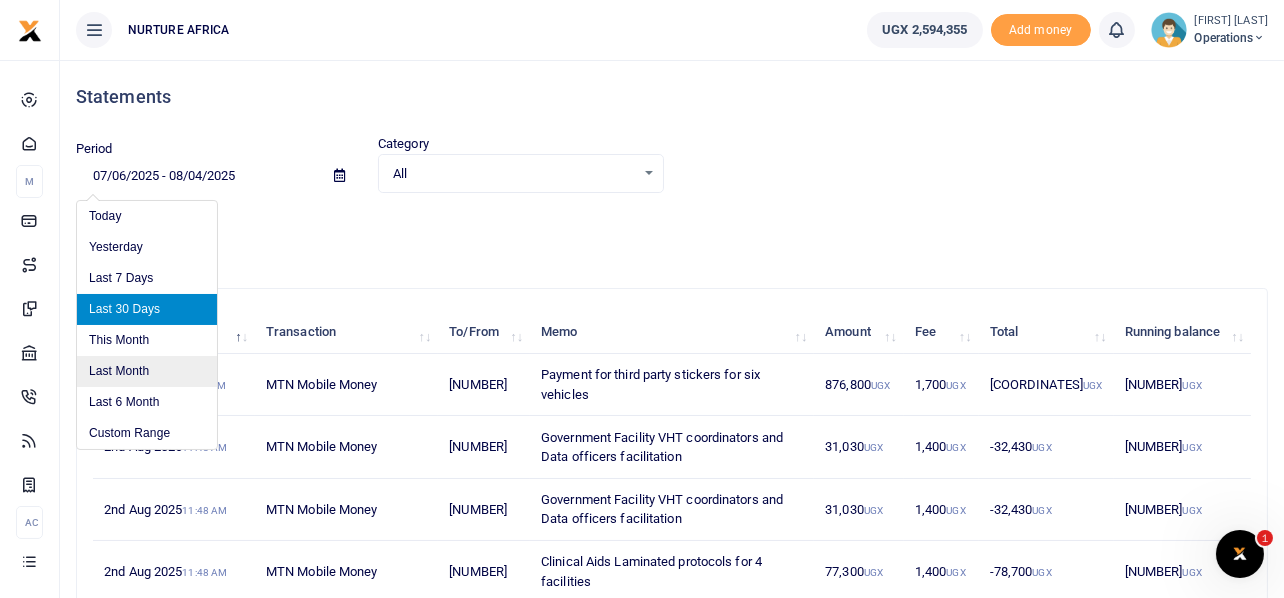 click on "Last Month" at bounding box center (147, 371) 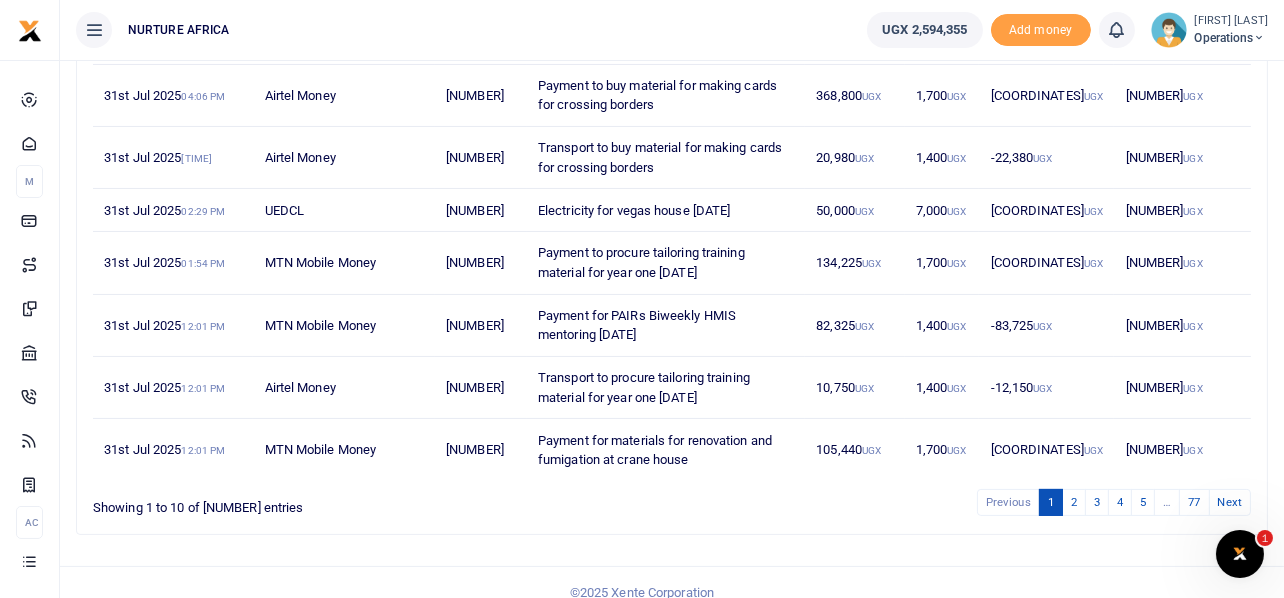 scroll, scrollTop: 0, scrollLeft: 0, axis: both 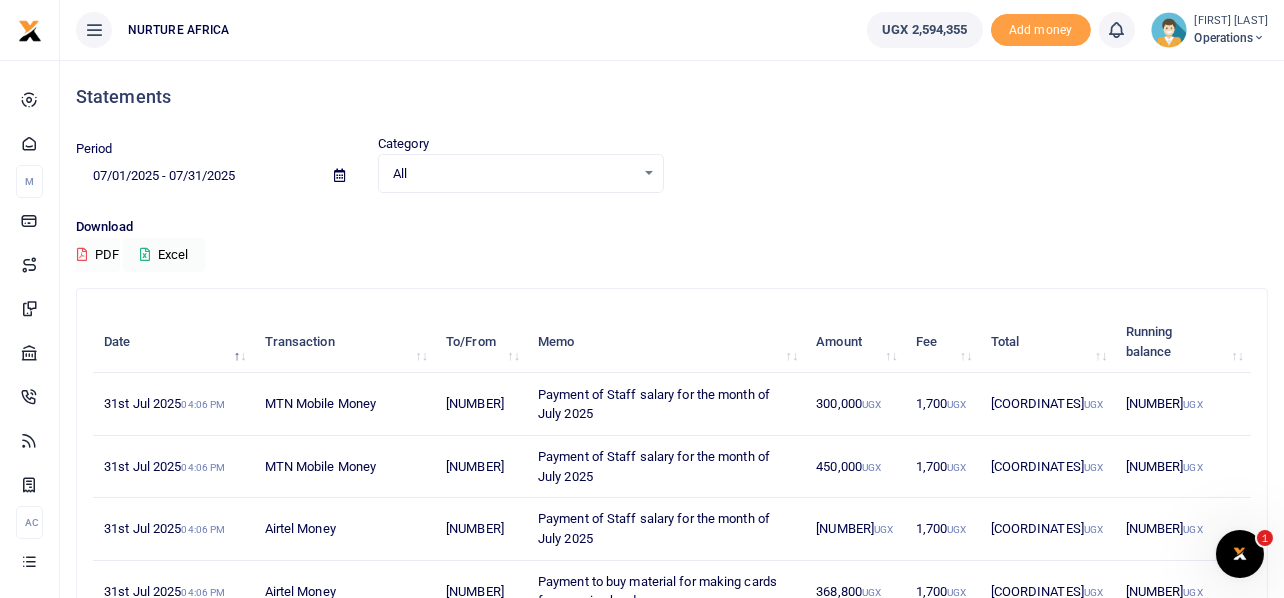 click on "PDF" at bounding box center [98, 255] 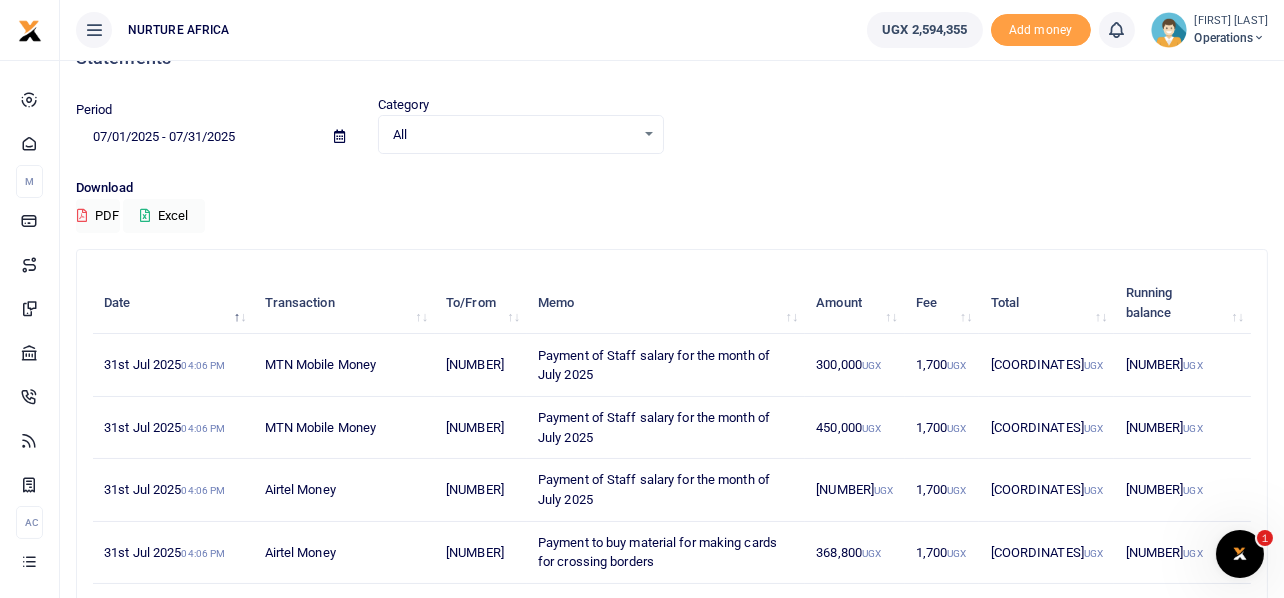 scroll, scrollTop: 57, scrollLeft: 0, axis: vertical 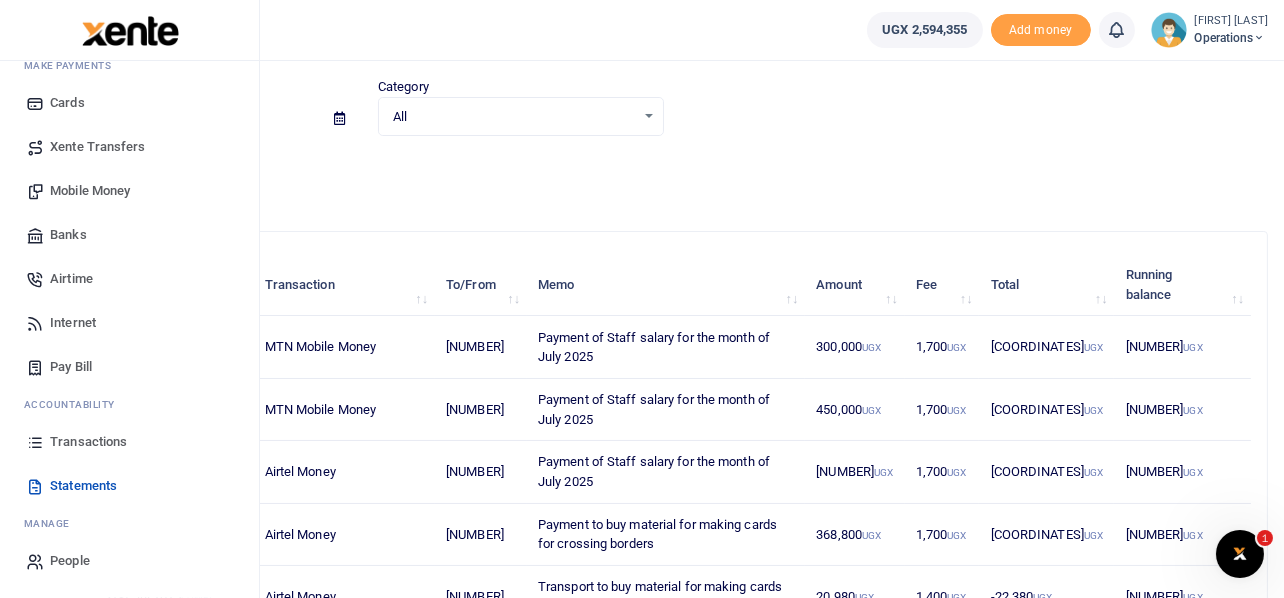 click on "Transactions" at bounding box center (88, 442) 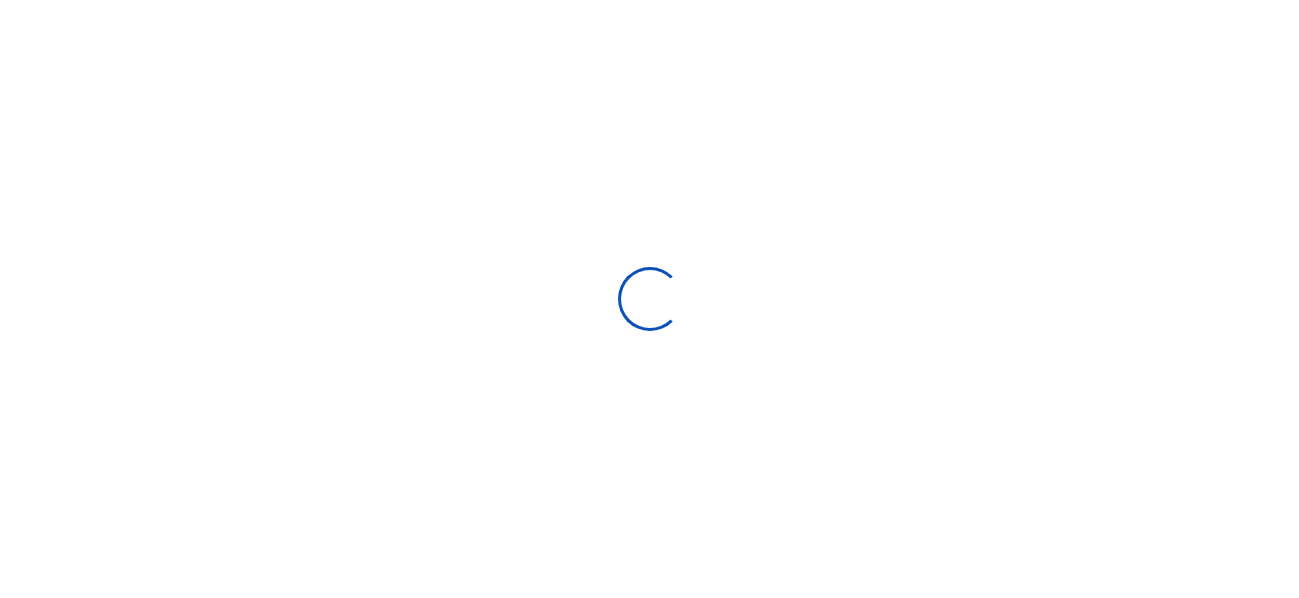 select 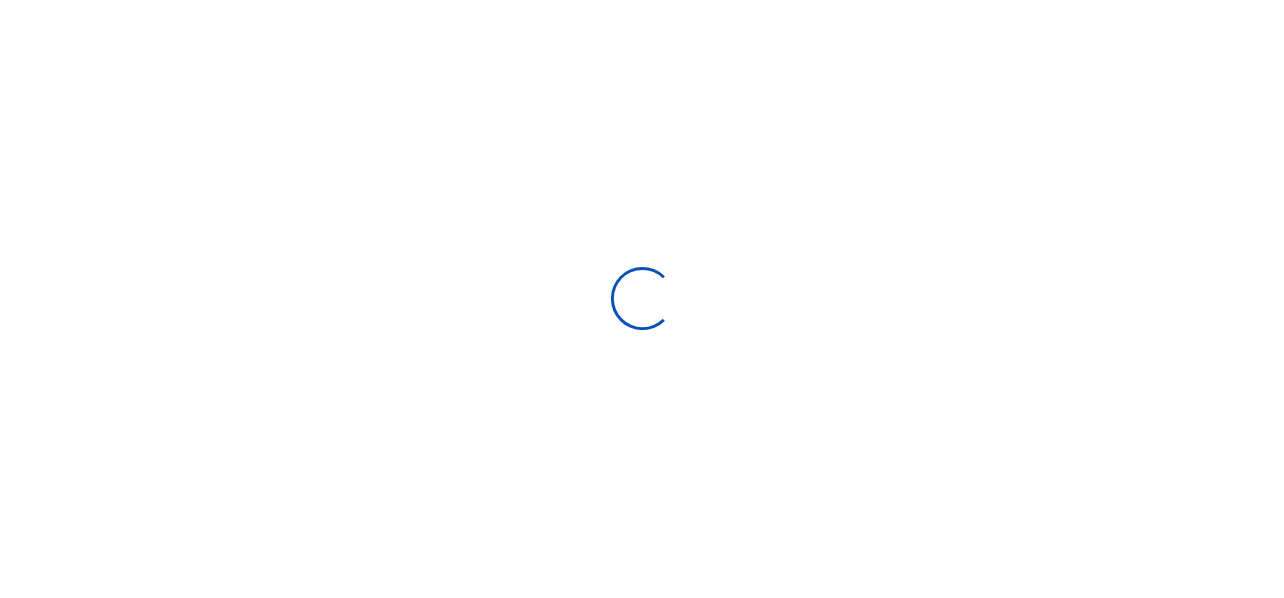 scroll, scrollTop: 0, scrollLeft: 0, axis: both 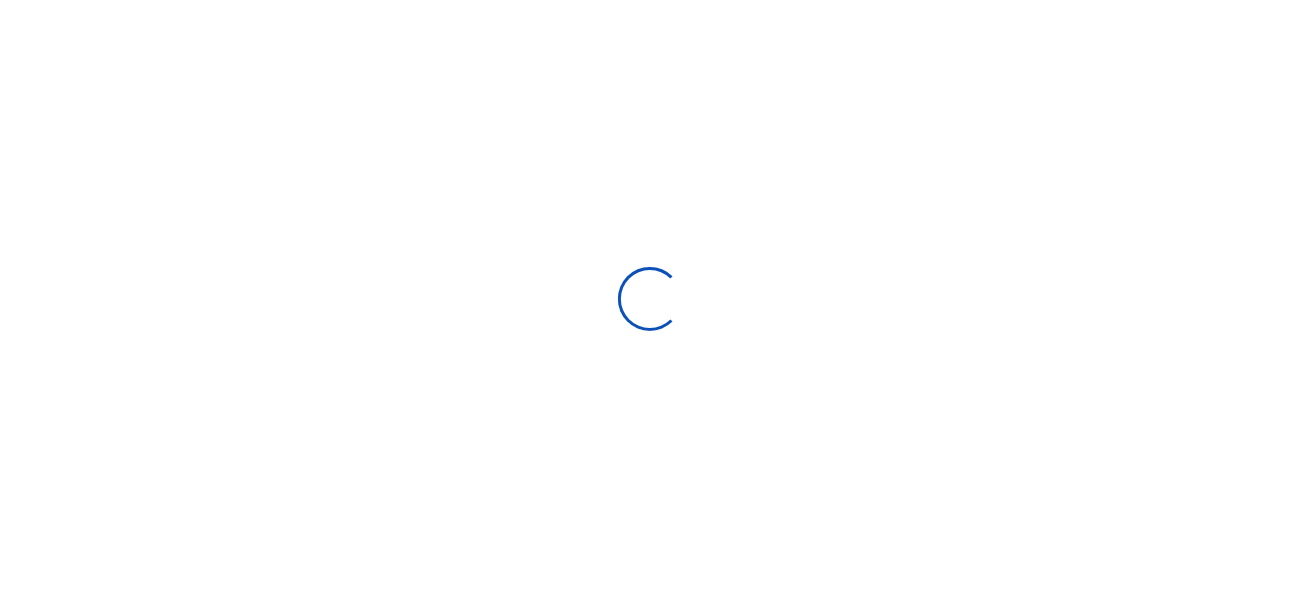 type on "07/06/2025 - 08/04/2025" 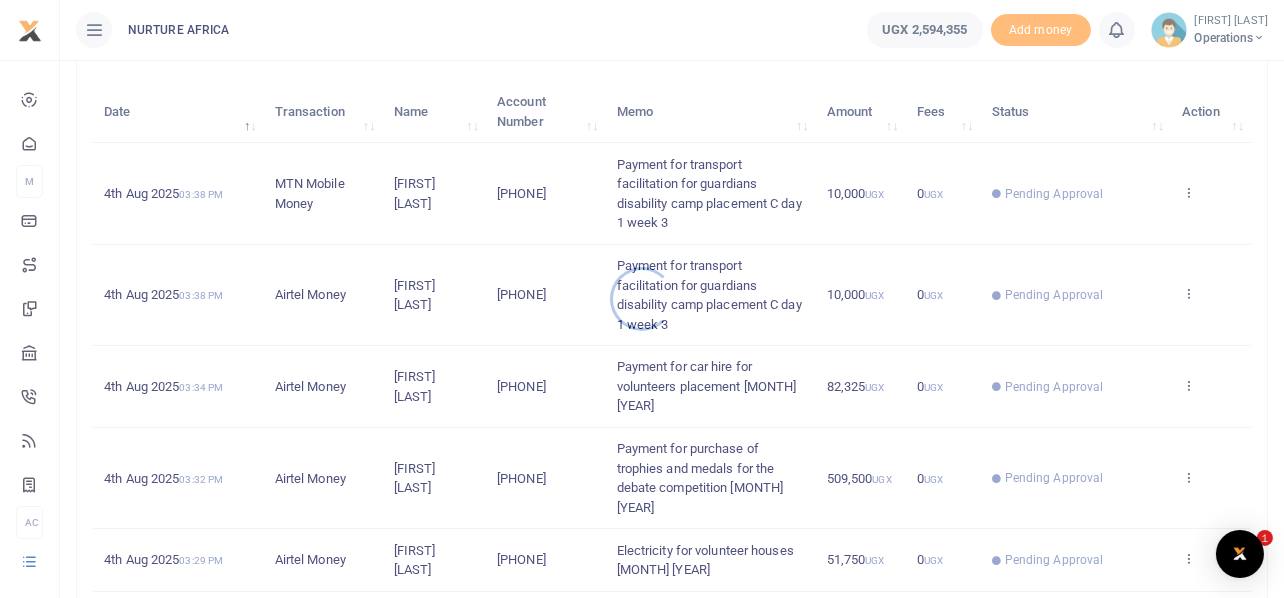 scroll, scrollTop: 231, scrollLeft: 0, axis: vertical 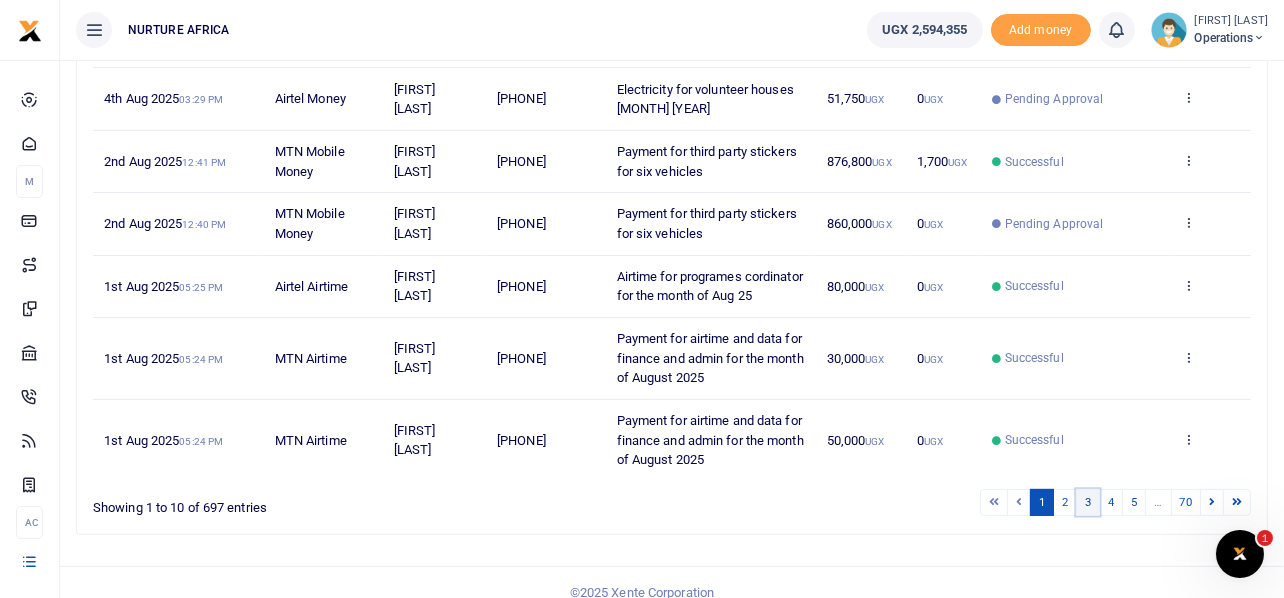 click on "3" at bounding box center [1088, 502] 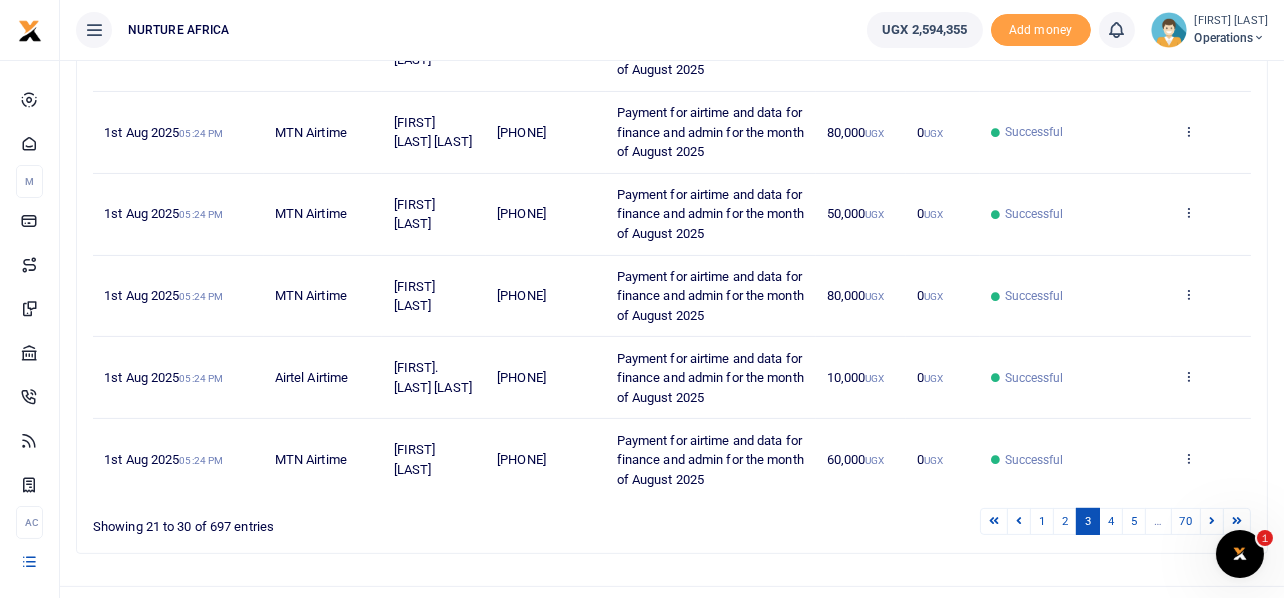 scroll, scrollTop: 729, scrollLeft: 0, axis: vertical 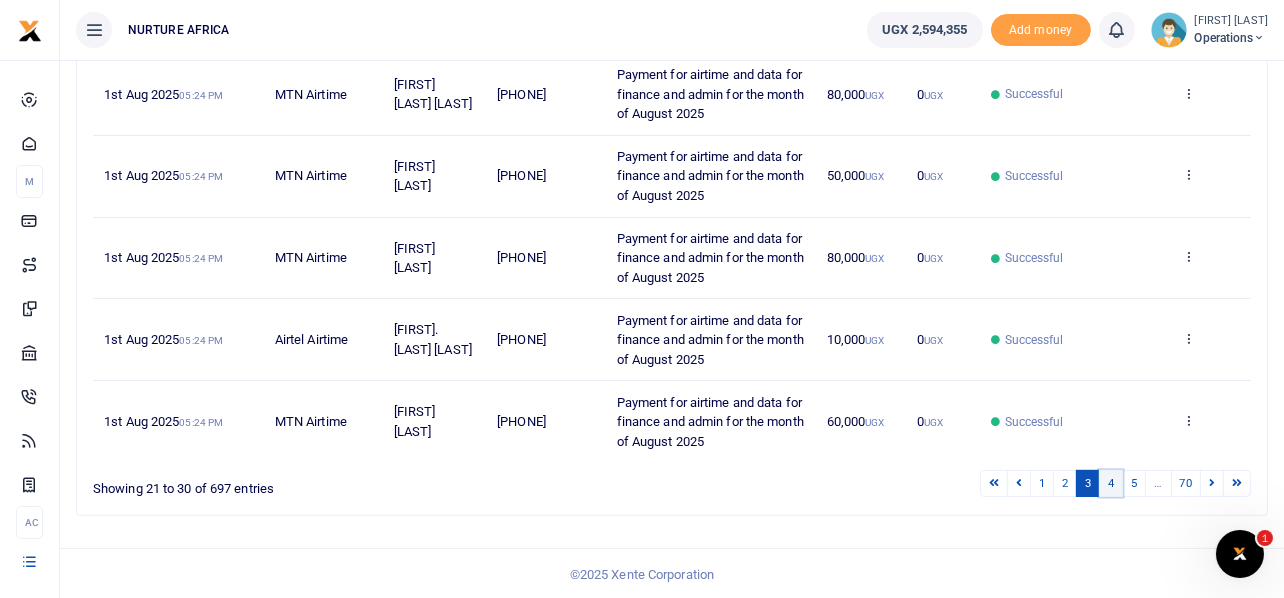 click on "4" at bounding box center [1111, 483] 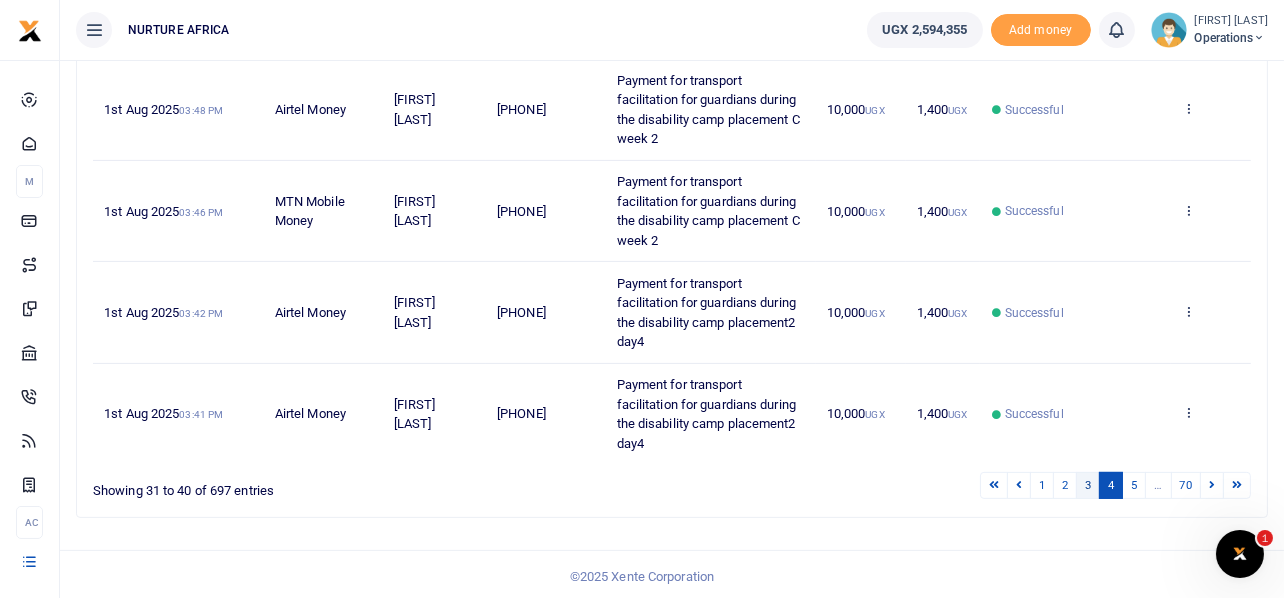 scroll, scrollTop: 885, scrollLeft: 0, axis: vertical 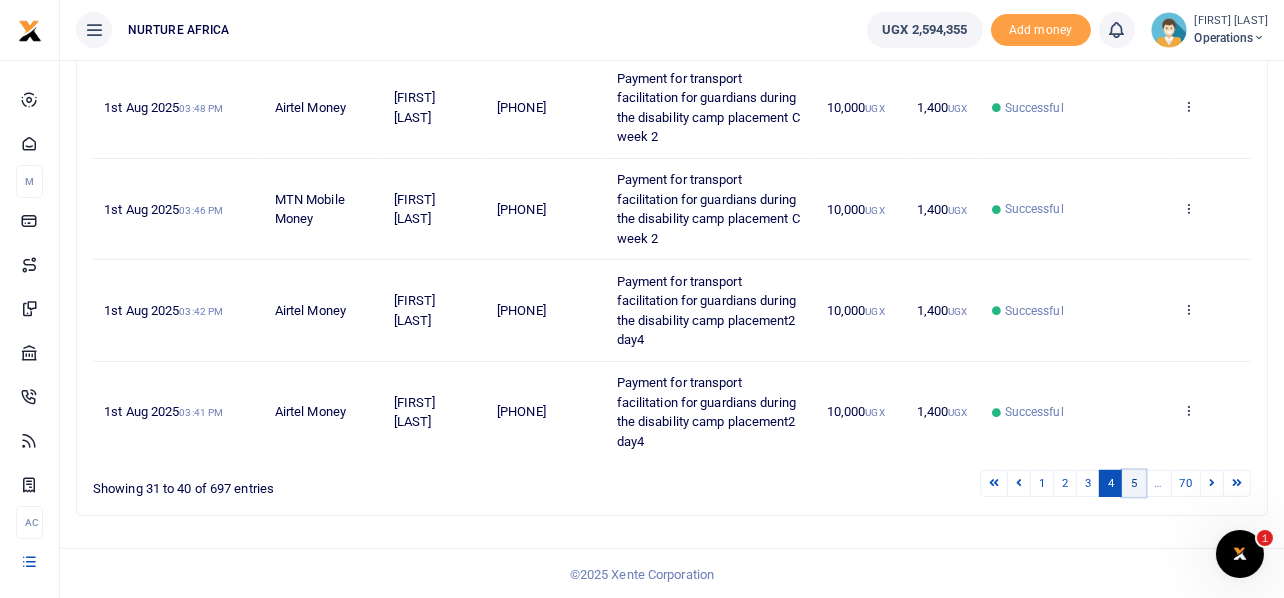 click on "5" at bounding box center (1134, 483) 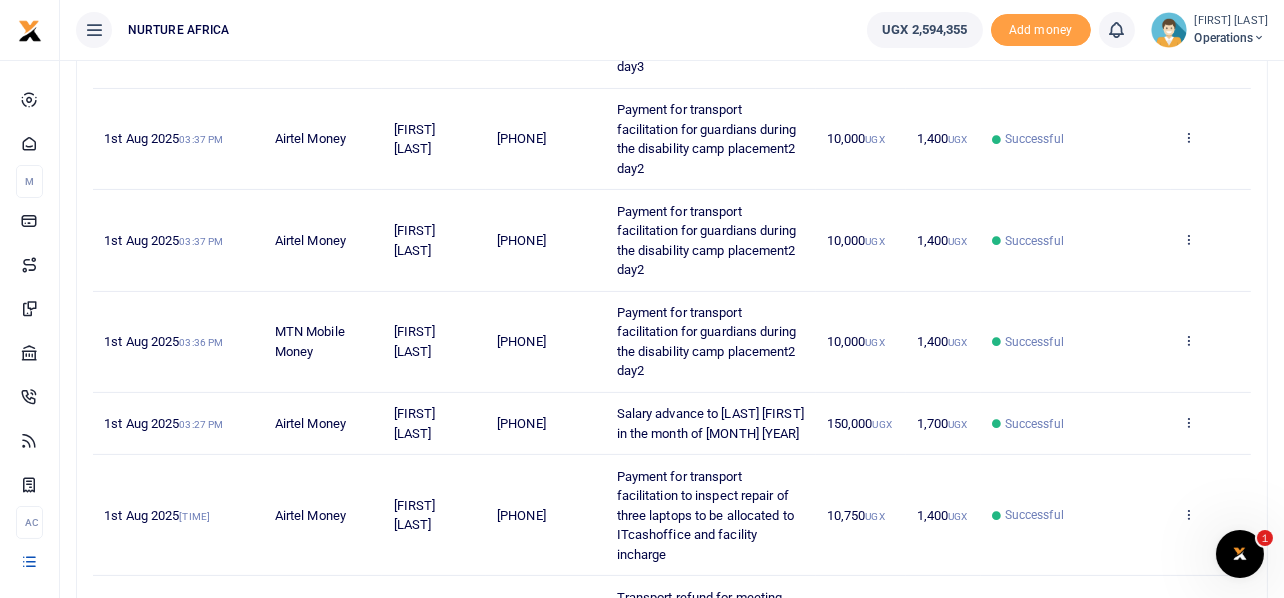 scroll, scrollTop: 866, scrollLeft: 0, axis: vertical 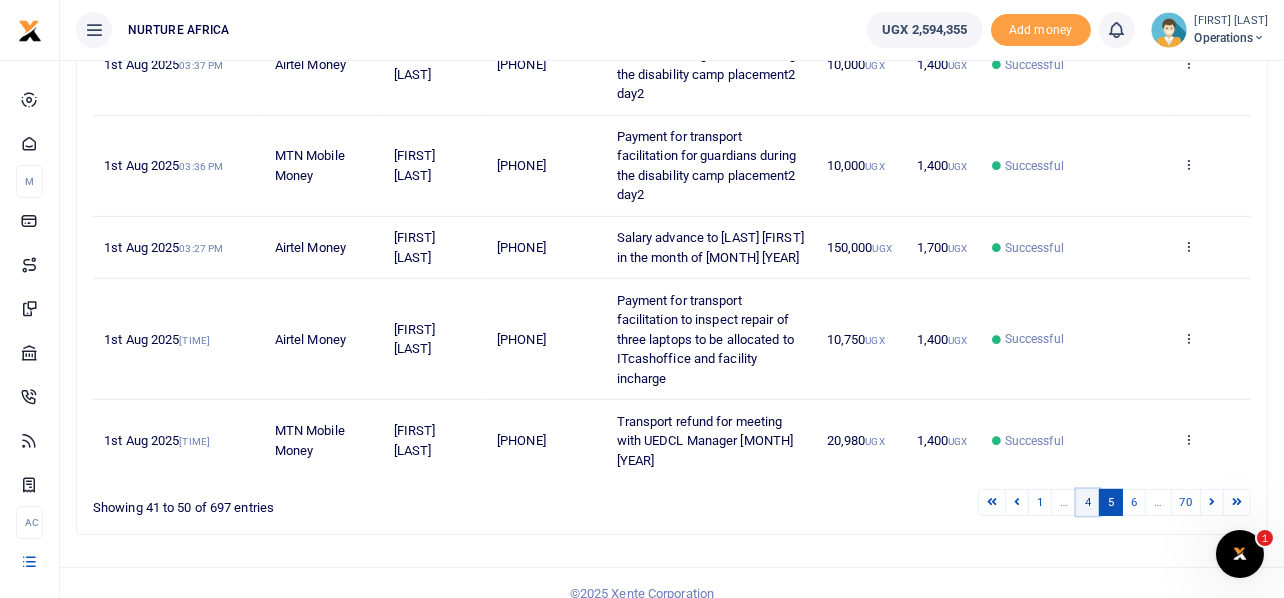 click on "4" at bounding box center [1088, 502] 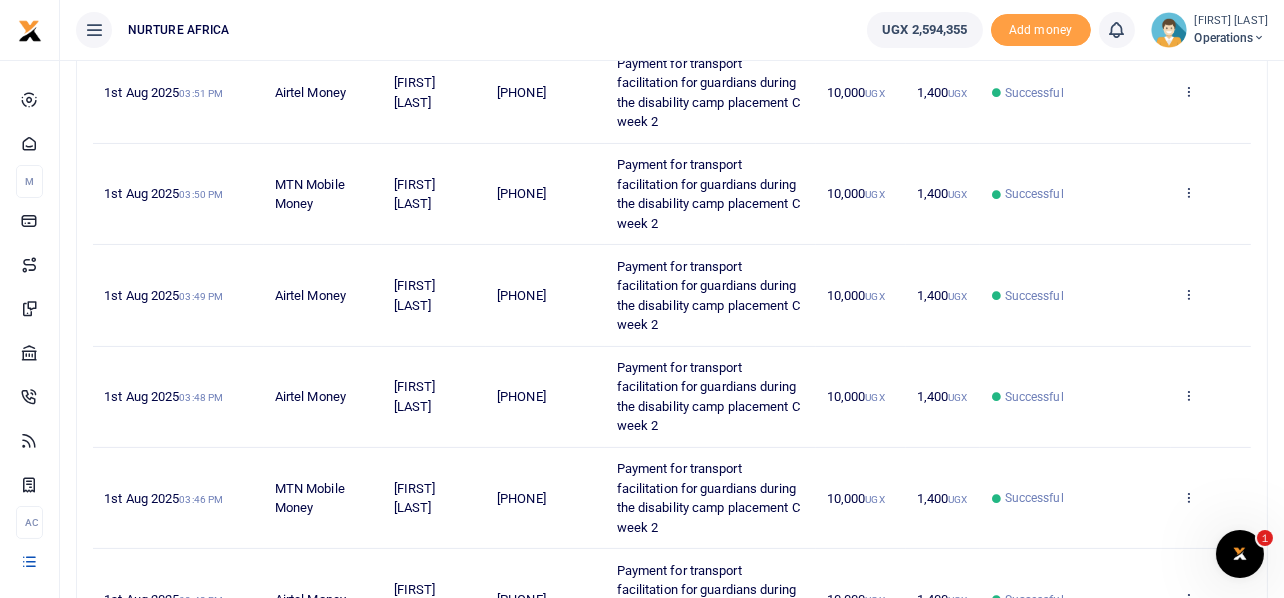 scroll, scrollTop: 885, scrollLeft: 0, axis: vertical 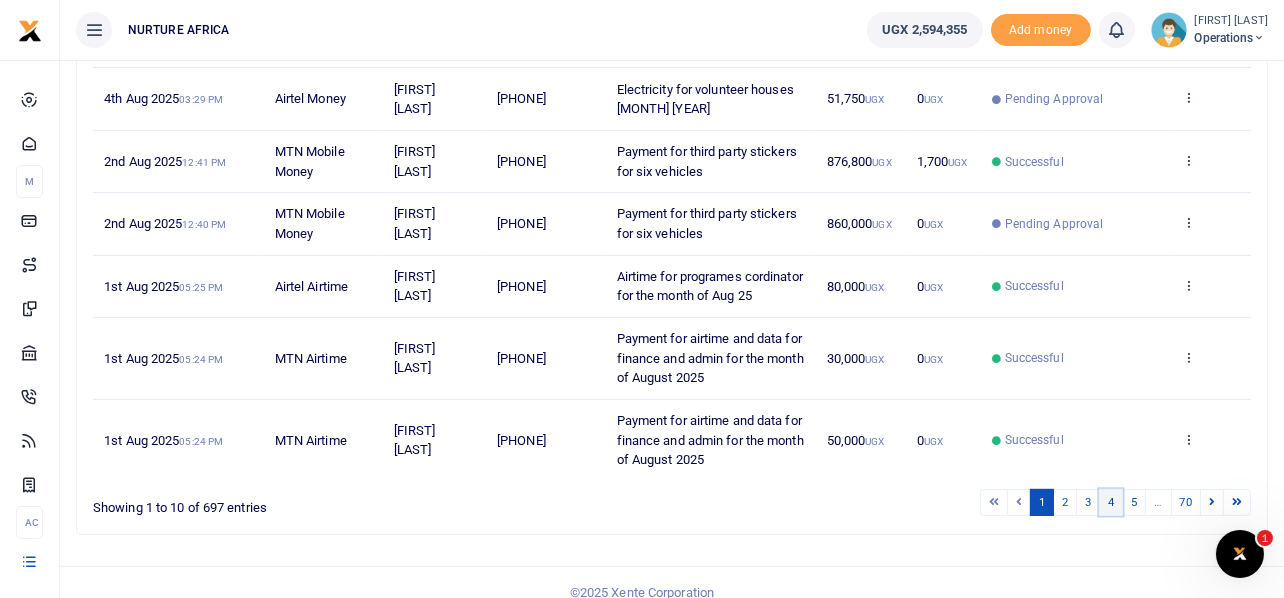click on "4" at bounding box center (1111, 502) 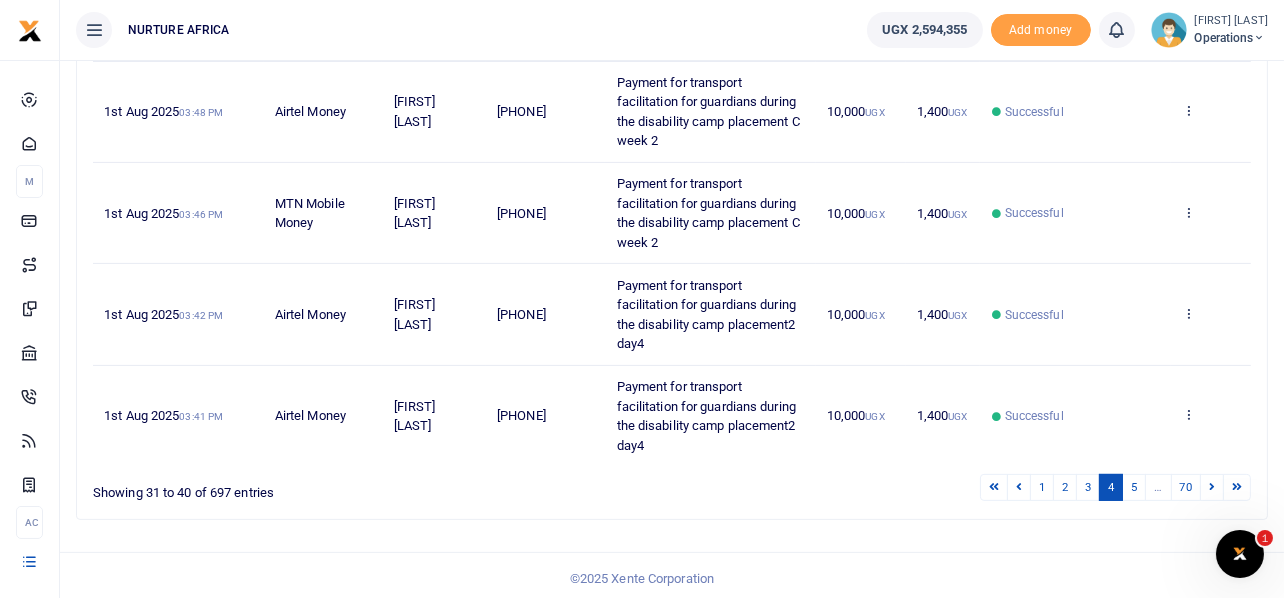 scroll, scrollTop: 885, scrollLeft: 0, axis: vertical 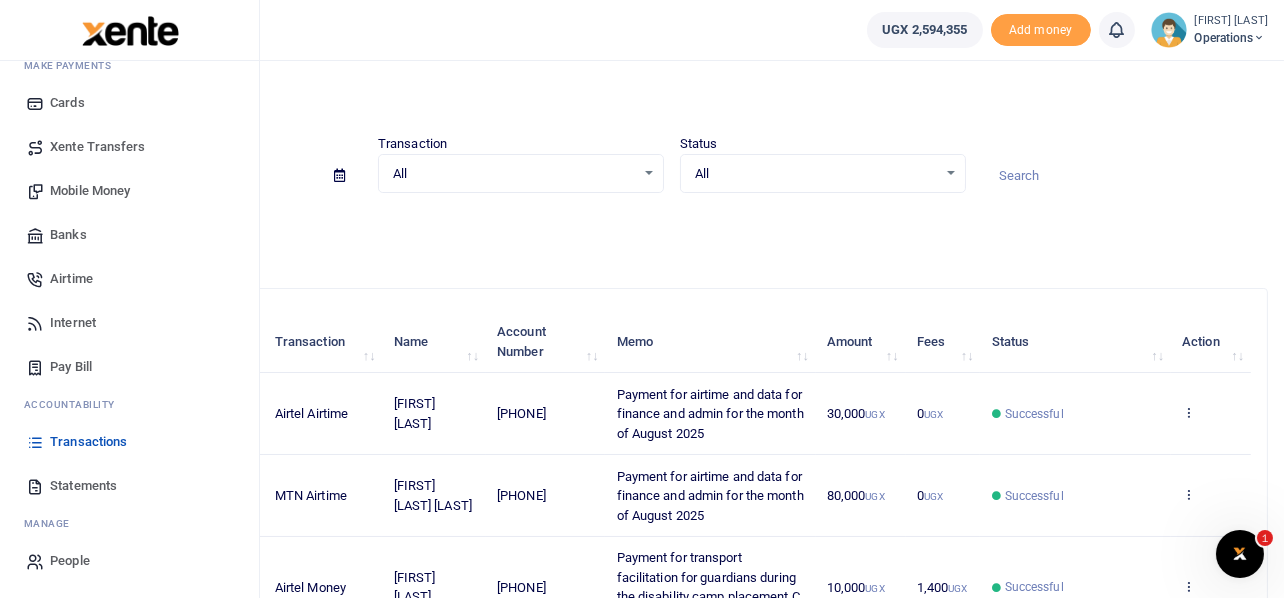 click on "Pay Bill" at bounding box center [71, 367] 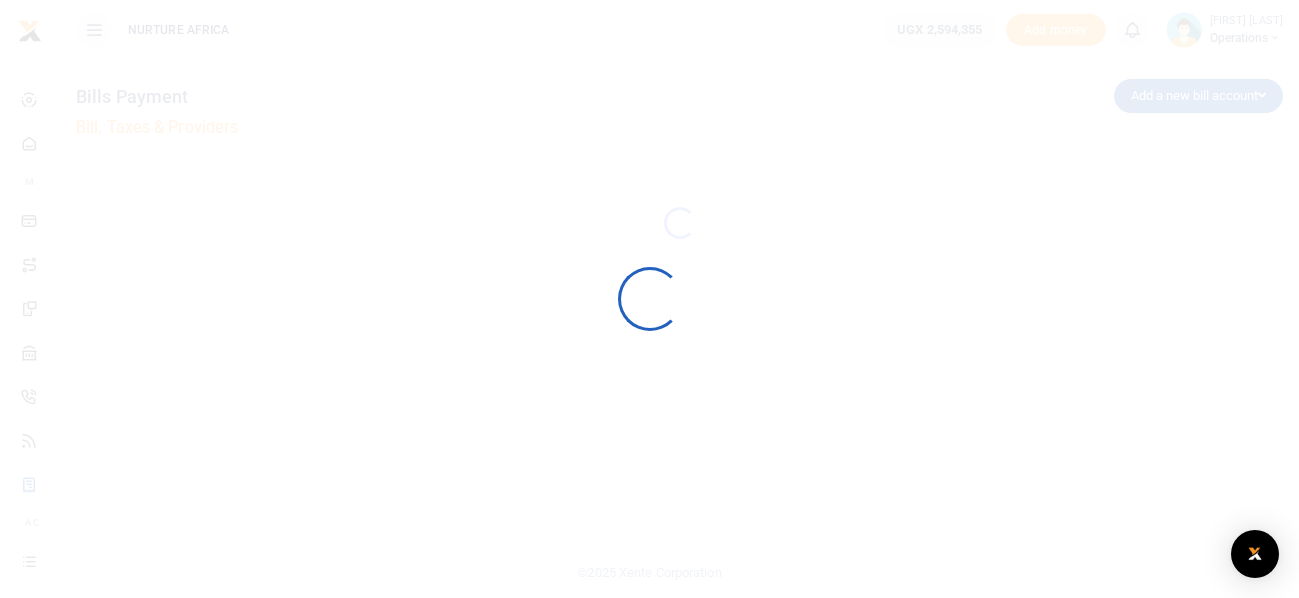 scroll, scrollTop: 0, scrollLeft: 0, axis: both 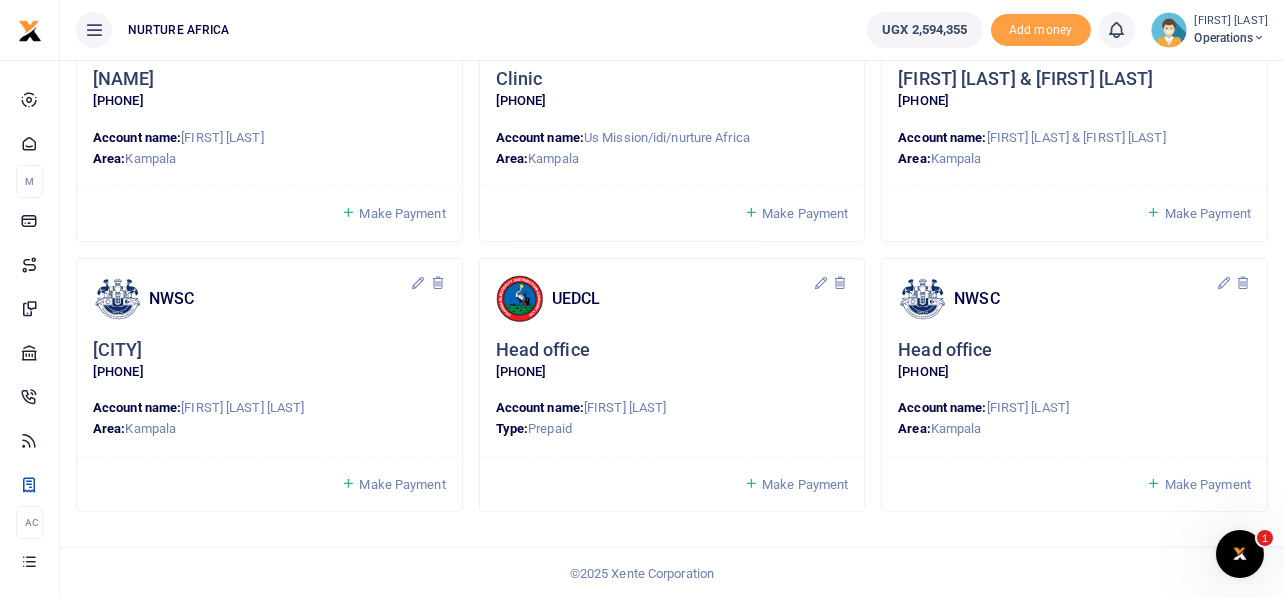 click on "Make Payment" at bounding box center (402, 484) 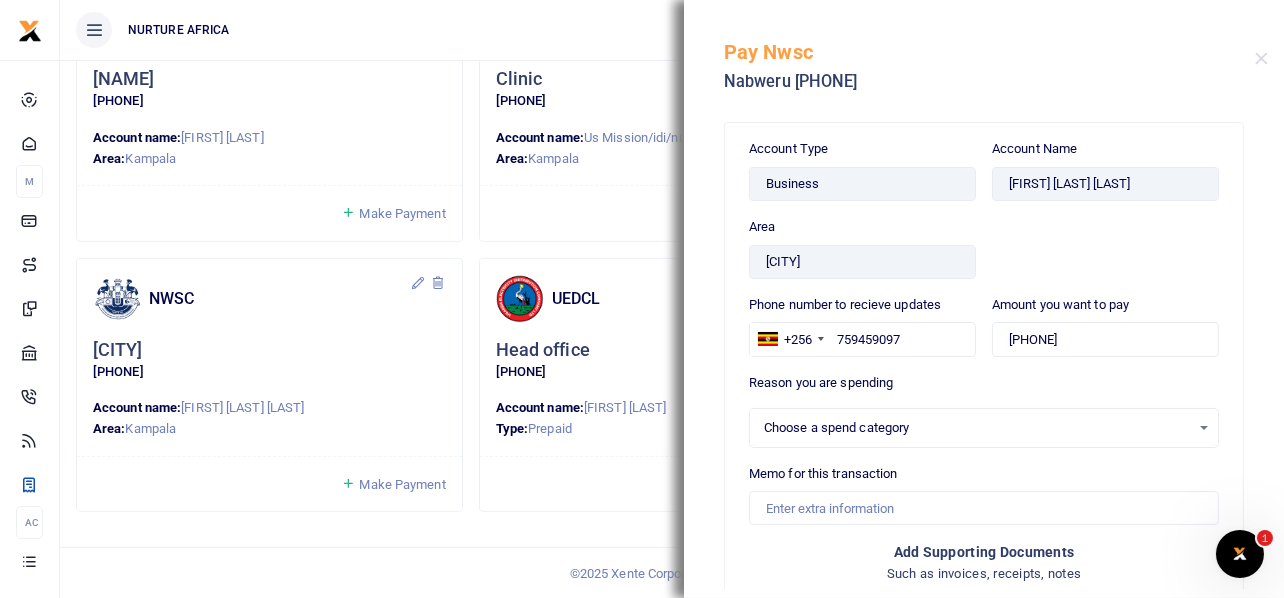 select 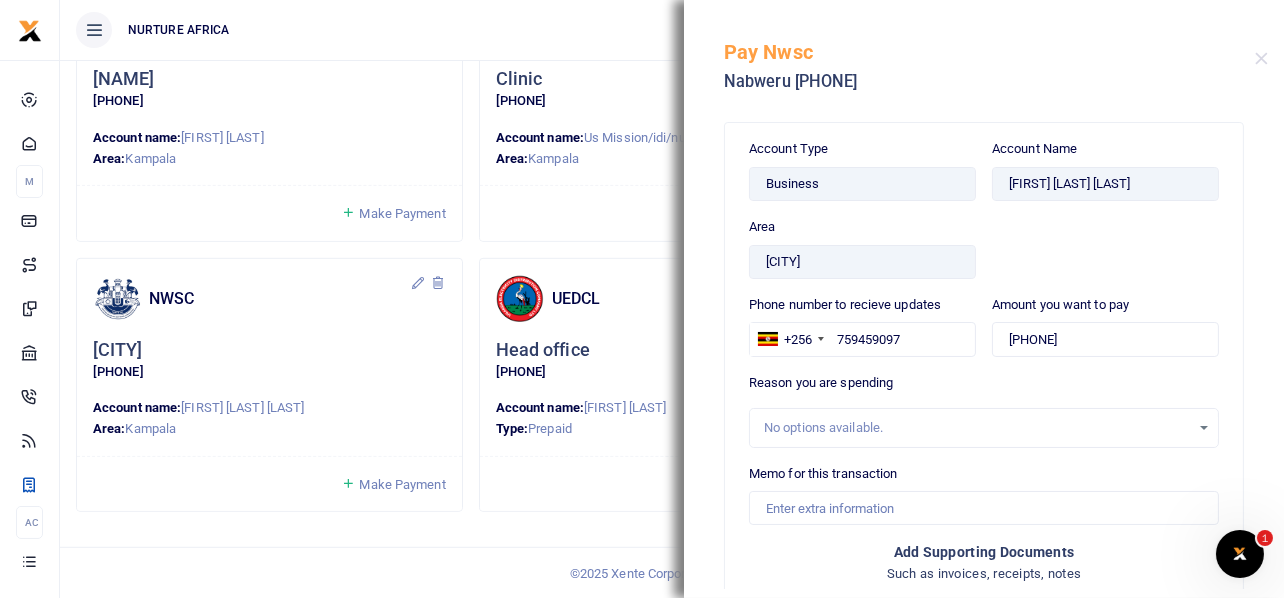 click at bounding box center [1261, 58] 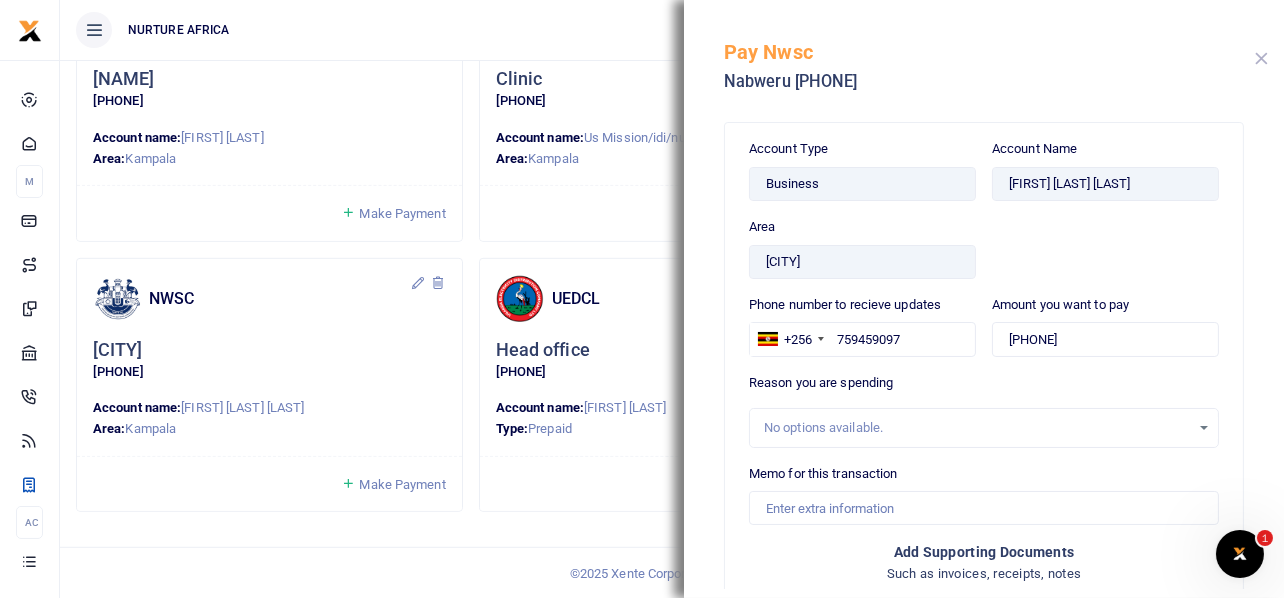 click at bounding box center [1261, 58] 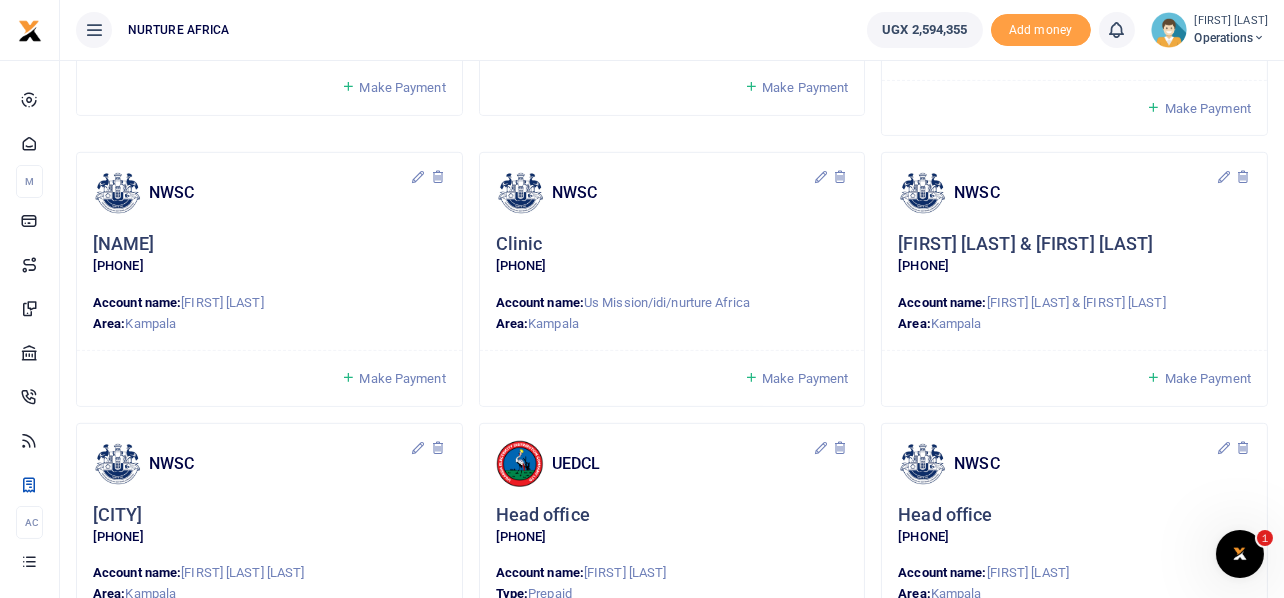 scroll, scrollTop: 1521, scrollLeft: 0, axis: vertical 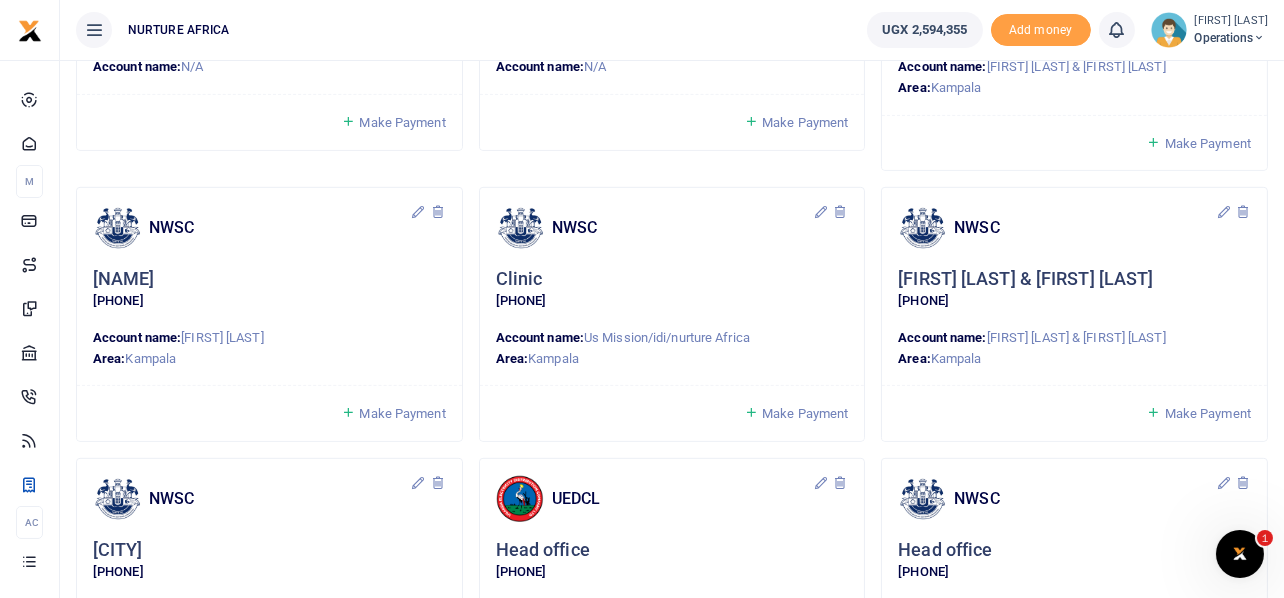 click on "Make Payment" at bounding box center (402, 413) 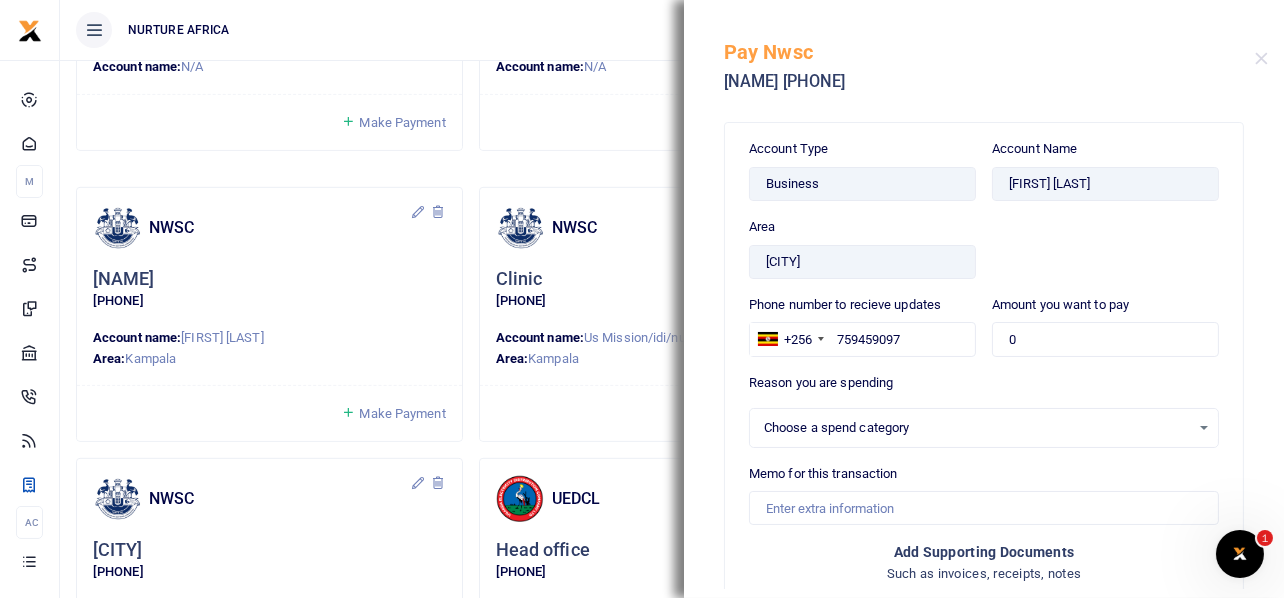 select 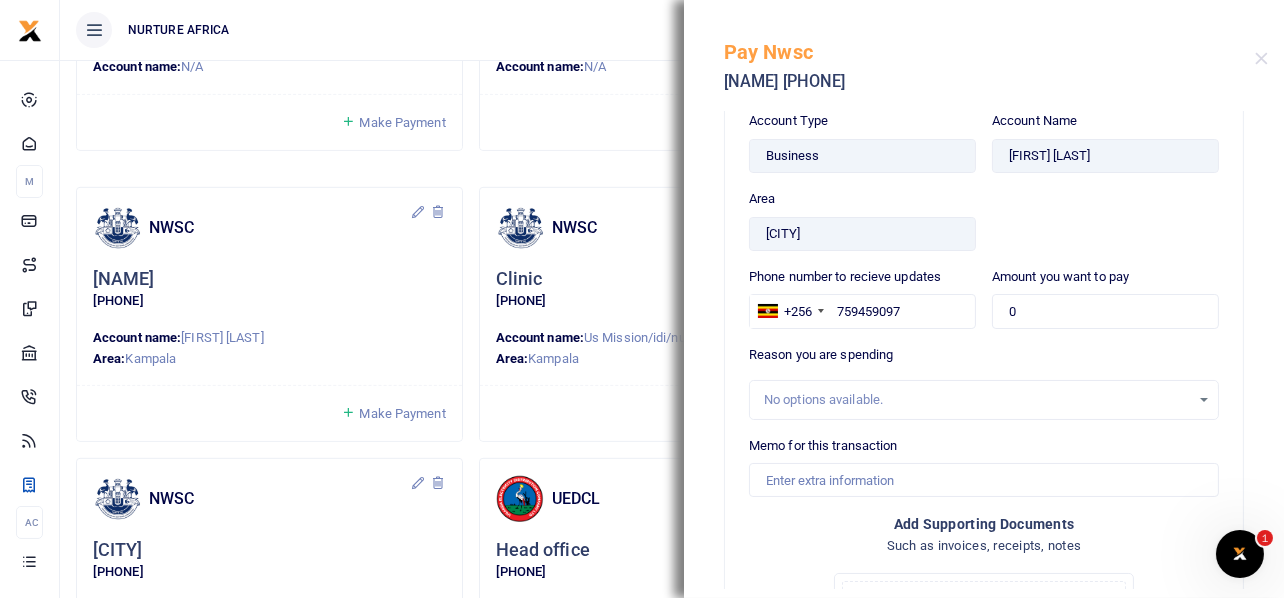 scroll, scrollTop: 0, scrollLeft: 0, axis: both 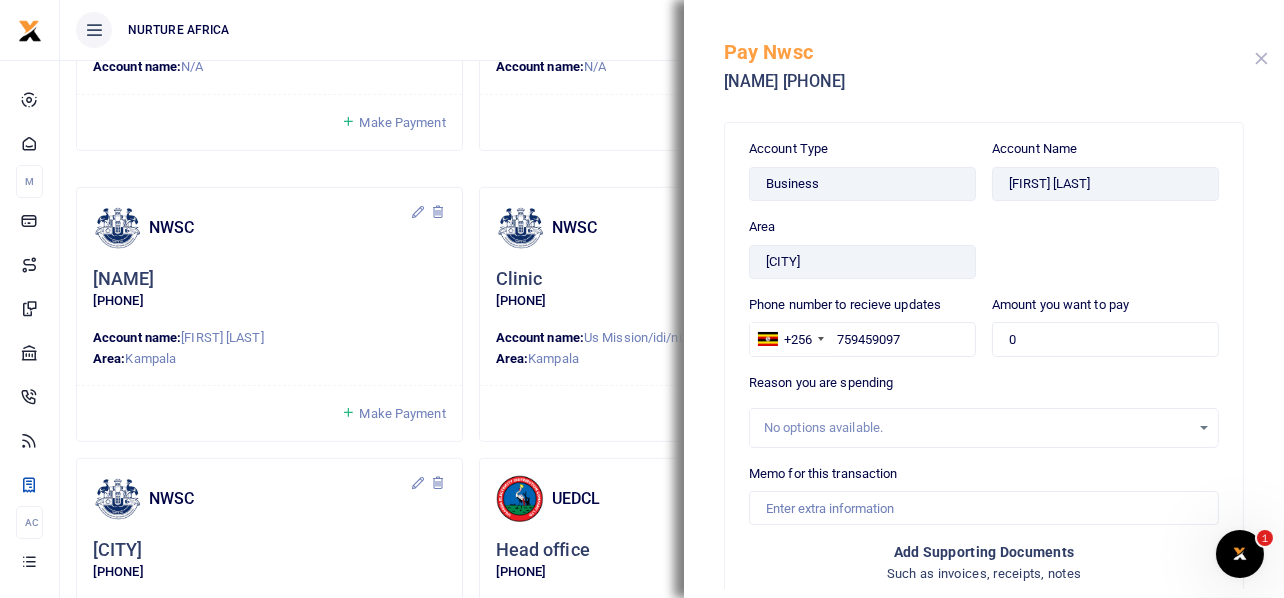 click at bounding box center [1261, 58] 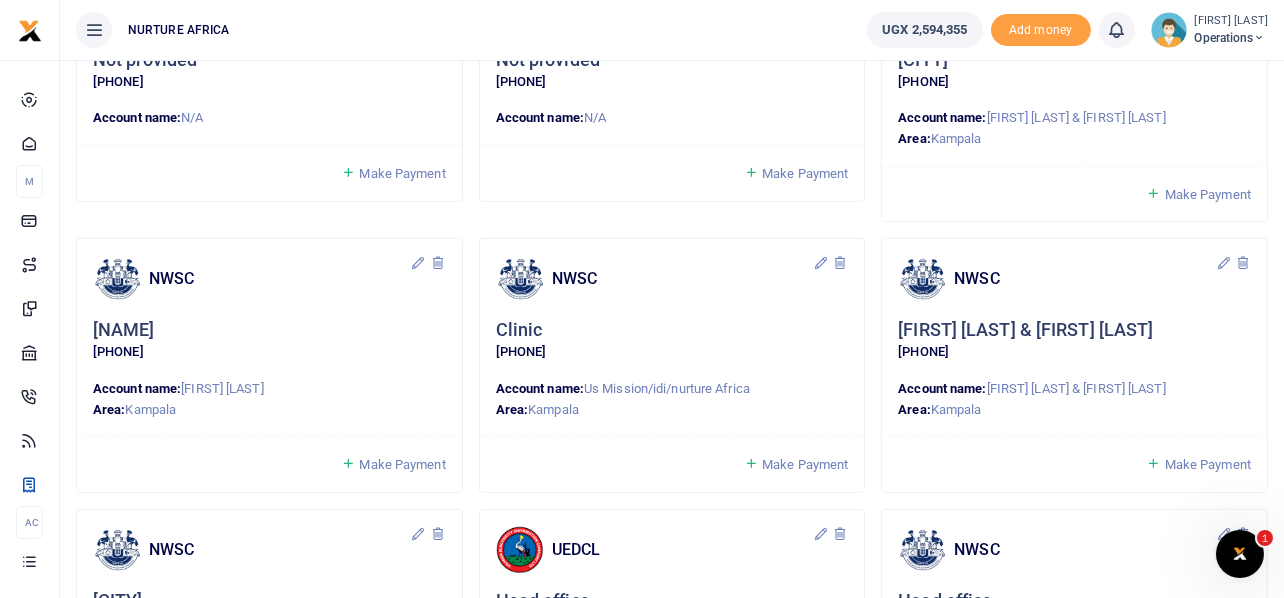 scroll, scrollTop: 1420, scrollLeft: 0, axis: vertical 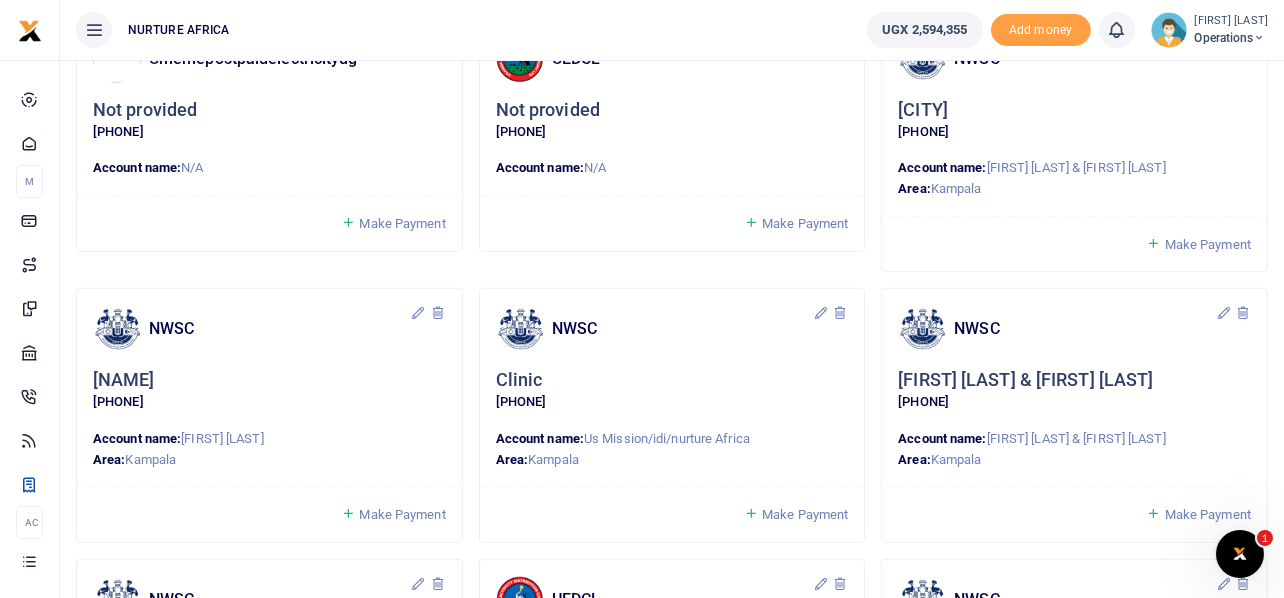 click on "Make Payment" at bounding box center [1208, 244] 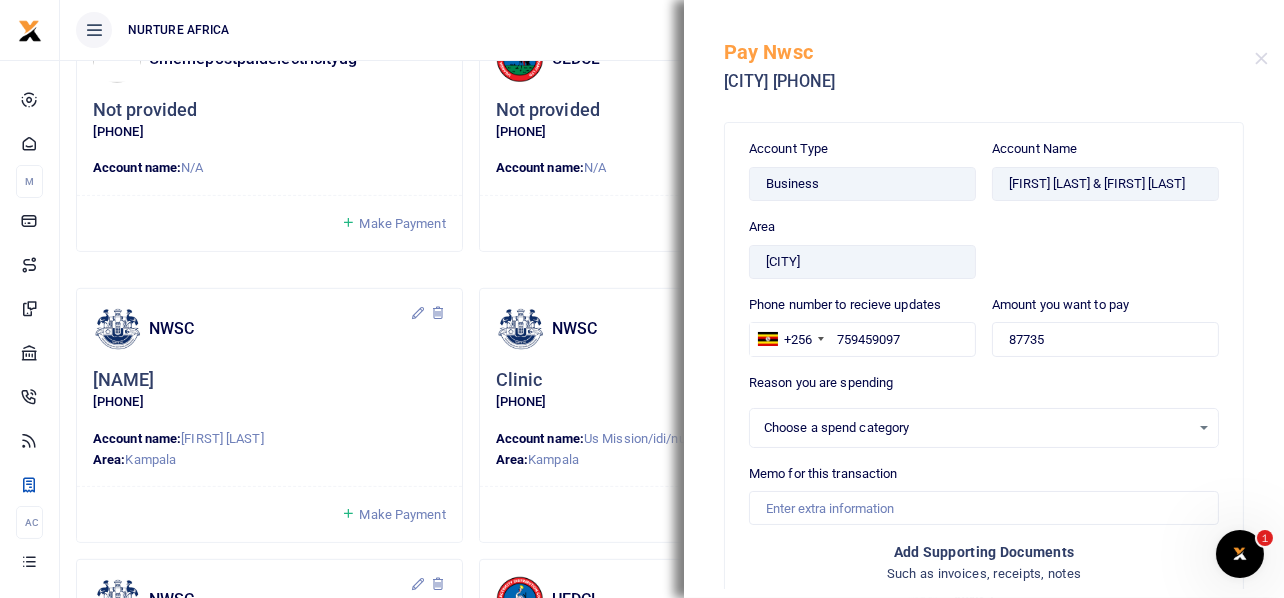 select 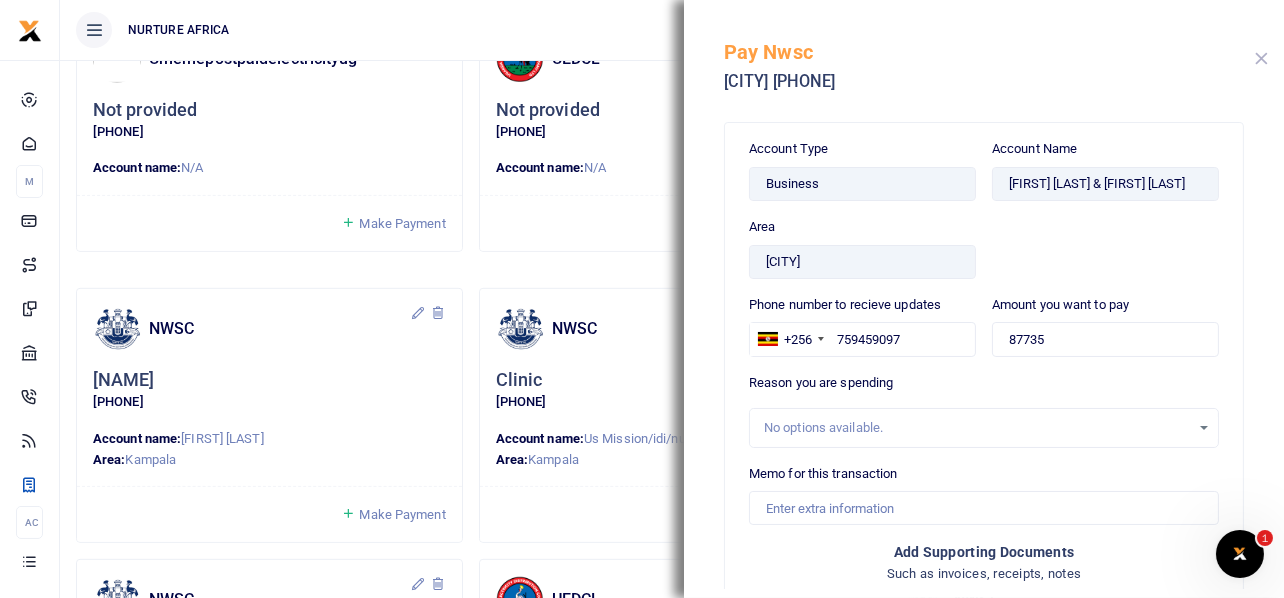 click at bounding box center [1261, 58] 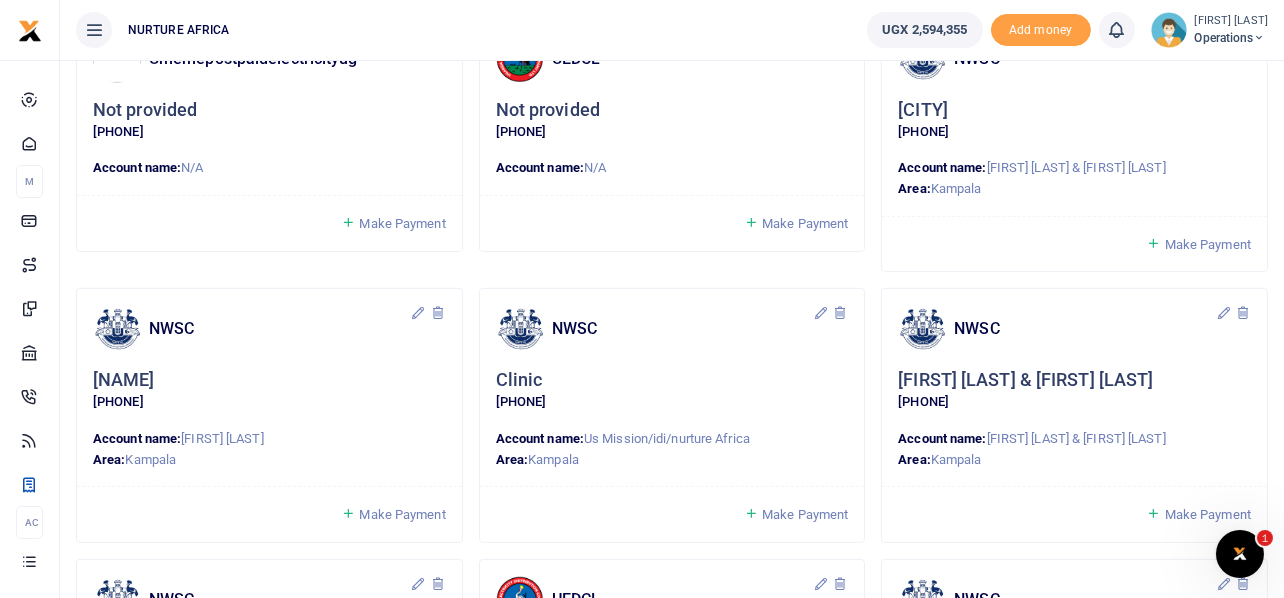 click on "Make Payment" at bounding box center [402, 514] 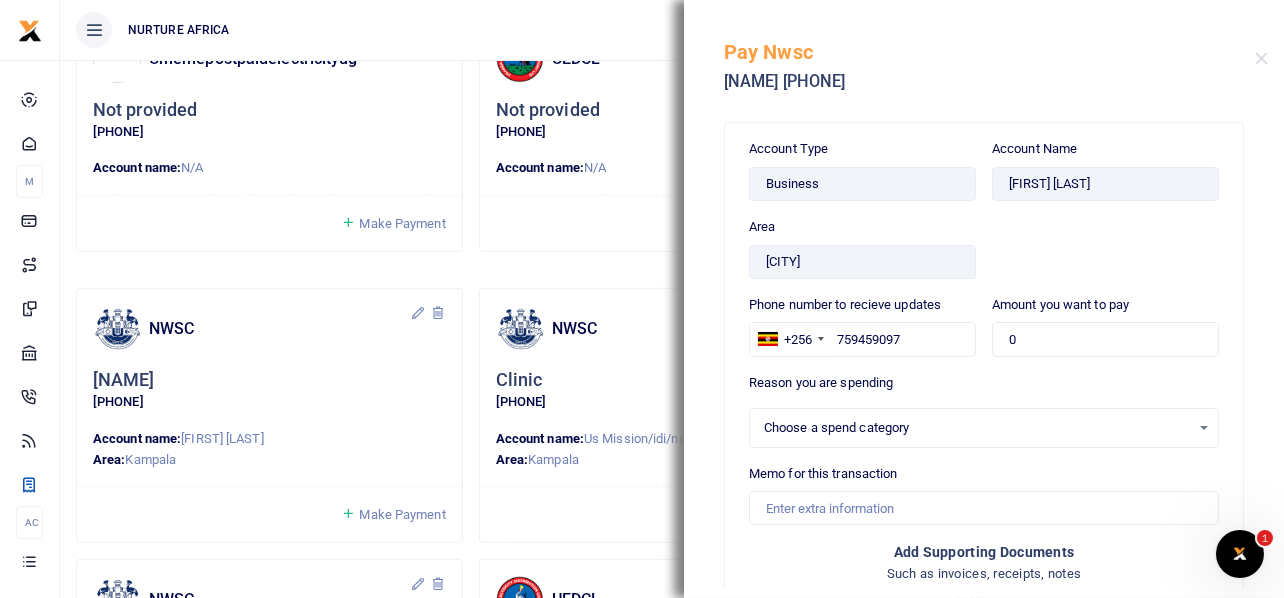 select 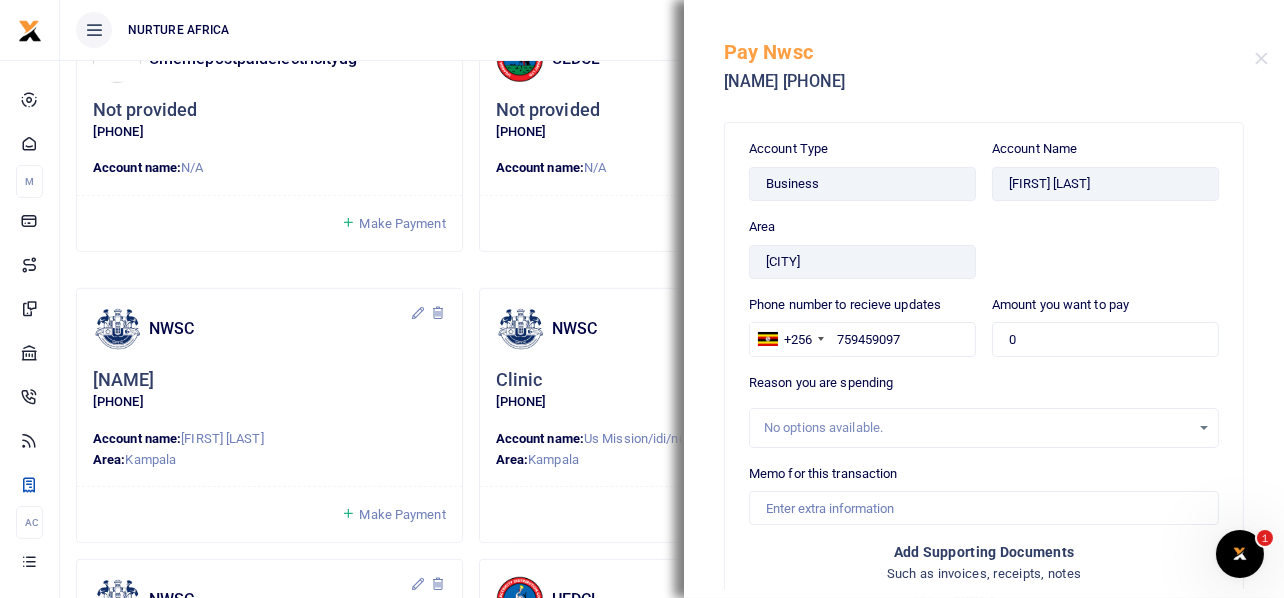 scroll, scrollTop: 921, scrollLeft: 0, axis: vertical 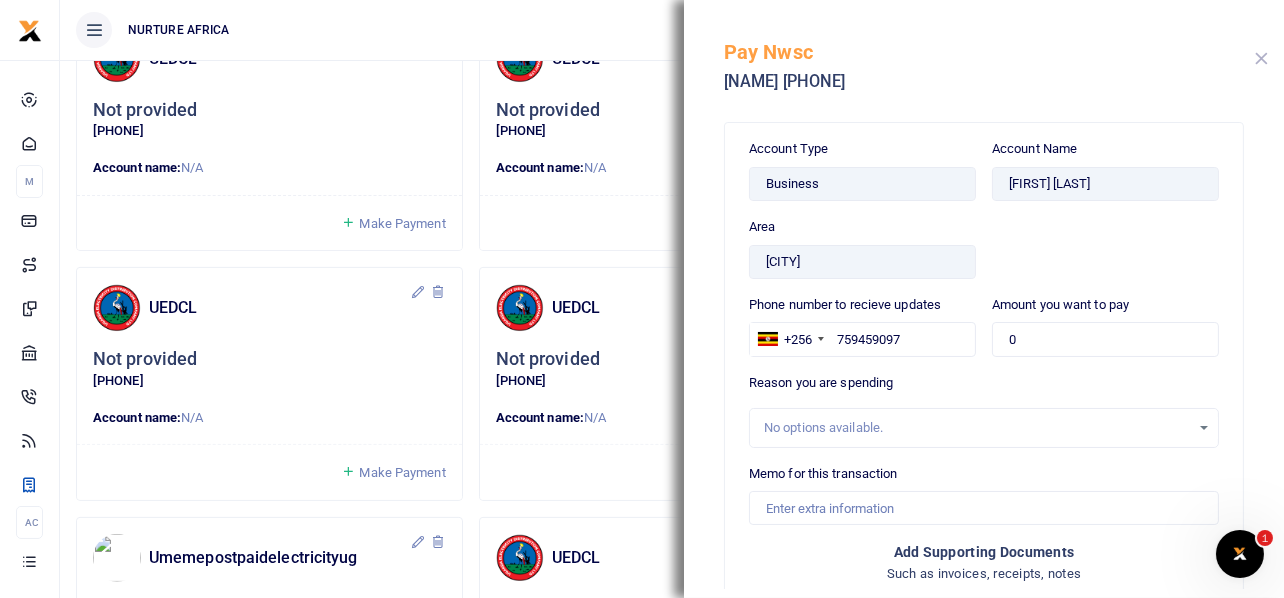 click at bounding box center (1261, 58) 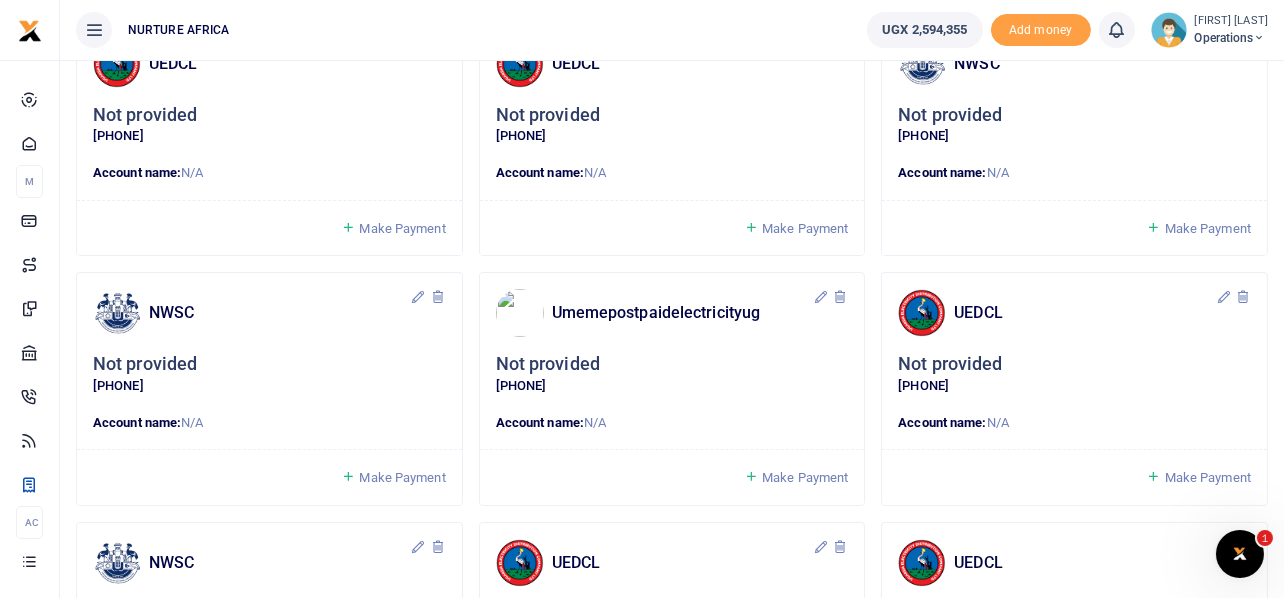 scroll, scrollTop: 0, scrollLeft: 0, axis: both 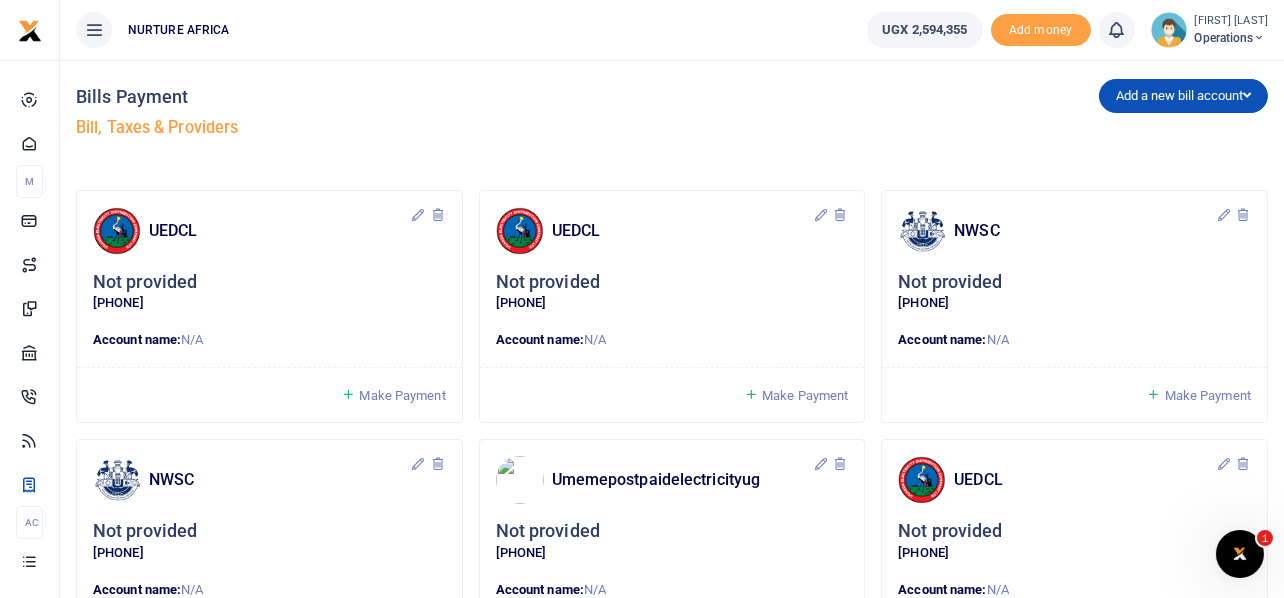click on "Make Payment" at bounding box center [402, 395] 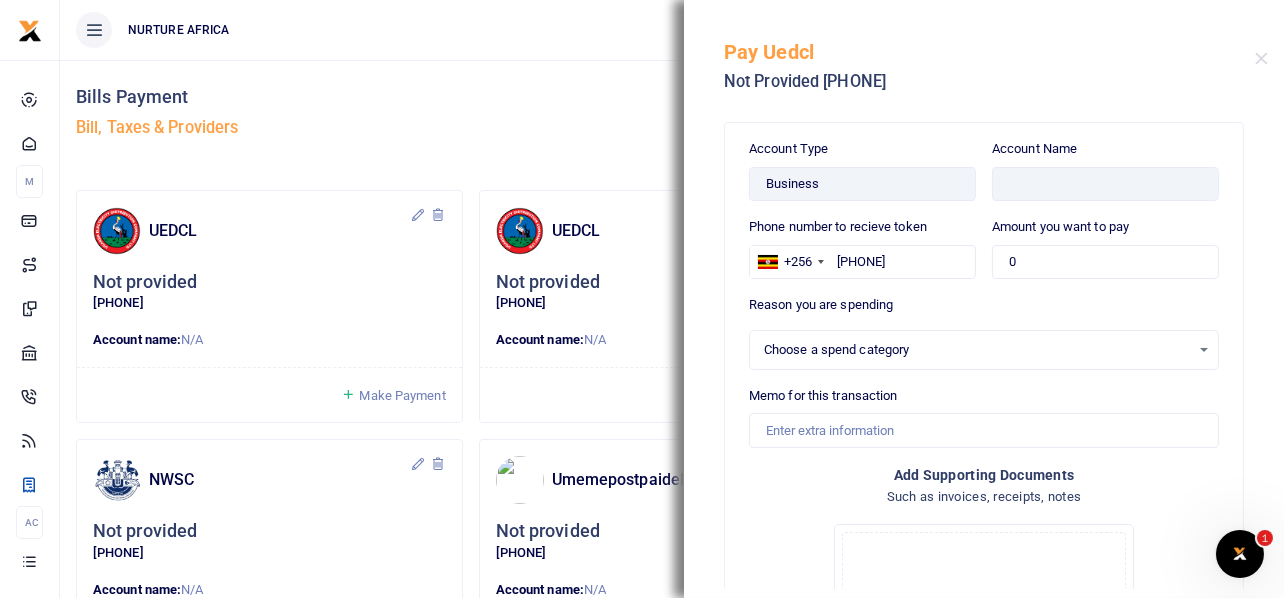 select 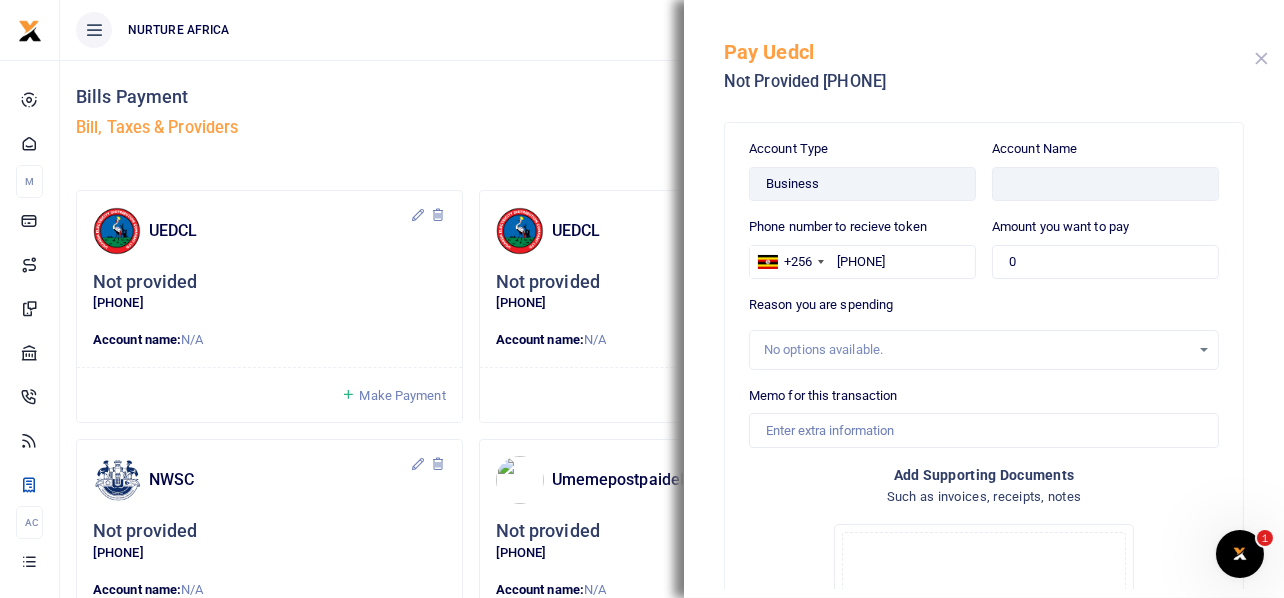 click at bounding box center (1261, 58) 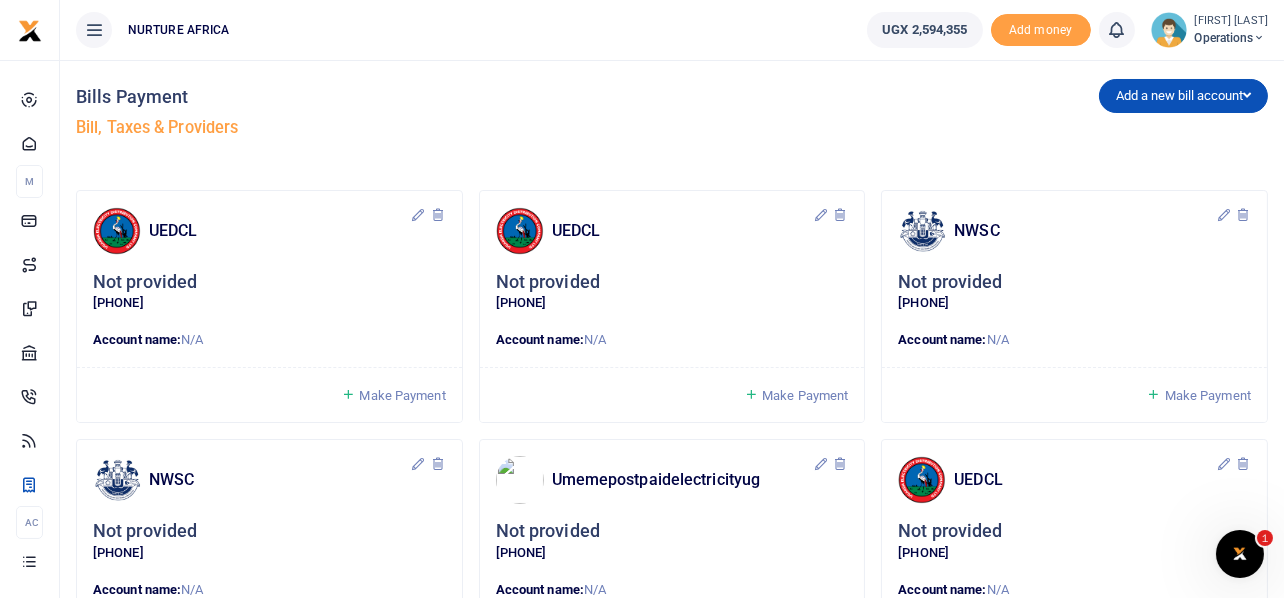 click on "Make Payment" at bounding box center (805, 395) 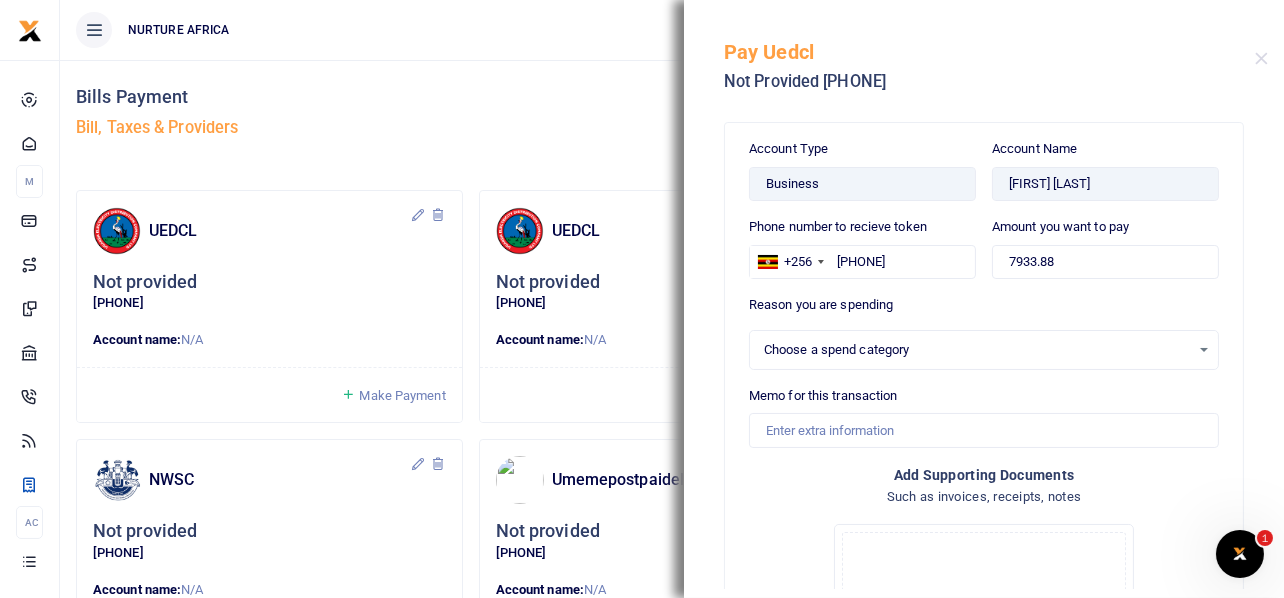 select 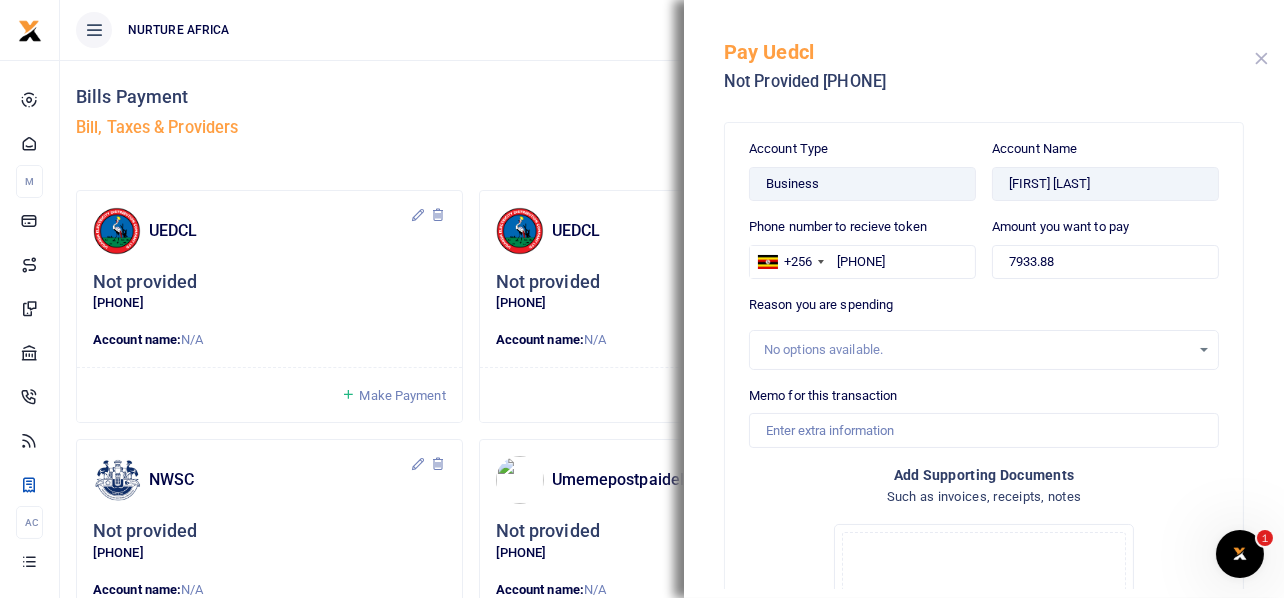 click at bounding box center [1261, 58] 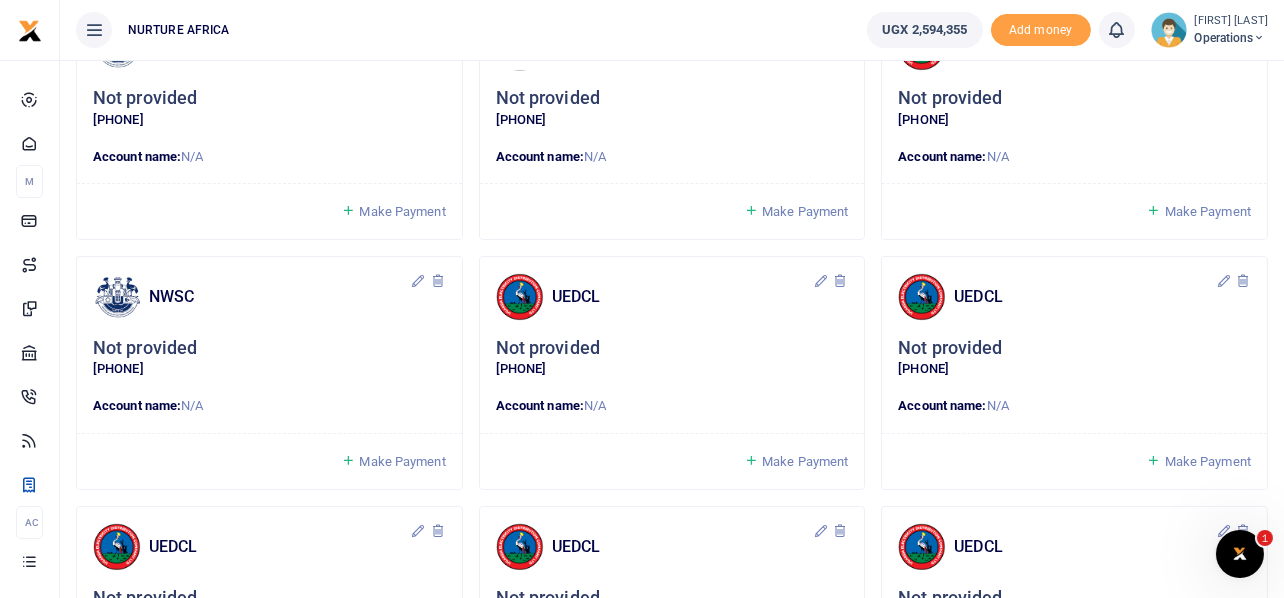 scroll, scrollTop: 499, scrollLeft: 0, axis: vertical 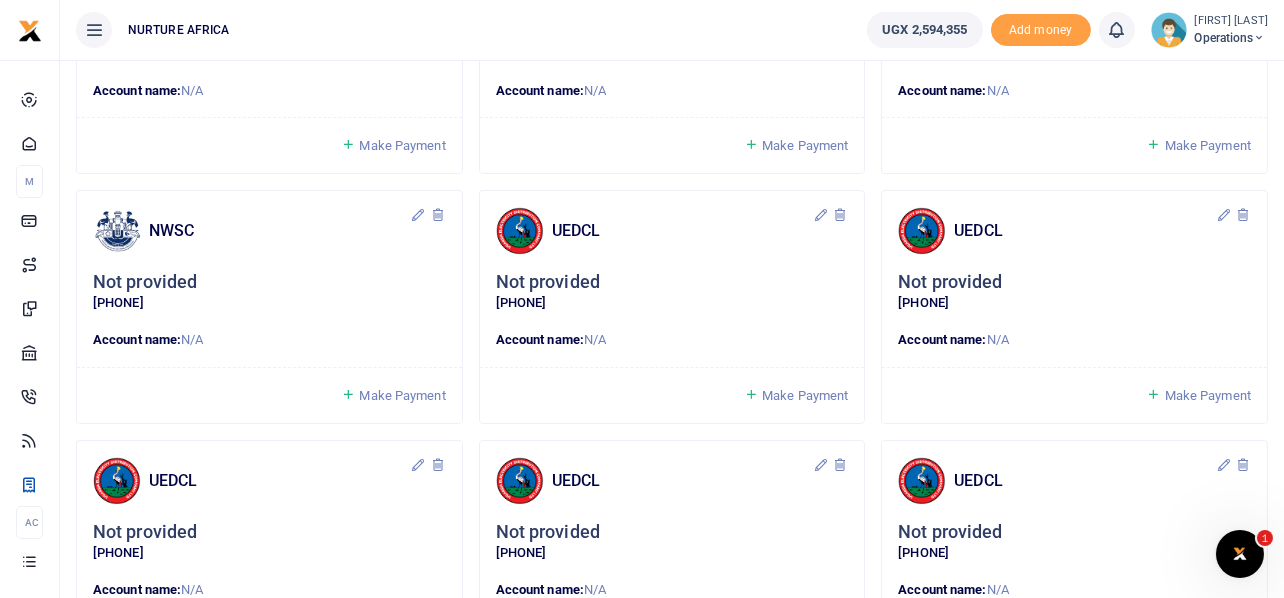 click on "Make Payment" at bounding box center [1208, 145] 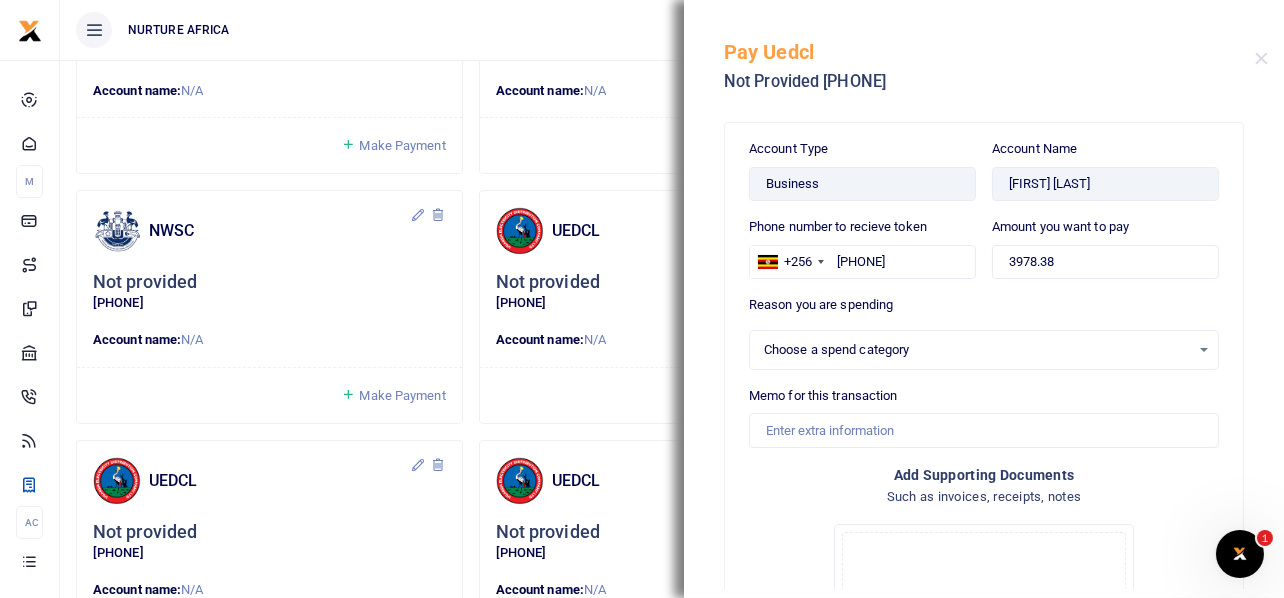 select 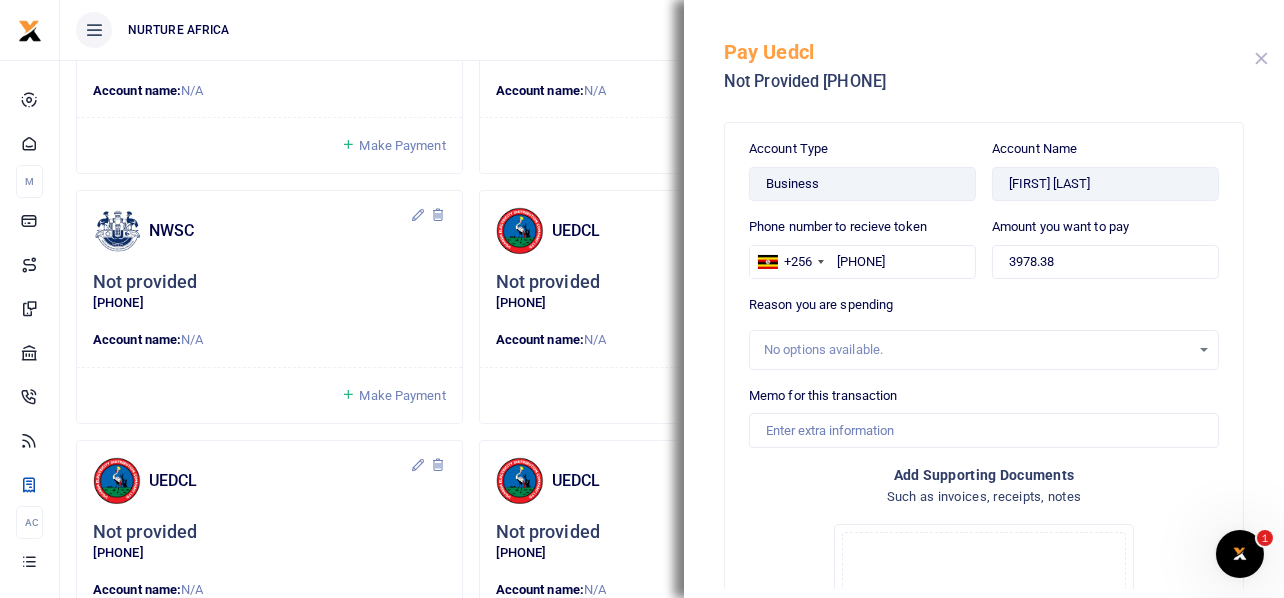 click at bounding box center (1261, 58) 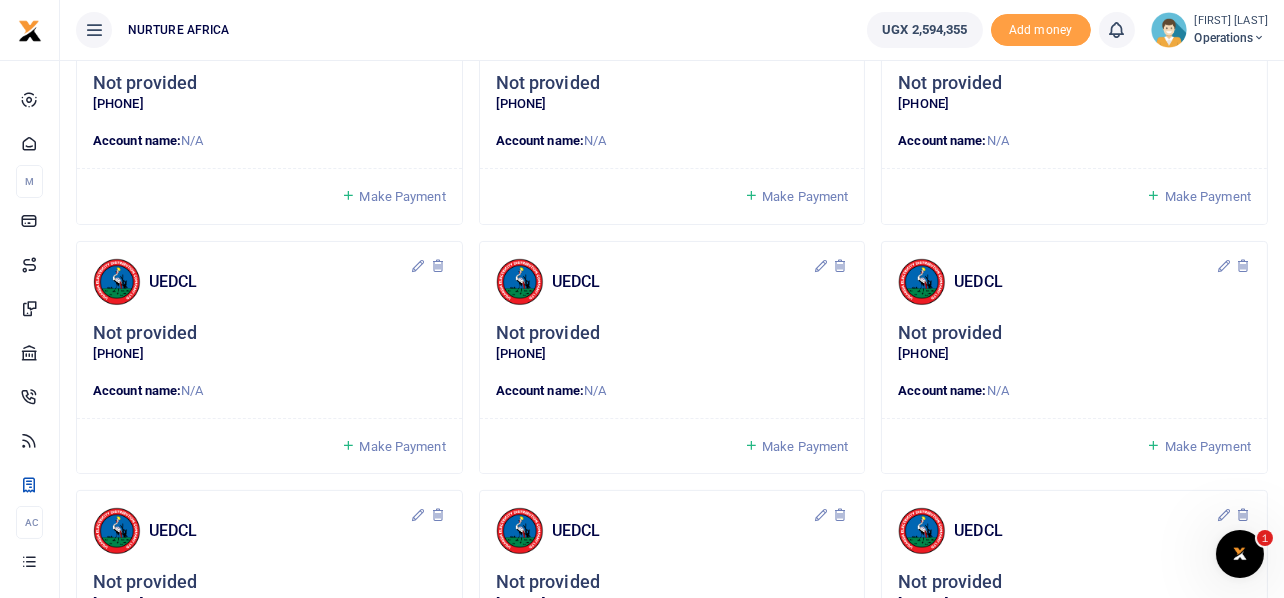 scroll, scrollTop: 699, scrollLeft: 0, axis: vertical 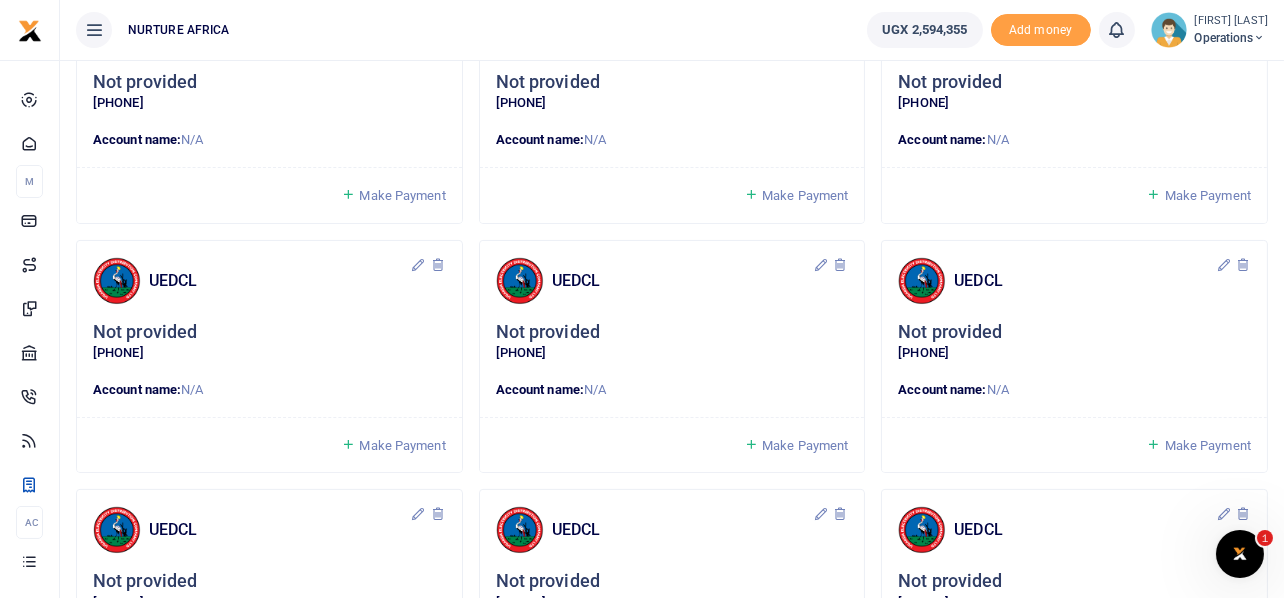 click on "Make Payment" at bounding box center [402, 445] 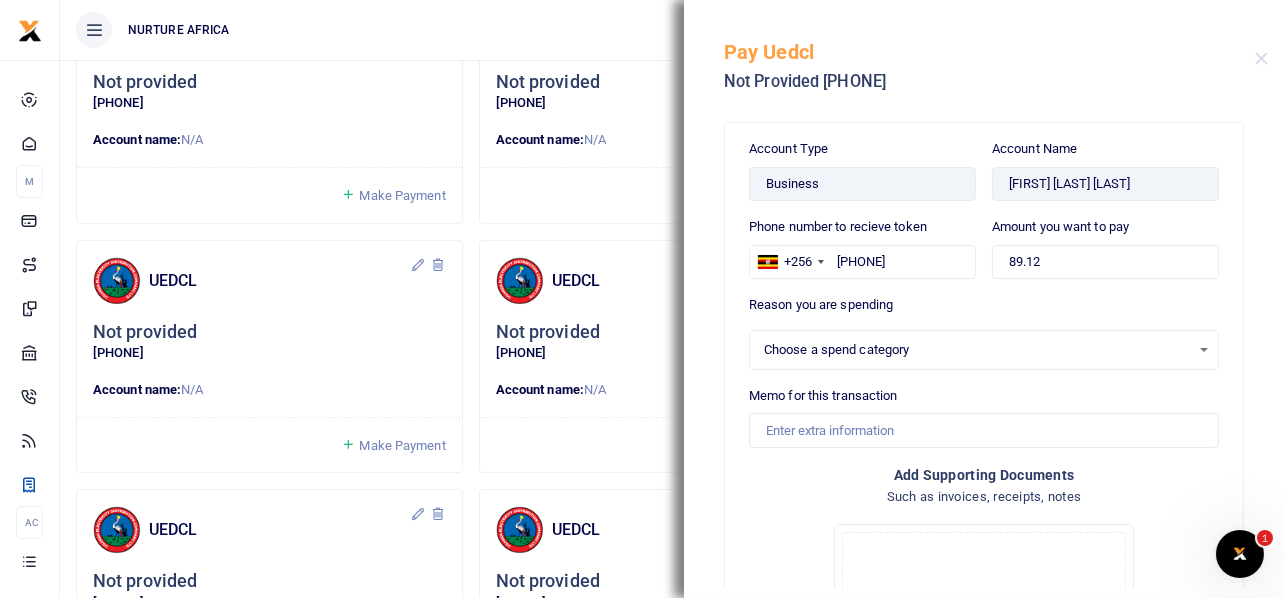 select 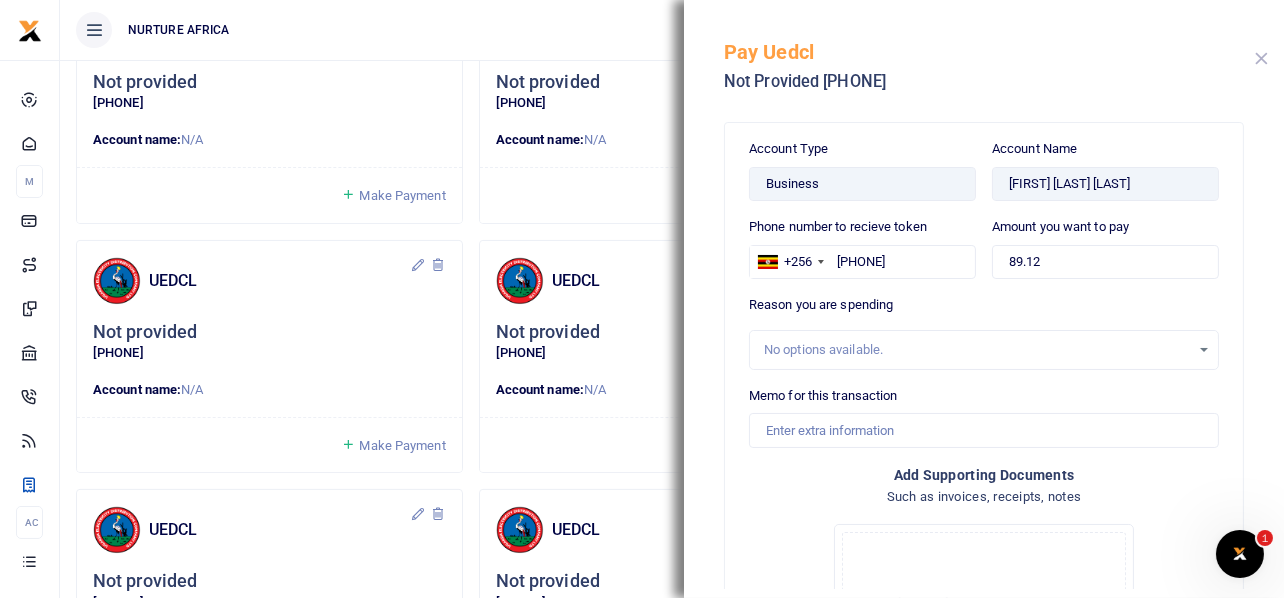 click at bounding box center [1261, 58] 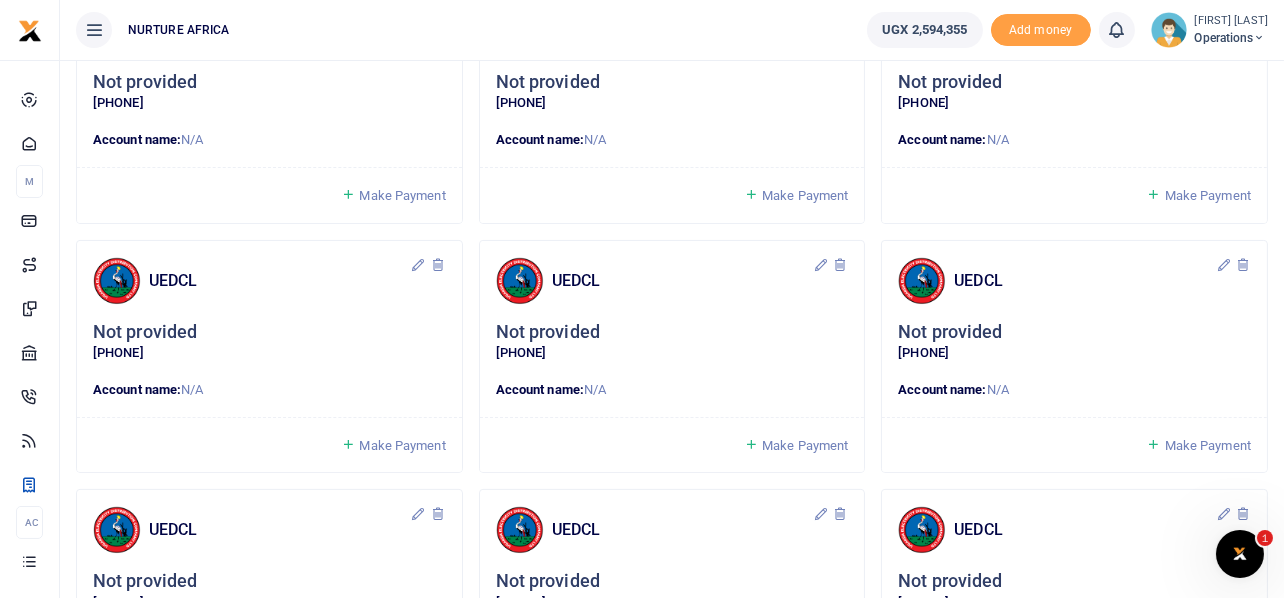 click on "Make Payment" at bounding box center [805, 445] 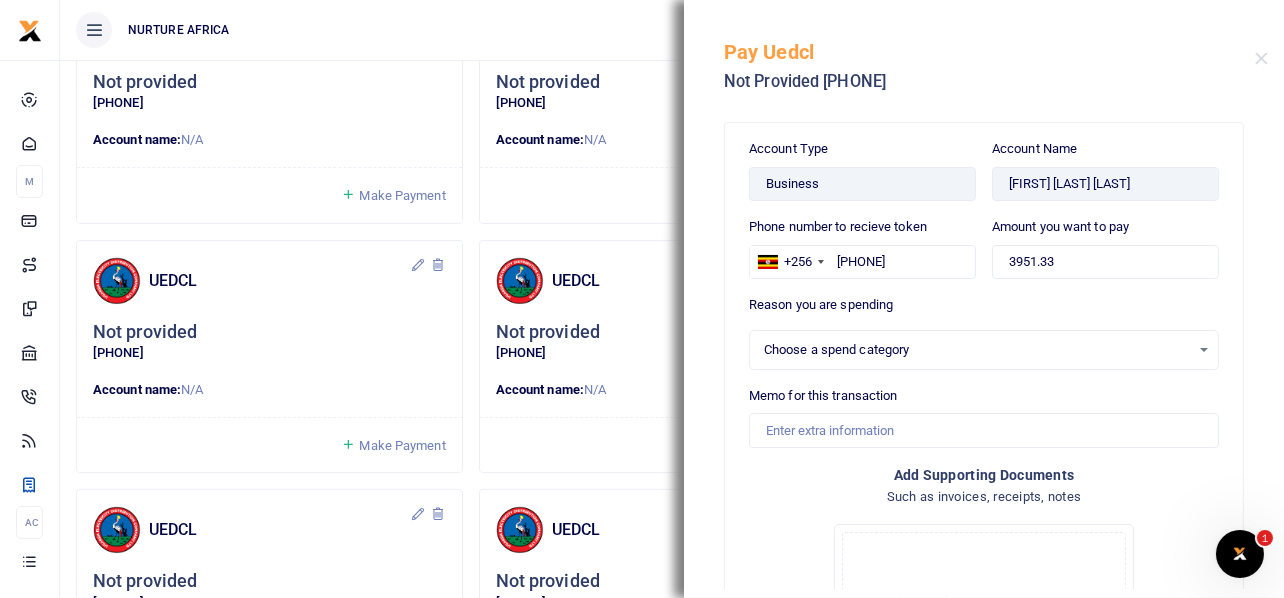 select 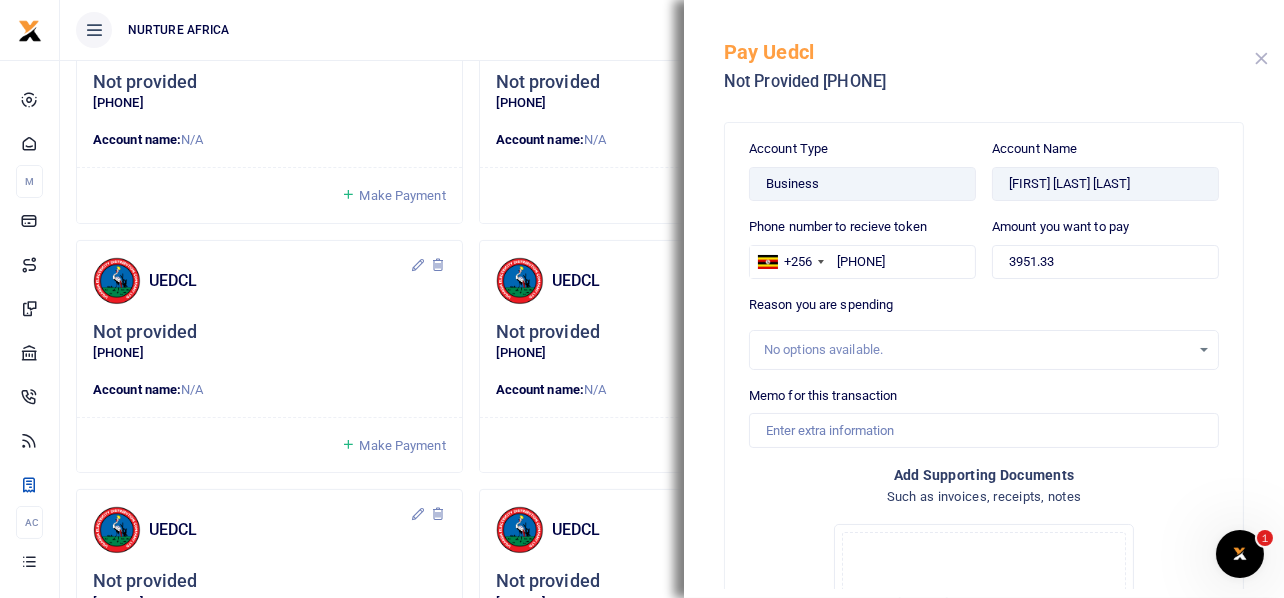 click at bounding box center (1261, 58) 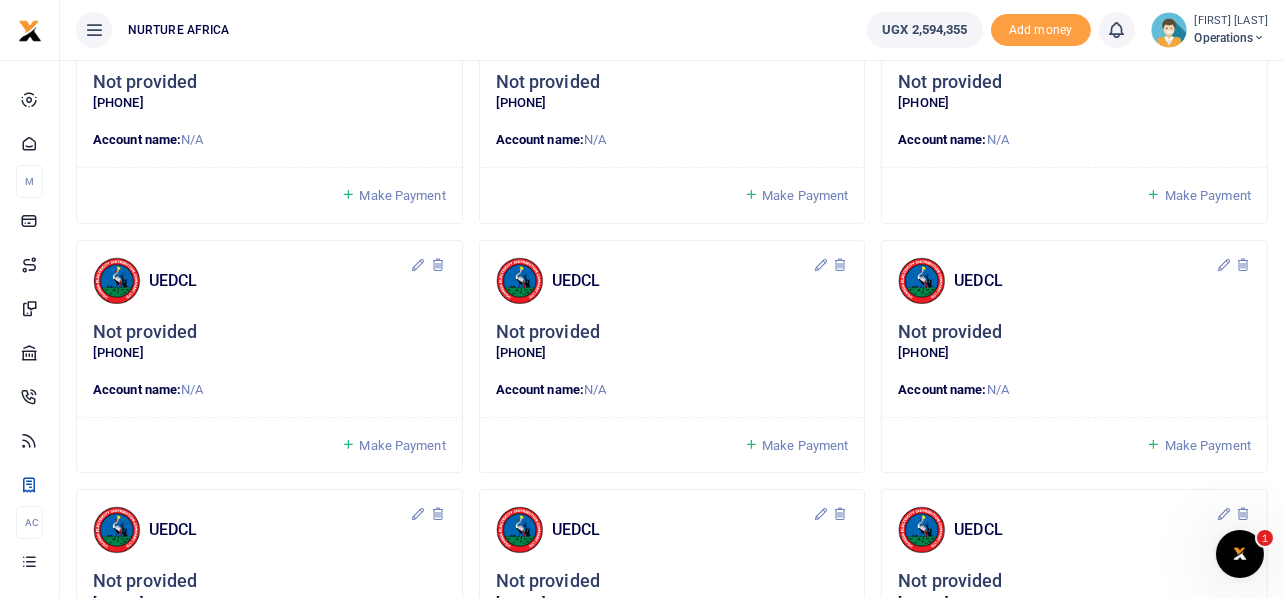 click on "Make Payment" at bounding box center [1208, 445] 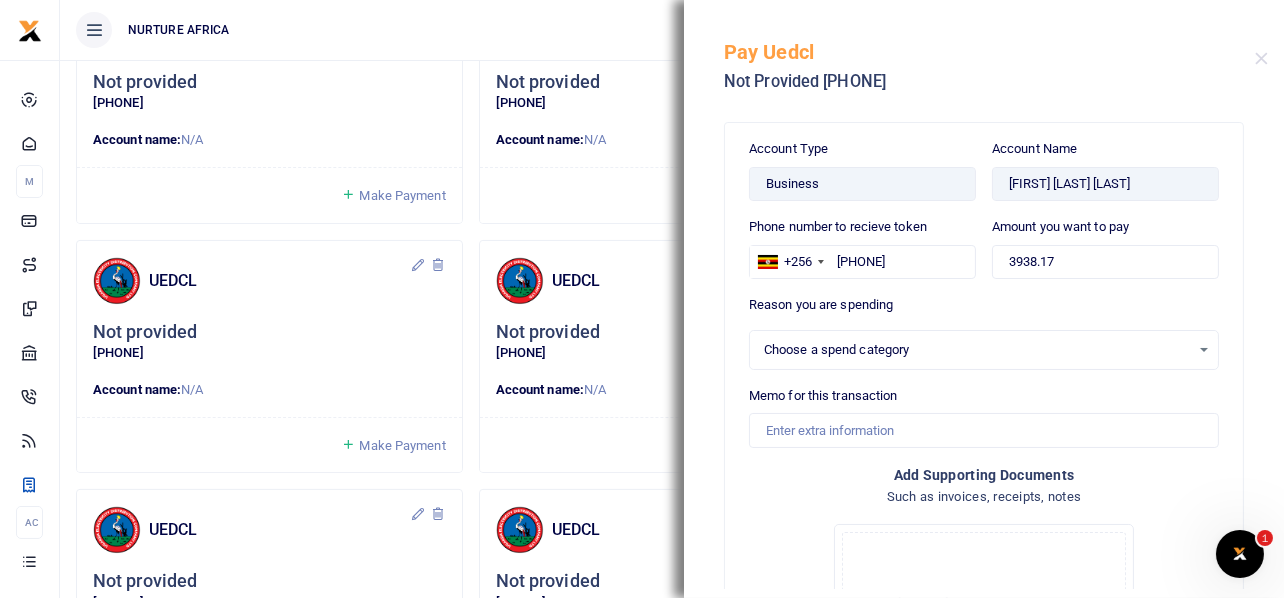 select 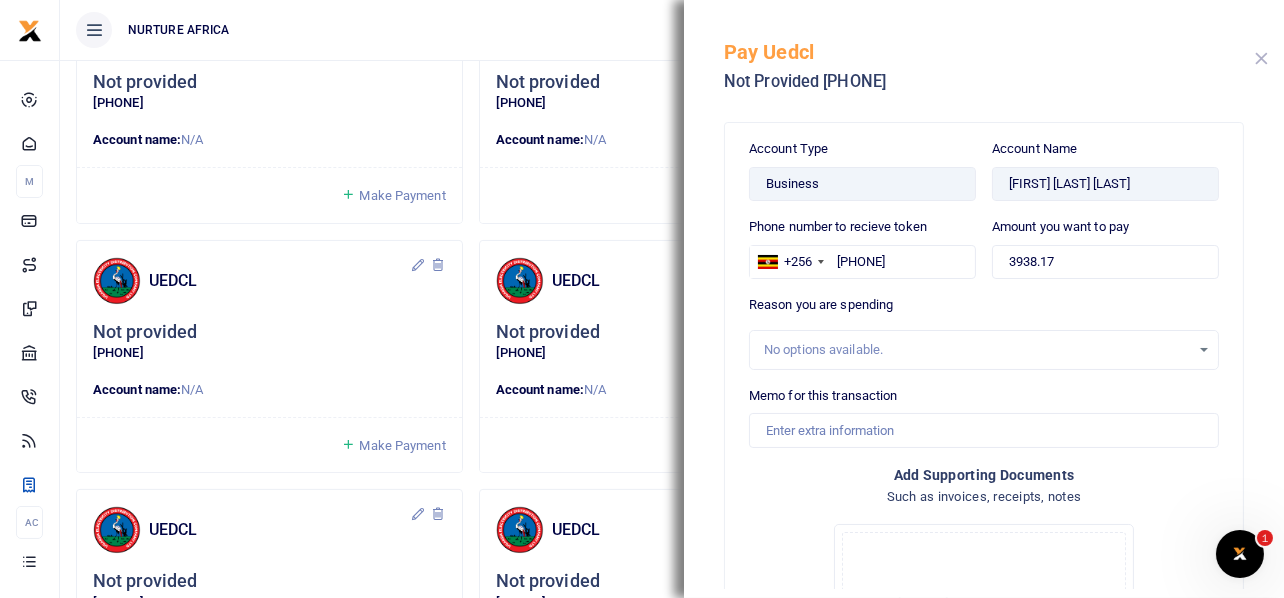 click at bounding box center (1261, 58) 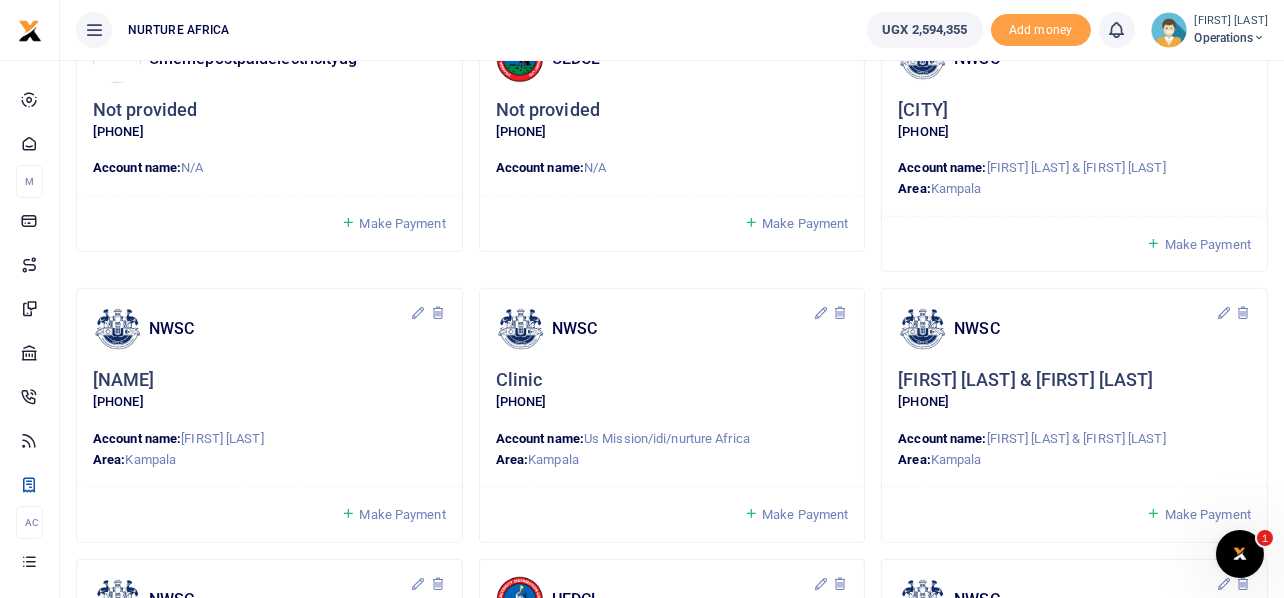 scroll, scrollTop: 1321, scrollLeft: 0, axis: vertical 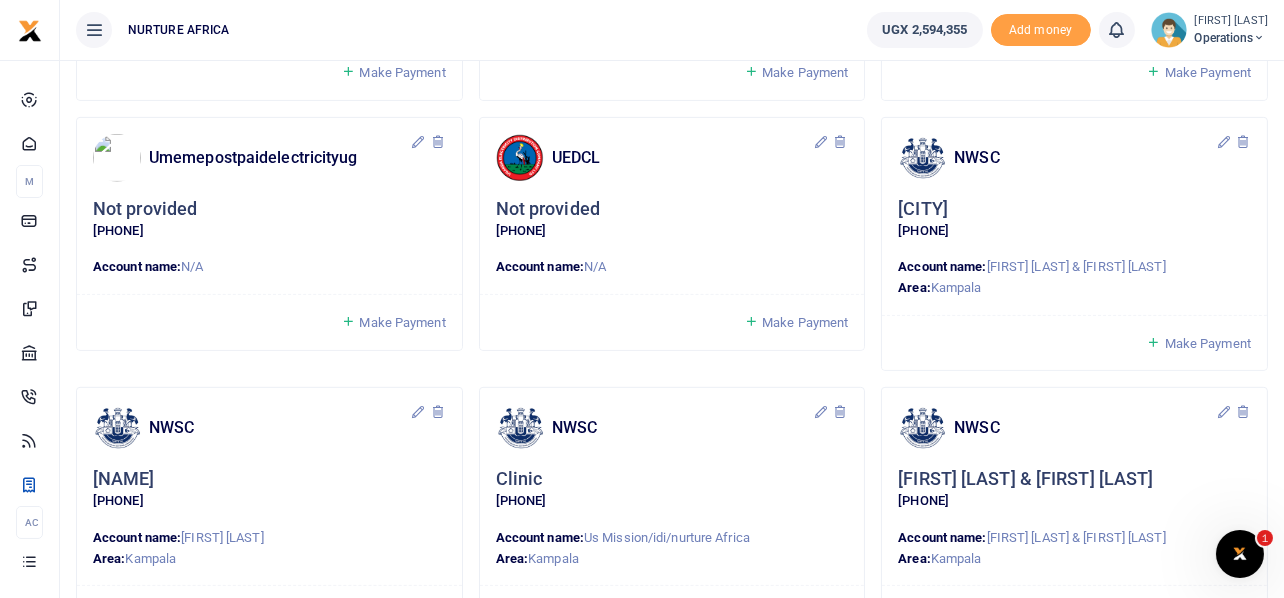 click on "Make Payment" at bounding box center [805, 322] 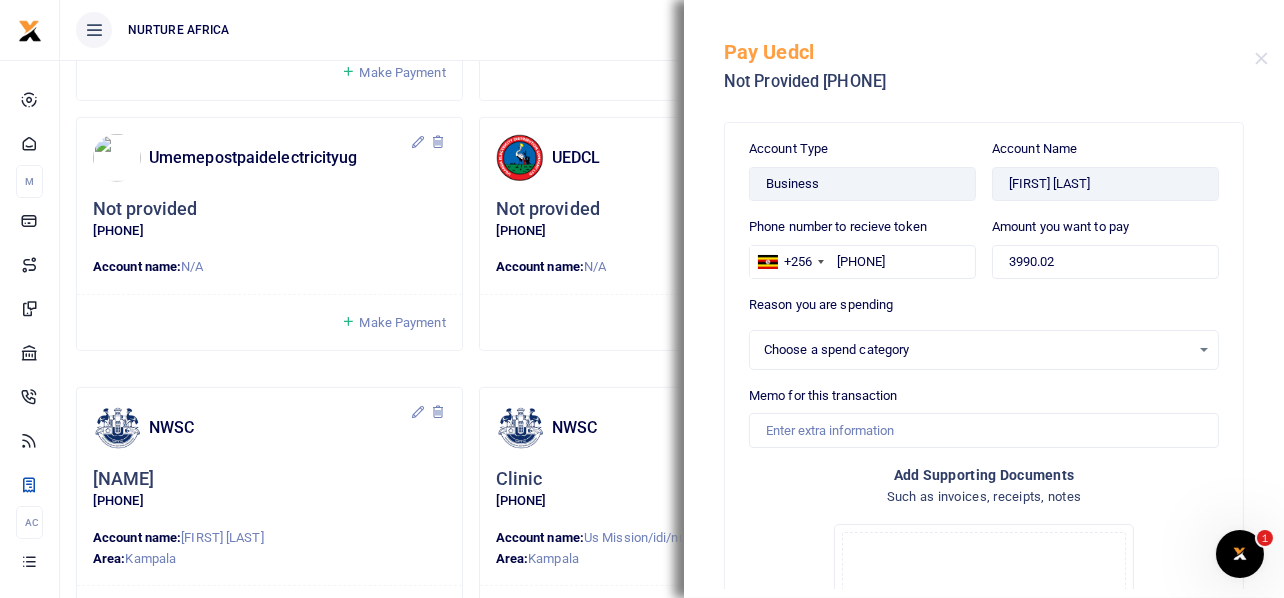 select 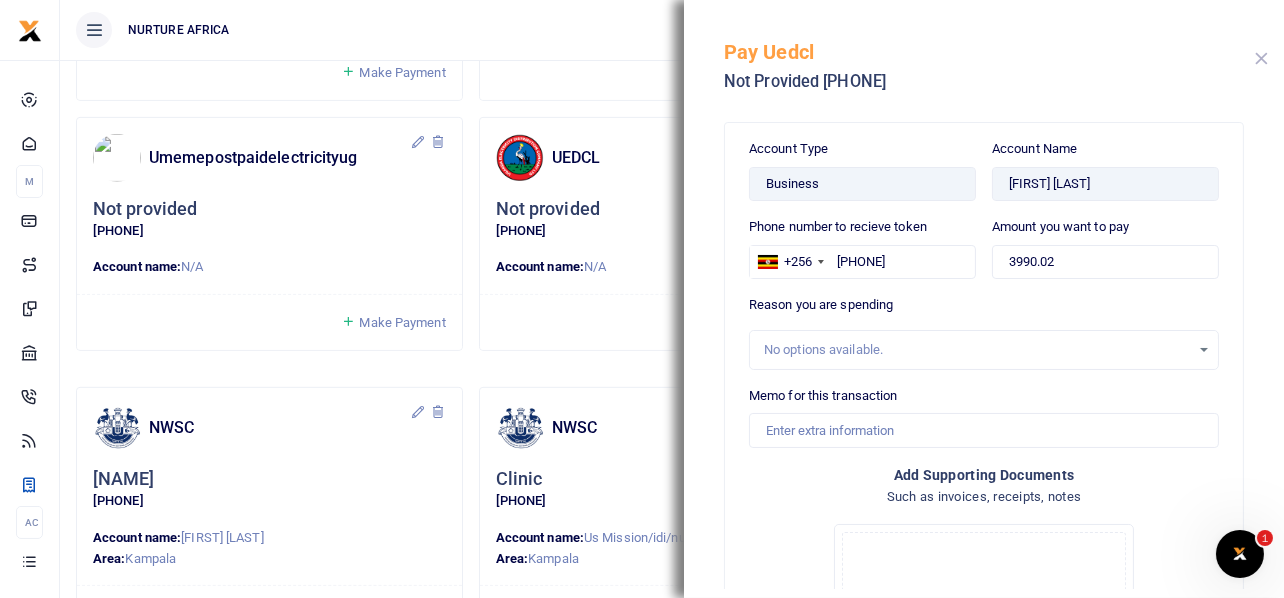 click at bounding box center (1261, 58) 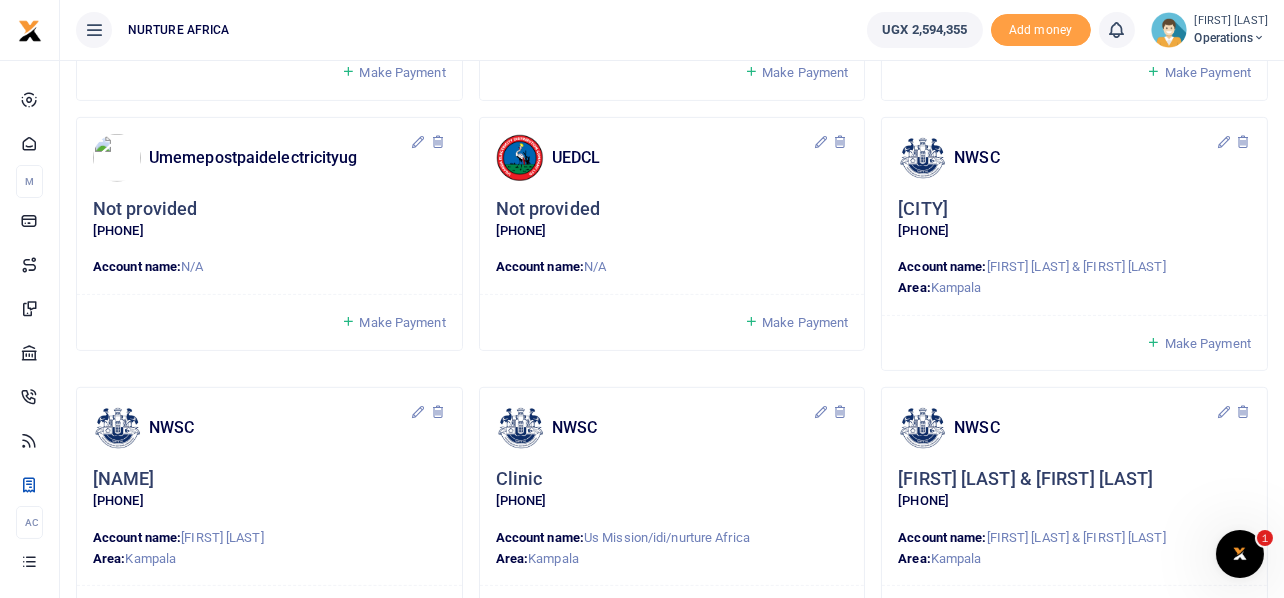 click on "Make Payment" at bounding box center (402, 322) 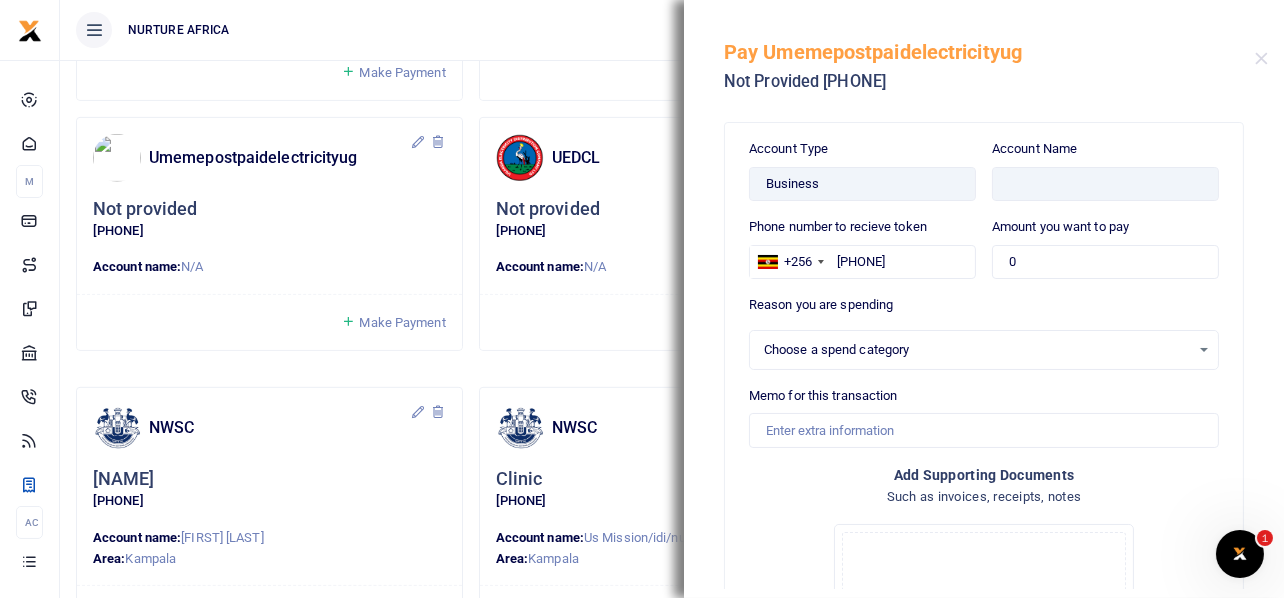 select 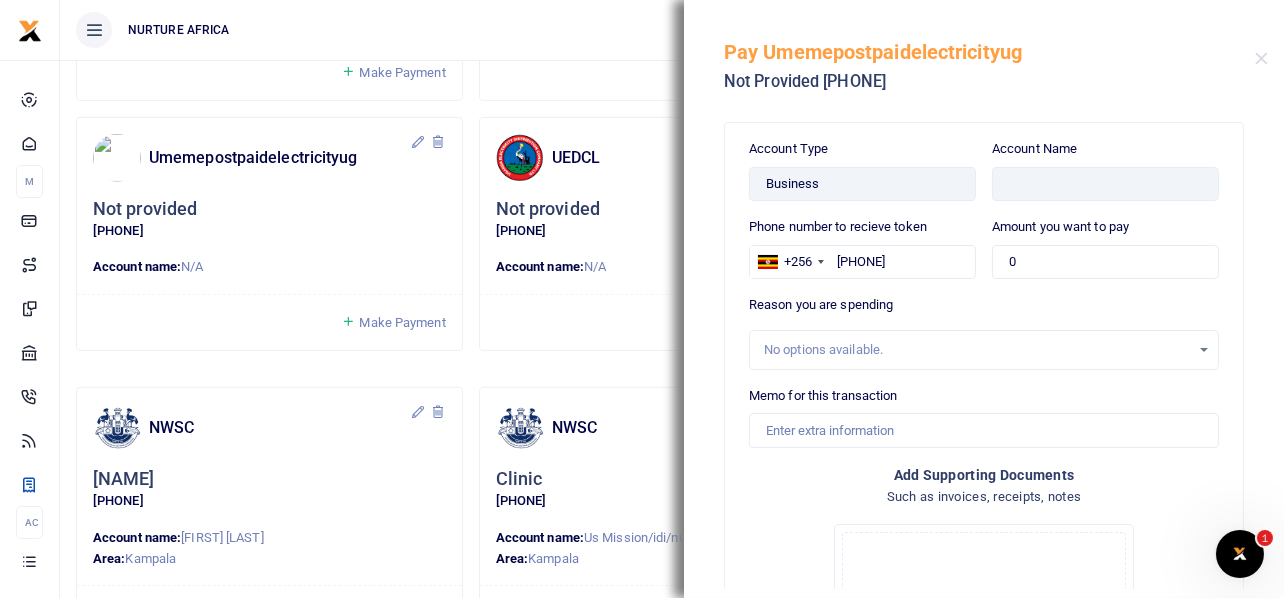 click on "Pay Umemepostpaidelectricityug" at bounding box center (989, 52) 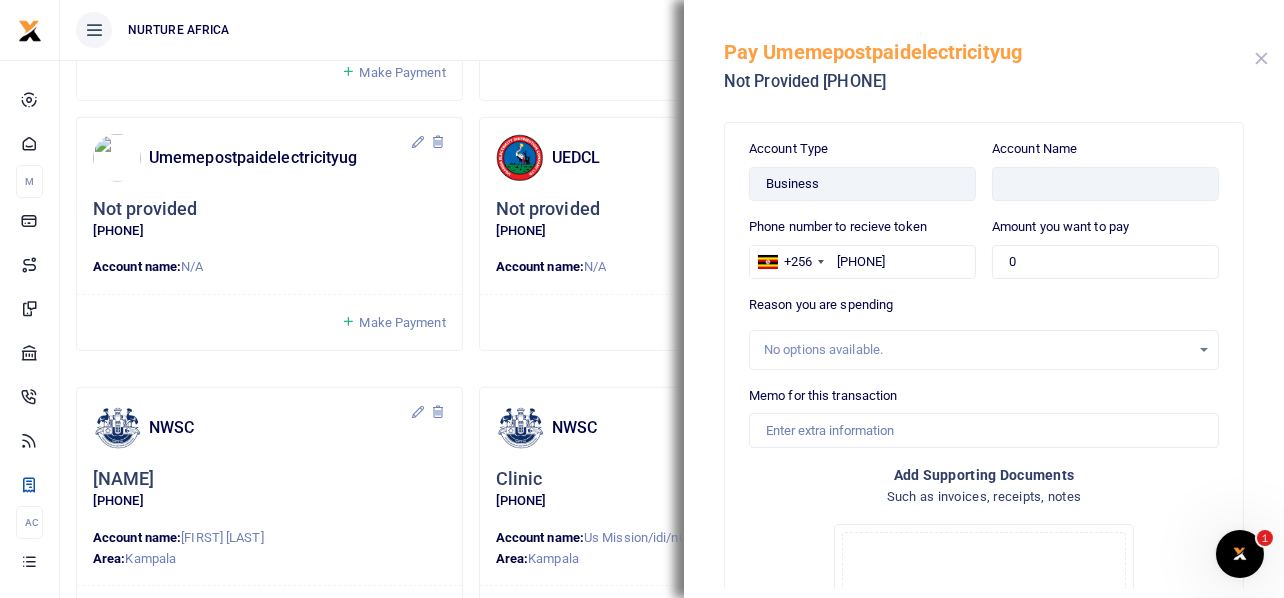 click at bounding box center (1261, 58) 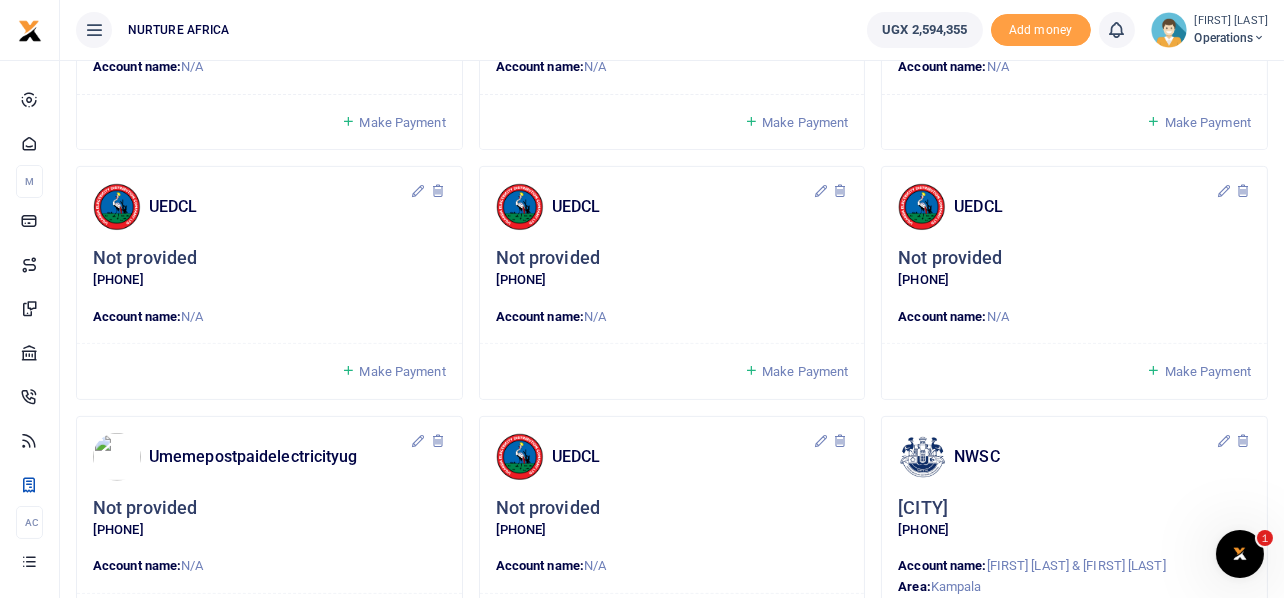scroll, scrollTop: 1021, scrollLeft: 0, axis: vertical 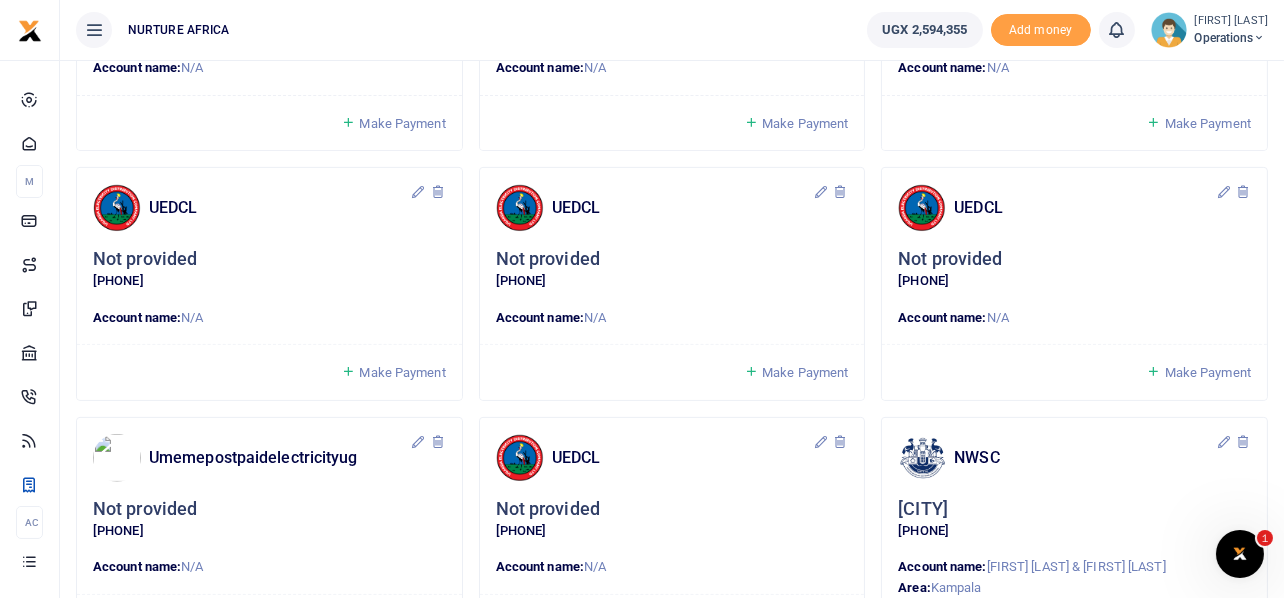 click on "Make Payment" at bounding box center (1208, 372) 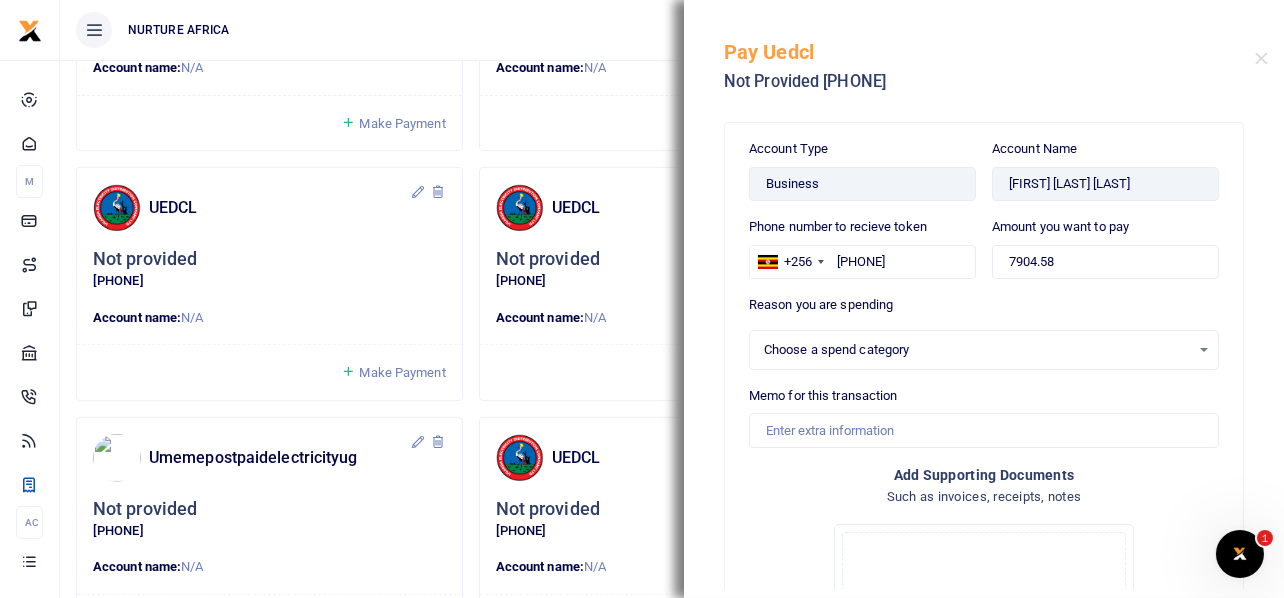 select 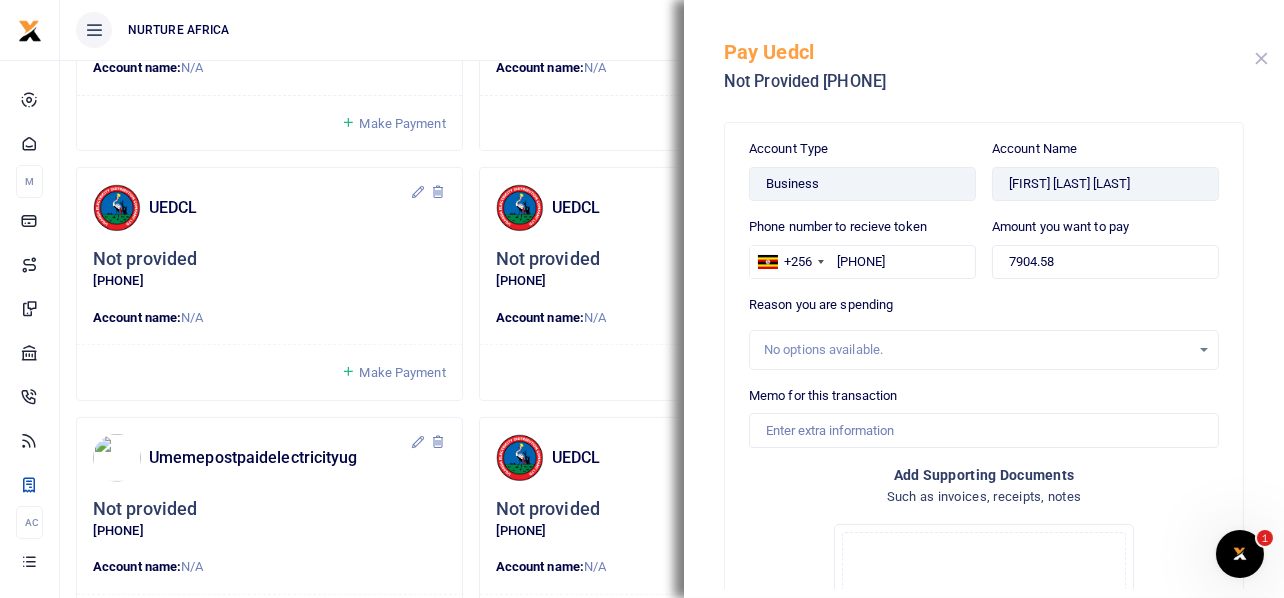 click at bounding box center [1261, 58] 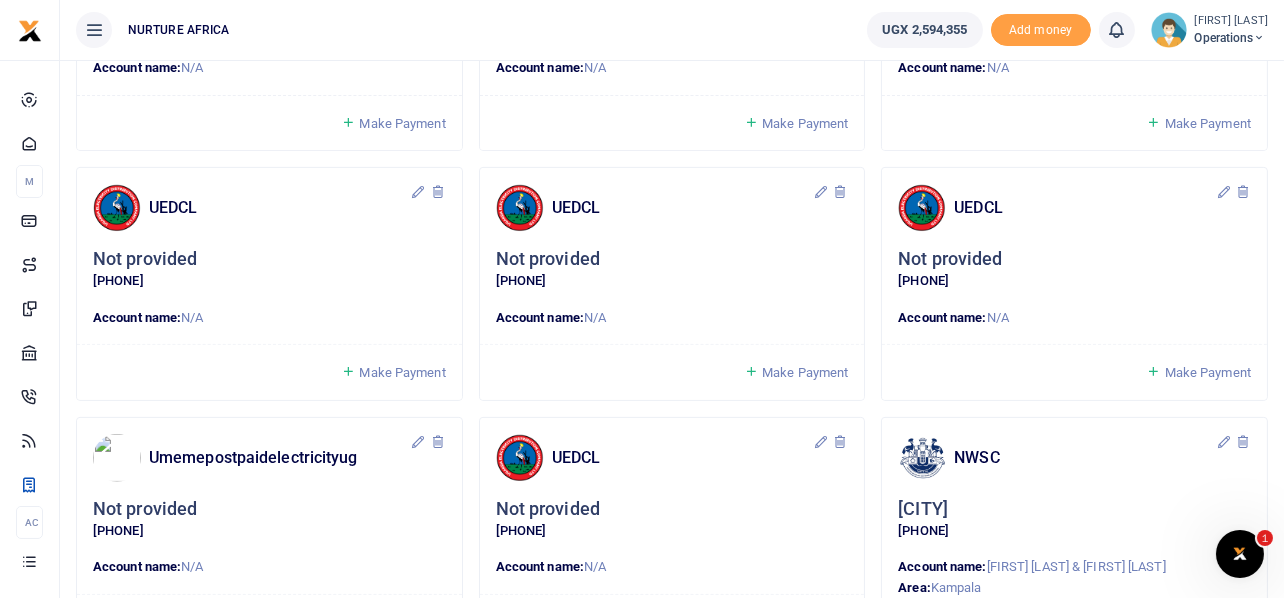 click on "Make Payment" at bounding box center [805, 372] 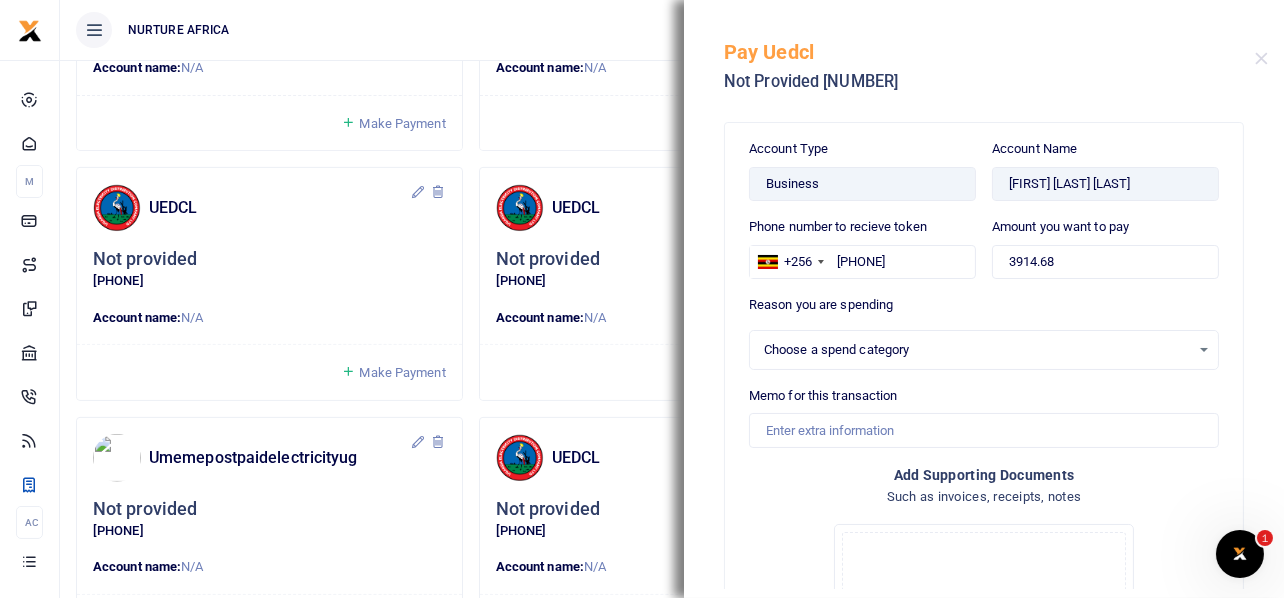 select 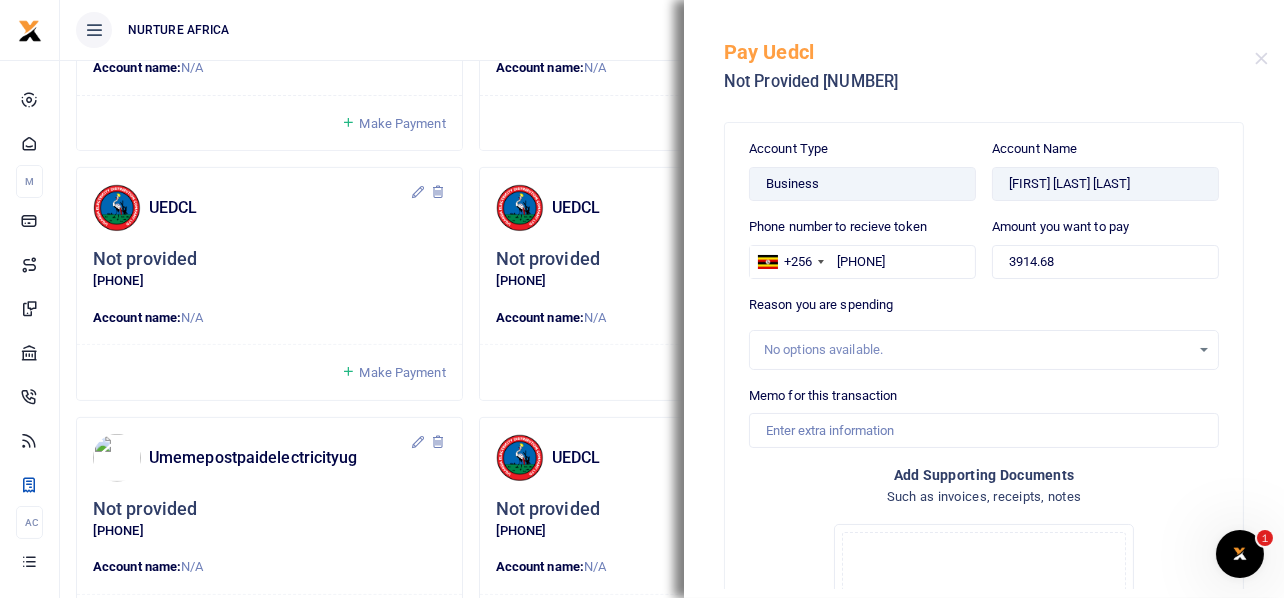 click on "Pay Uedcl
Not Provided 37276876895" at bounding box center [984, 55] 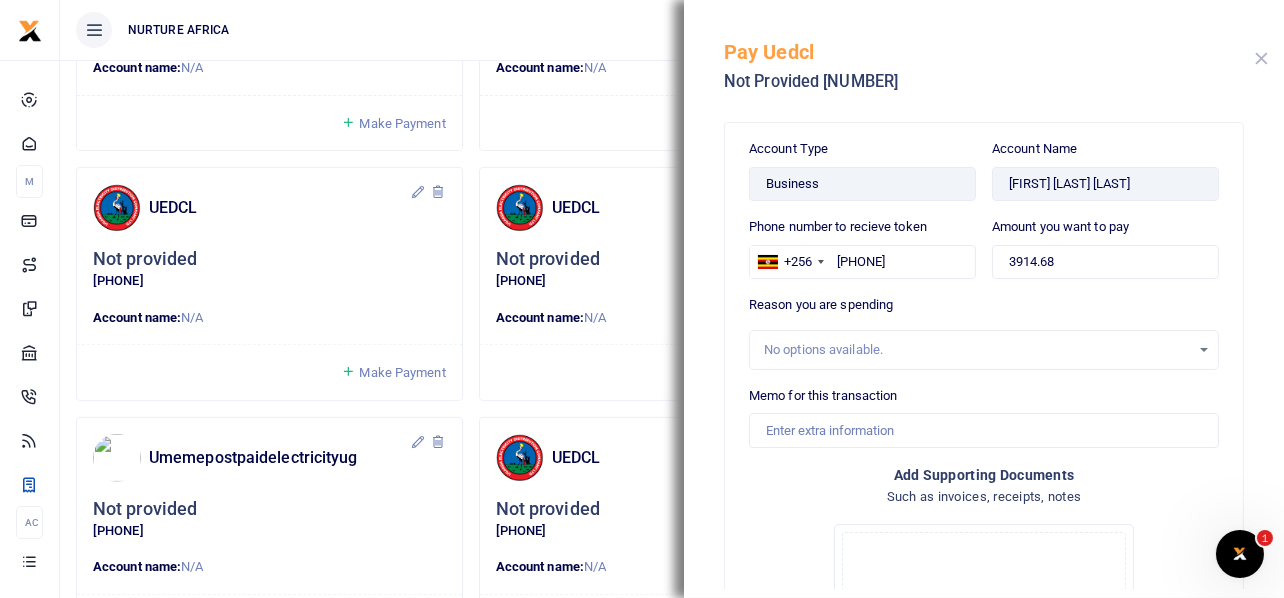 click at bounding box center [1261, 58] 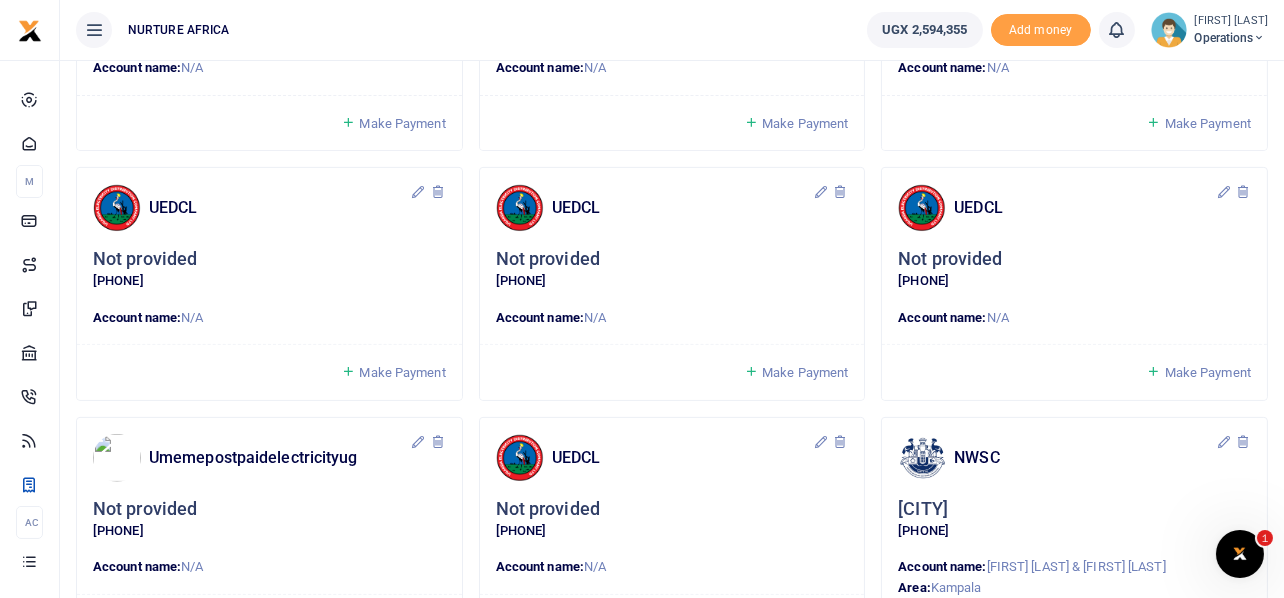 click on "Make Payment" at bounding box center [402, 372] 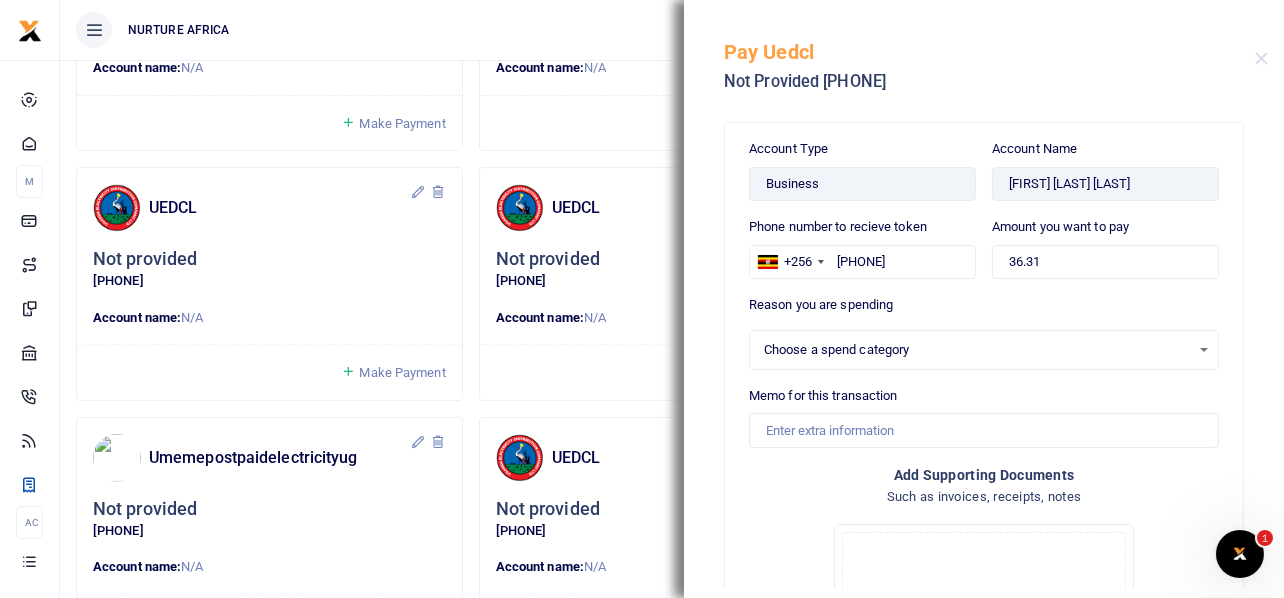 select 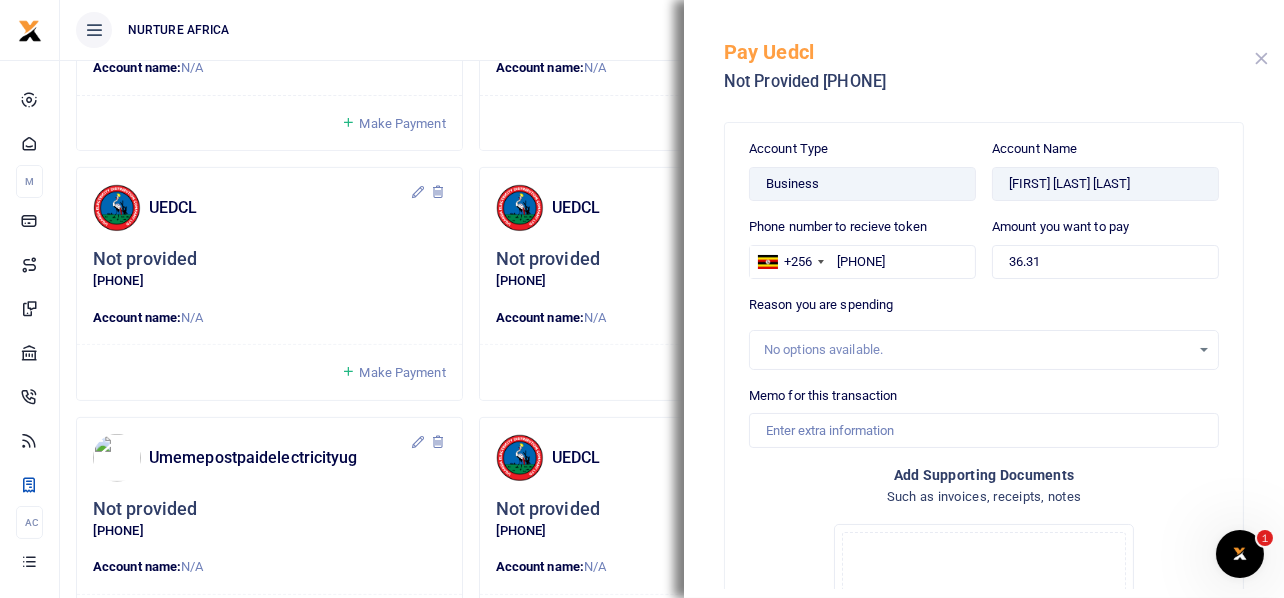 click at bounding box center (1261, 58) 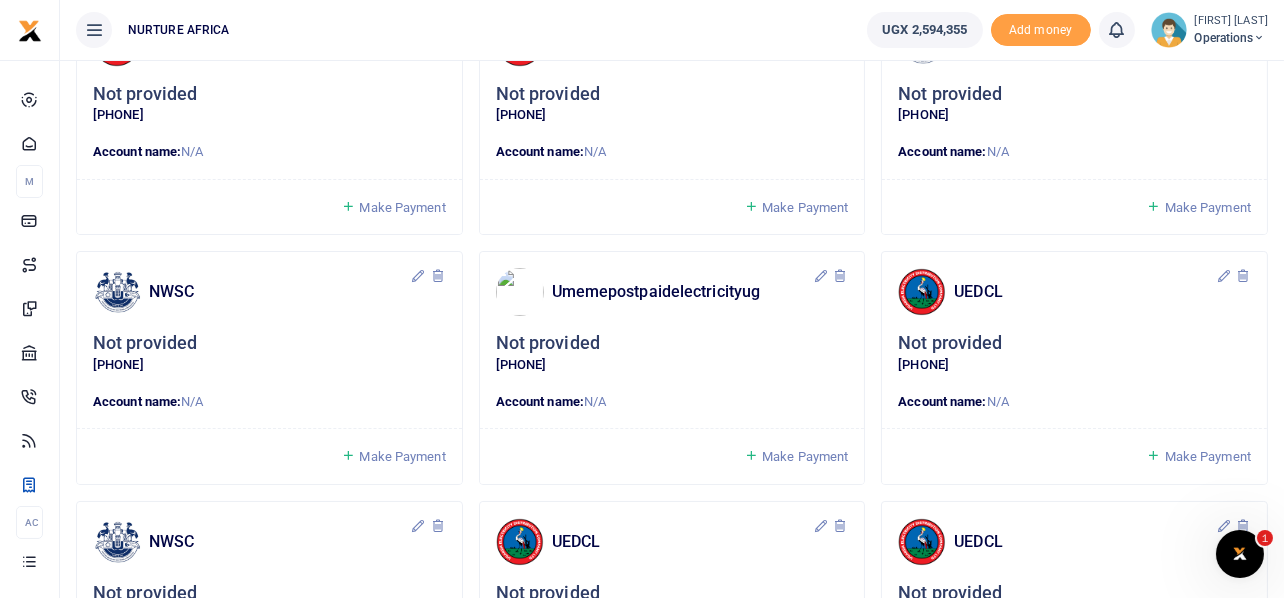 scroll, scrollTop: 0, scrollLeft: 0, axis: both 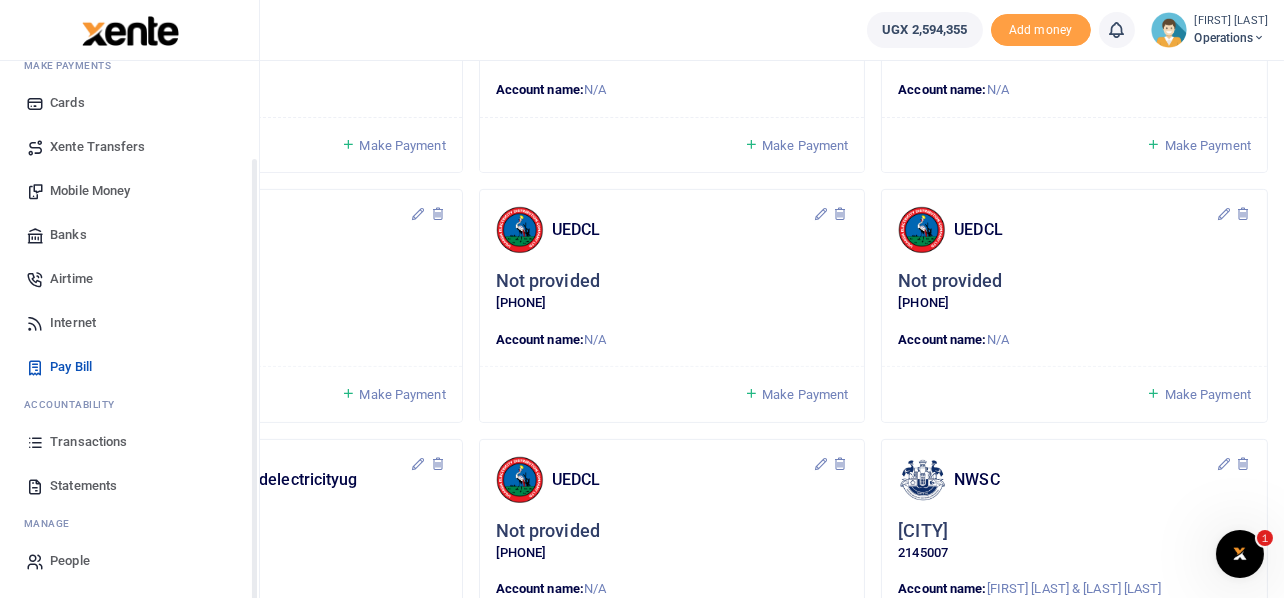 click on "Transactions" at bounding box center (88, 442) 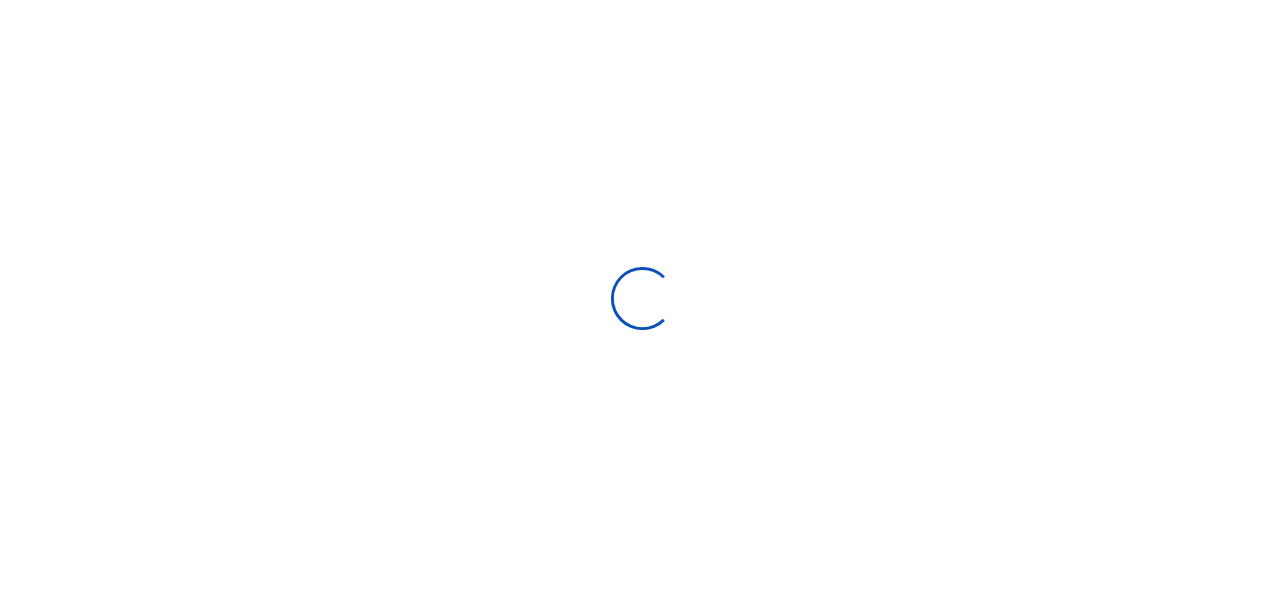 scroll, scrollTop: 0, scrollLeft: 0, axis: both 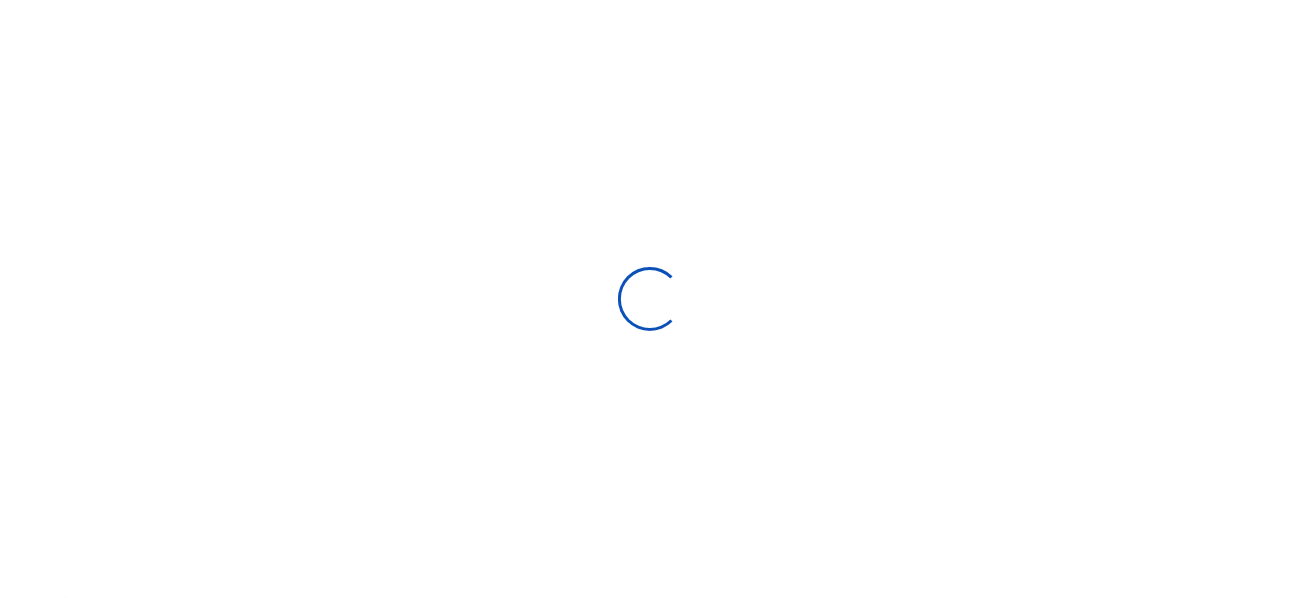 select 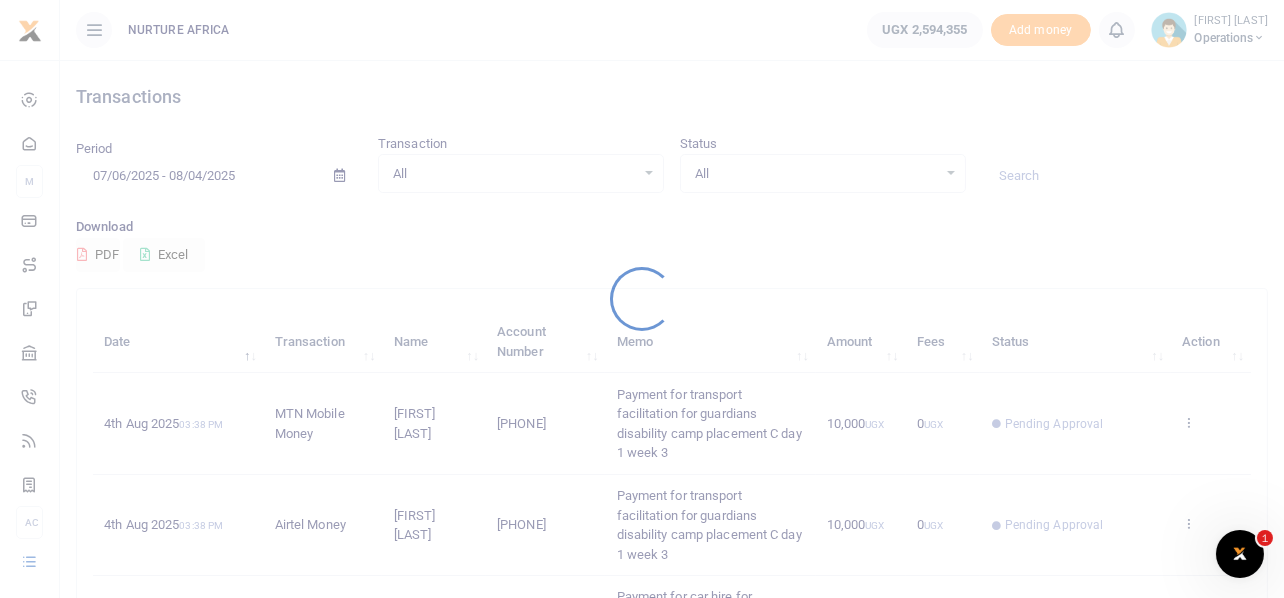 scroll, scrollTop: 0, scrollLeft: 0, axis: both 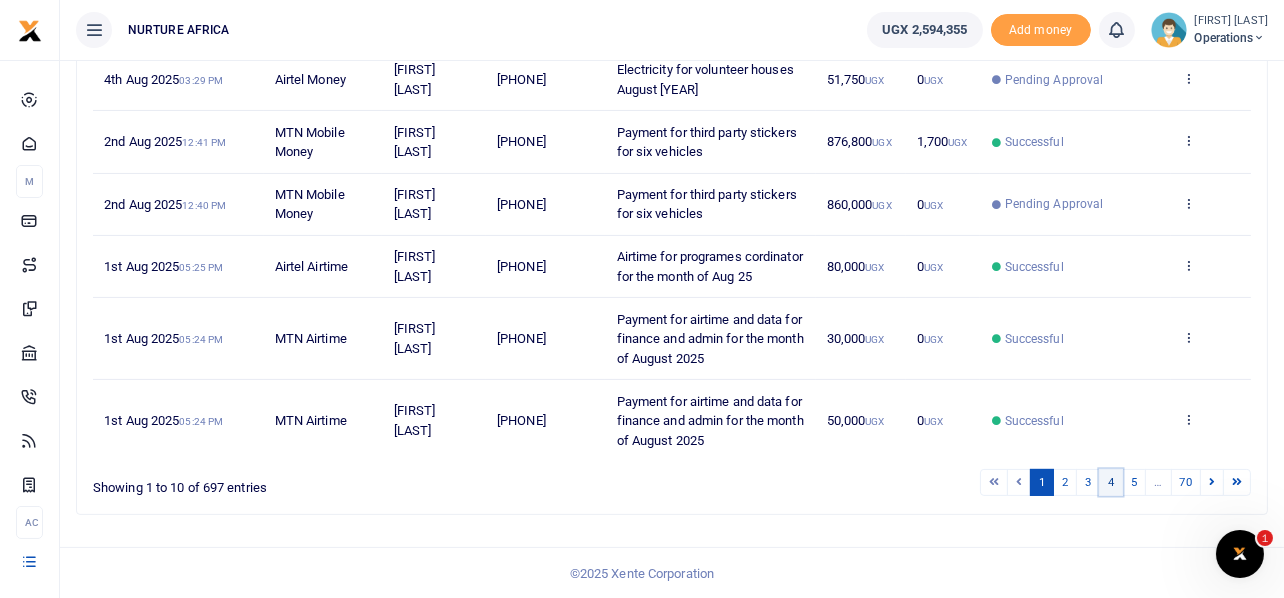 click on "4" at bounding box center (1111, 482) 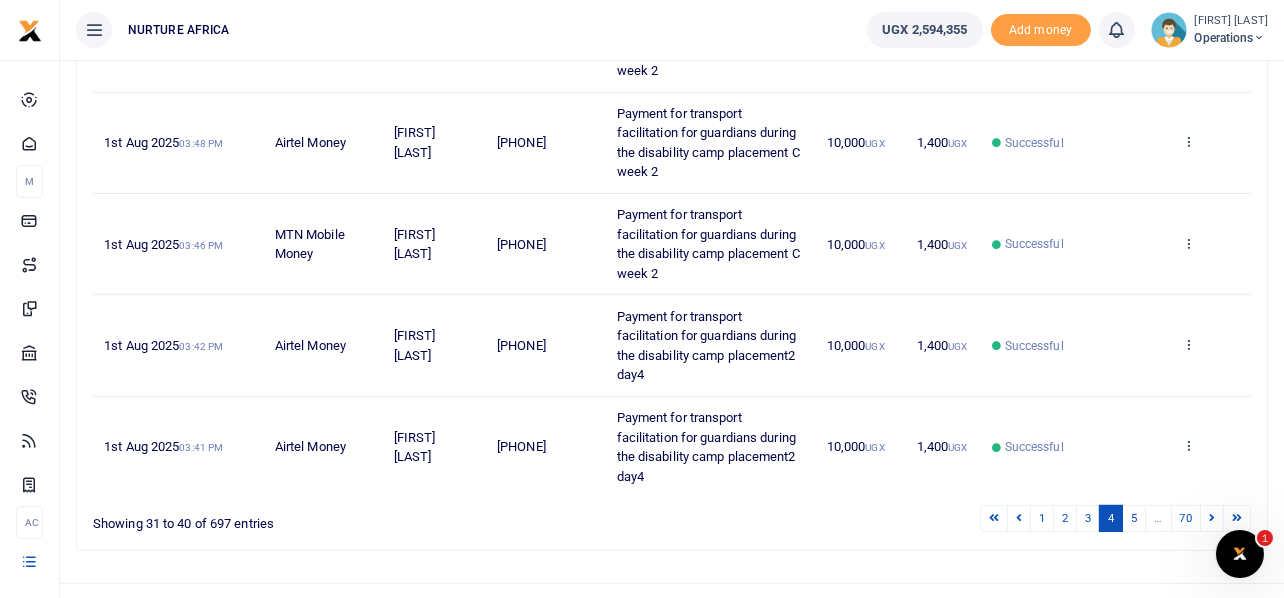 scroll, scrollTop: 885, scrollLeft: 0, axis: vertical 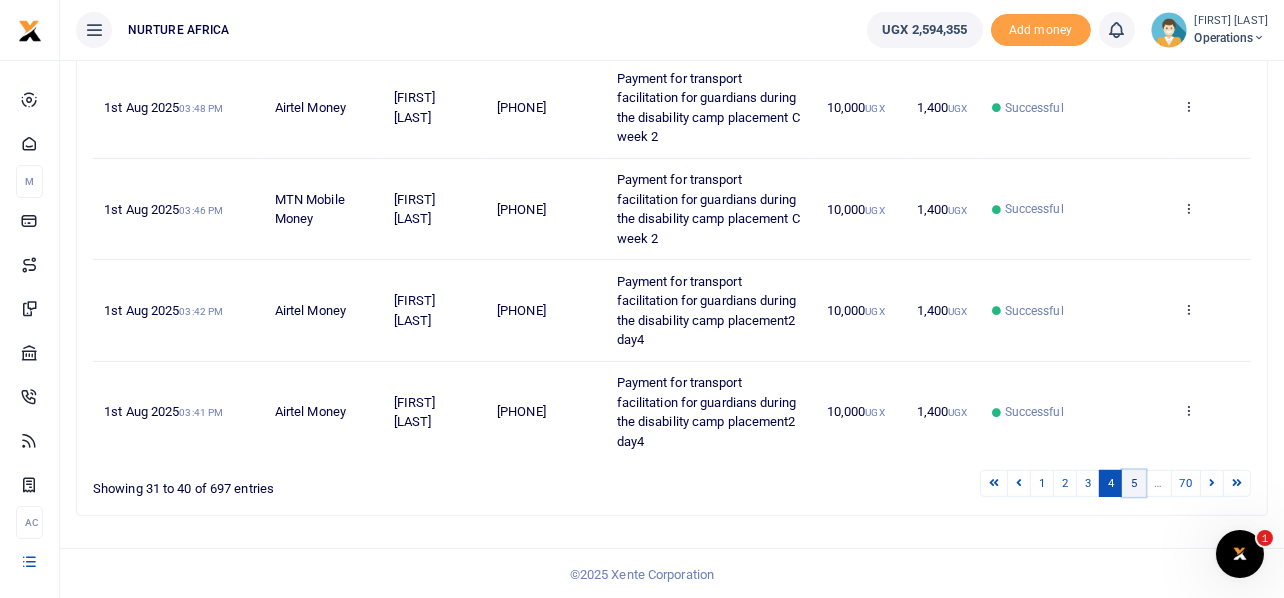 click on "5" at bounding box center (1134, 483) 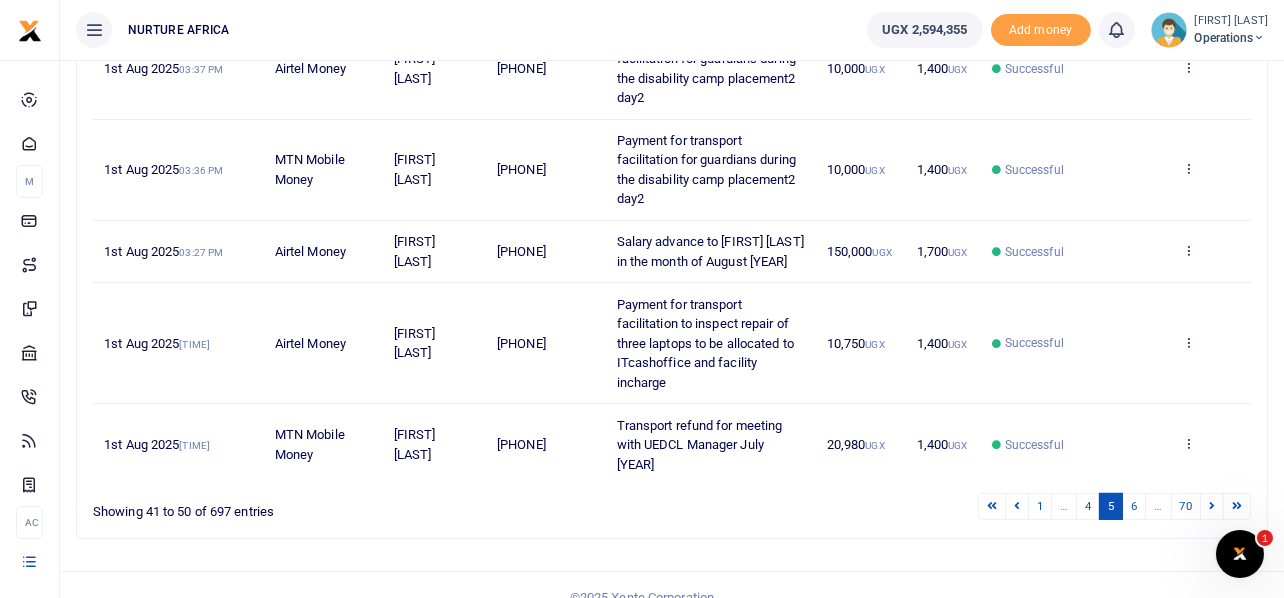 scroll, scrollTop: 866, scrollLeft: 0, axis: vertical 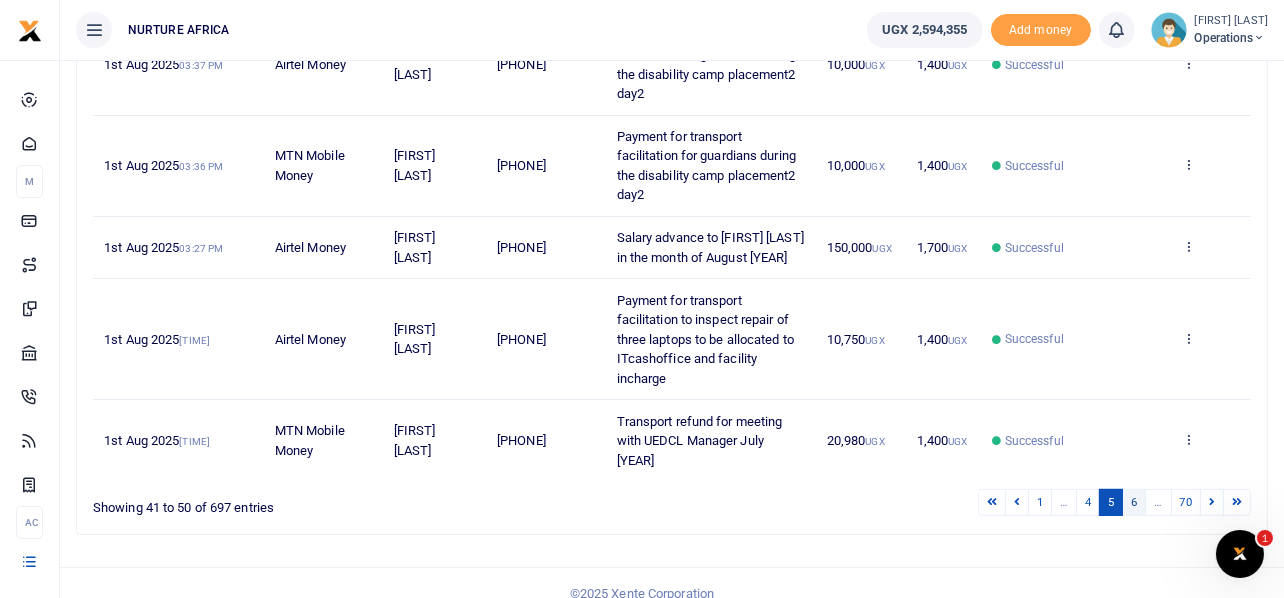 click on "6" at bounding box center [1134, 502] 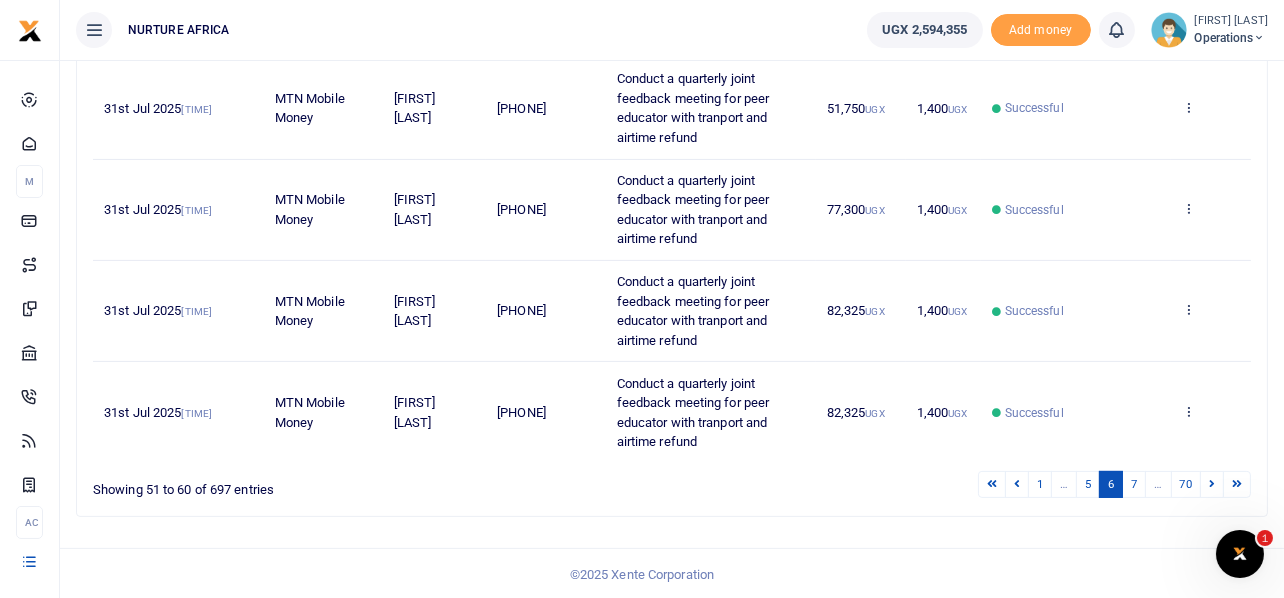 scroll, scrollTop: 788, scrollLeft: 0, axis: vertical 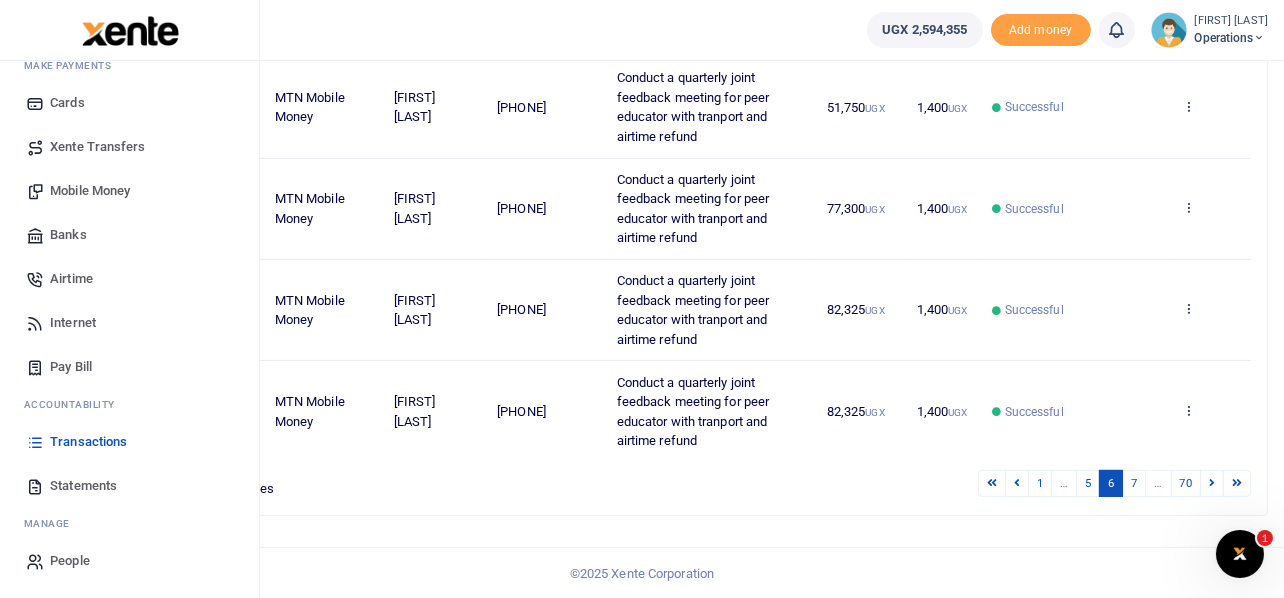 click on "Transactions" at bounding box center [88, 442] 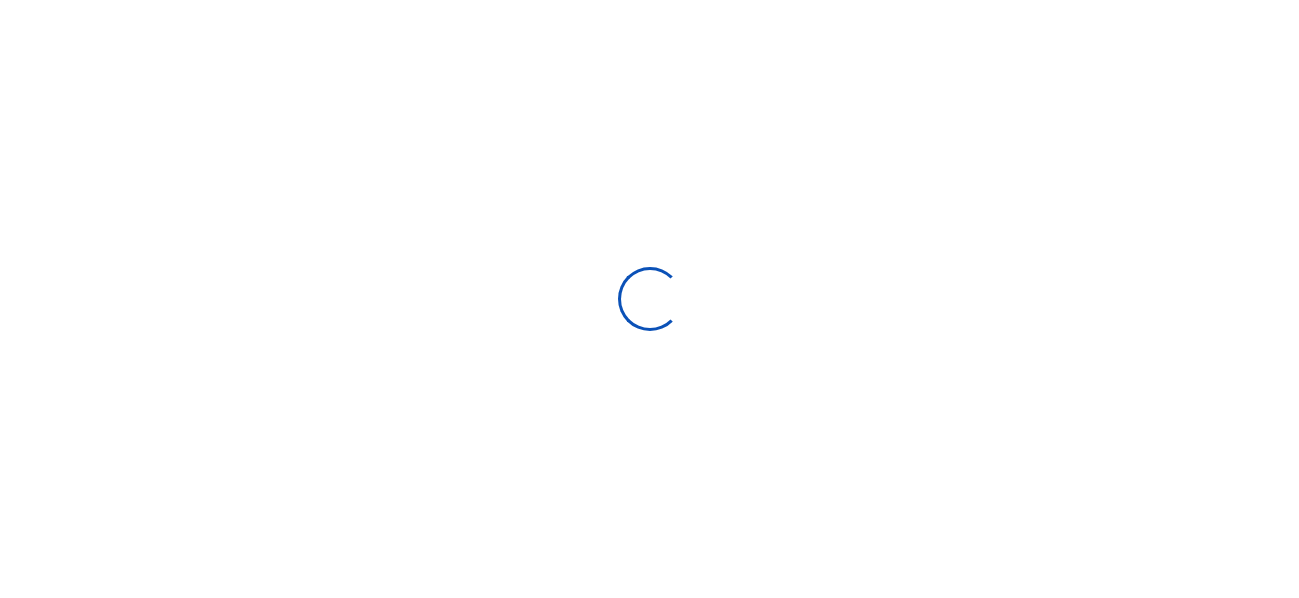 select 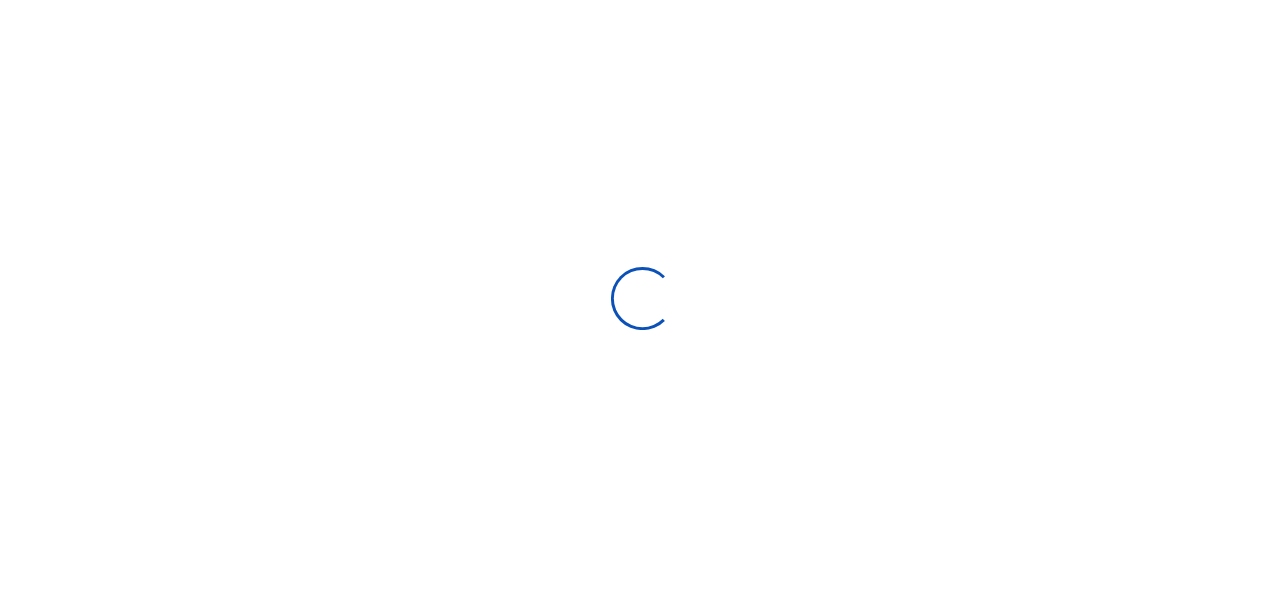 scroll, scrollTop: 0, scrollLeft: 0, axis: both 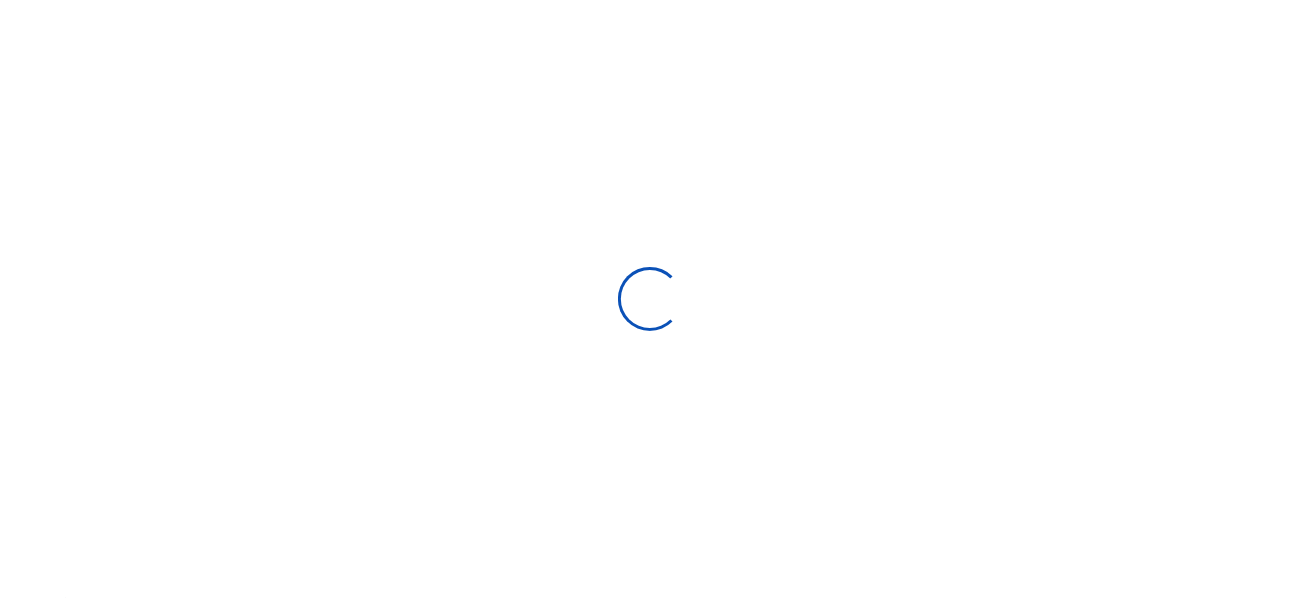 type on "07/06/2025 - 08/04/2025" 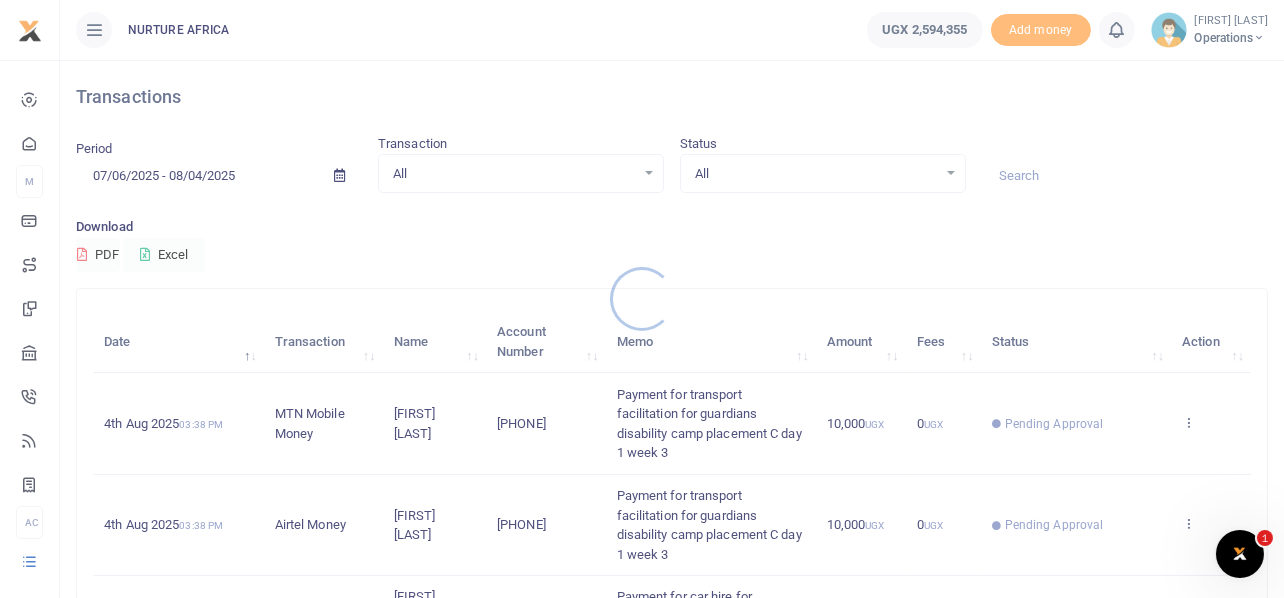 scroll, scrollTop: 0, scrollLeft: 0, axis: both 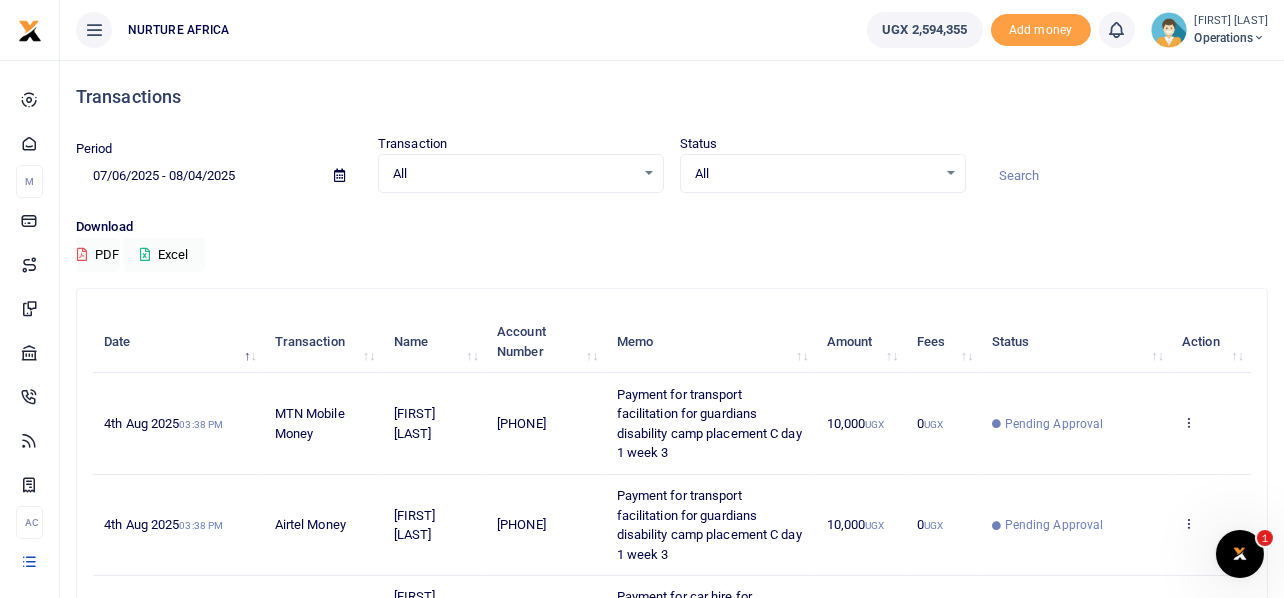 click on "07/06/2025 - 08/04/2025" at bounding box center (197, 176) 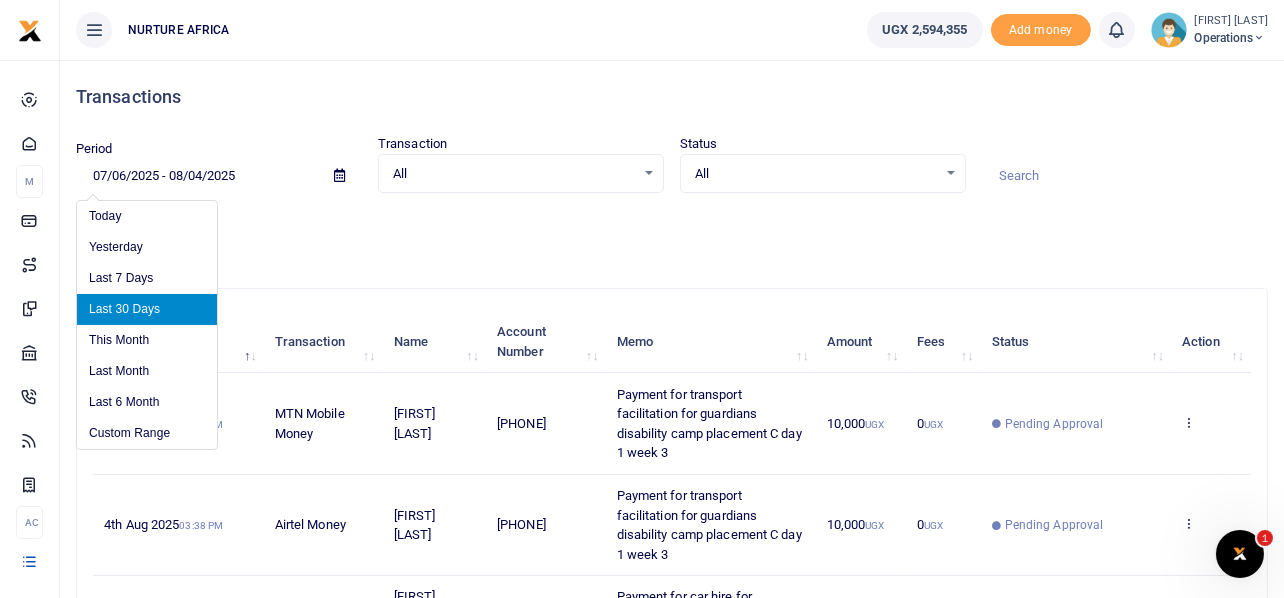 click on "Download
PDF
Excel" at bounding box center [672, 244] 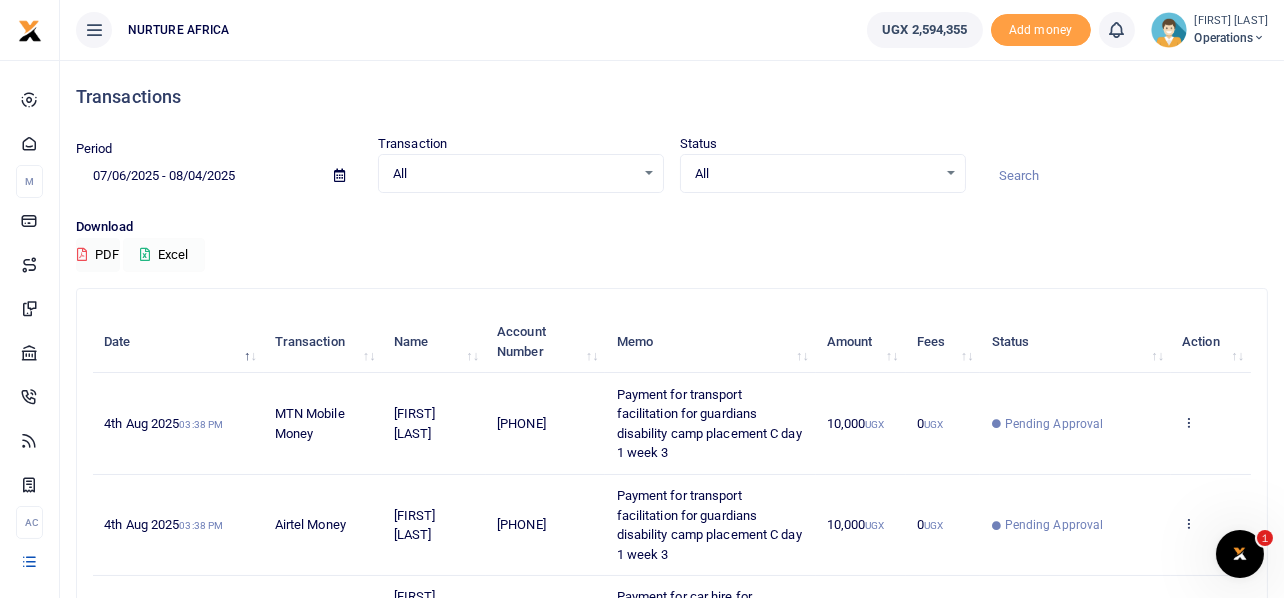 click on "Excel" at bounding box center [164, 255] 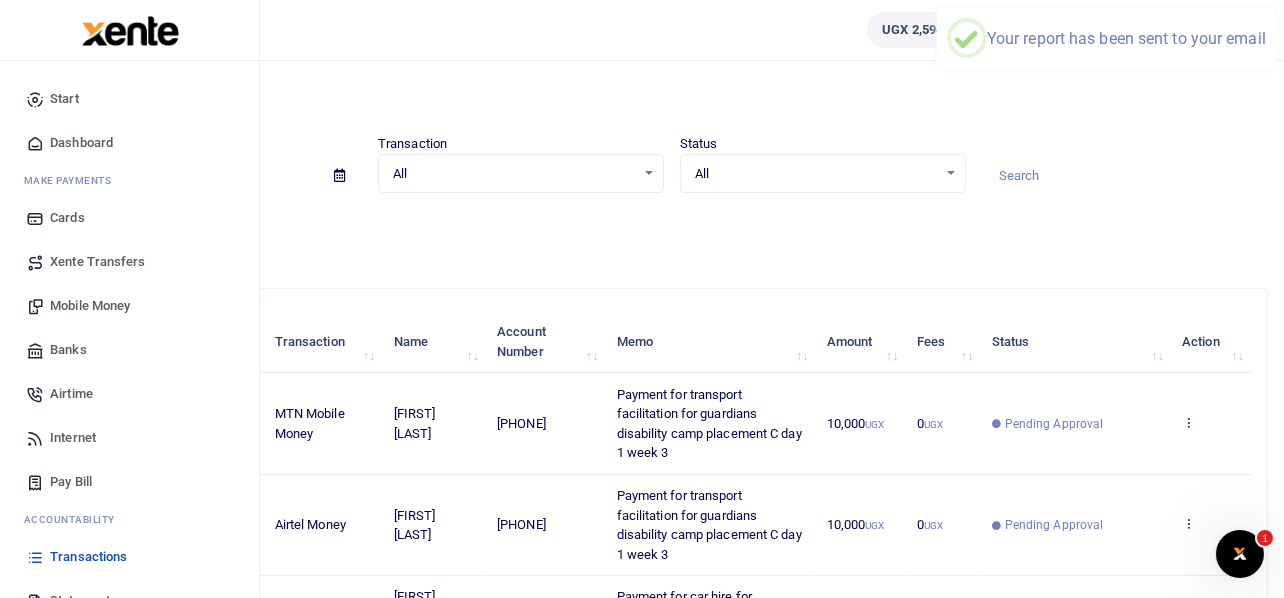 click on "Mobile Money" at bounding box center (90, 306) 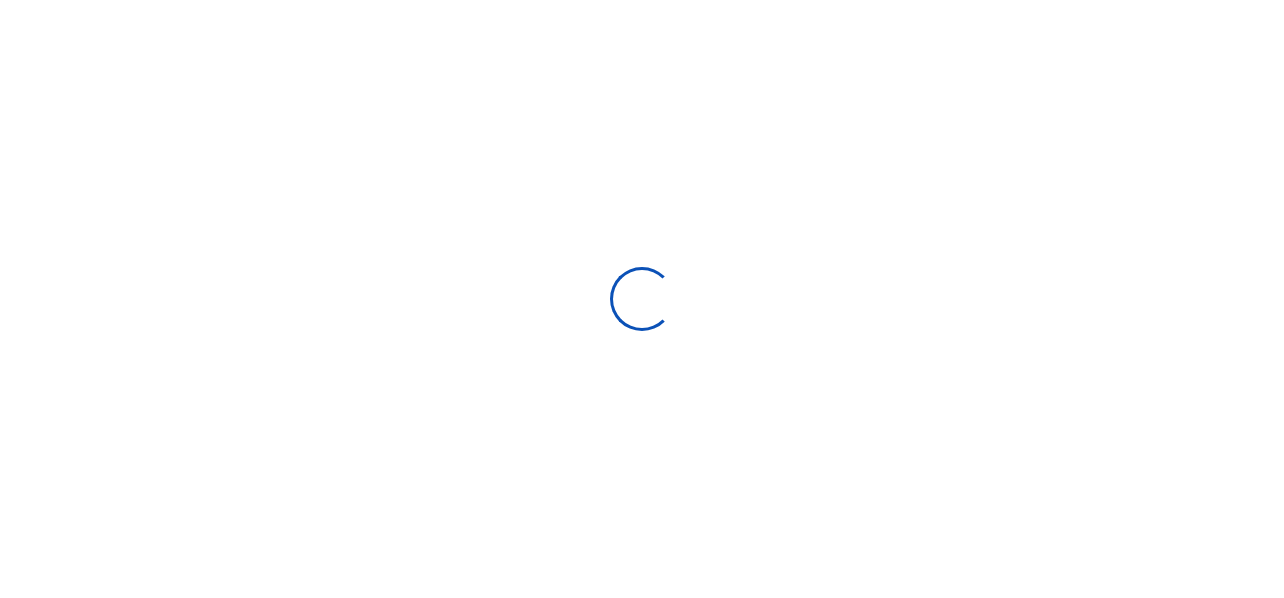 scroll, scrollTop: 0, scrollLeft: 0, axis: both 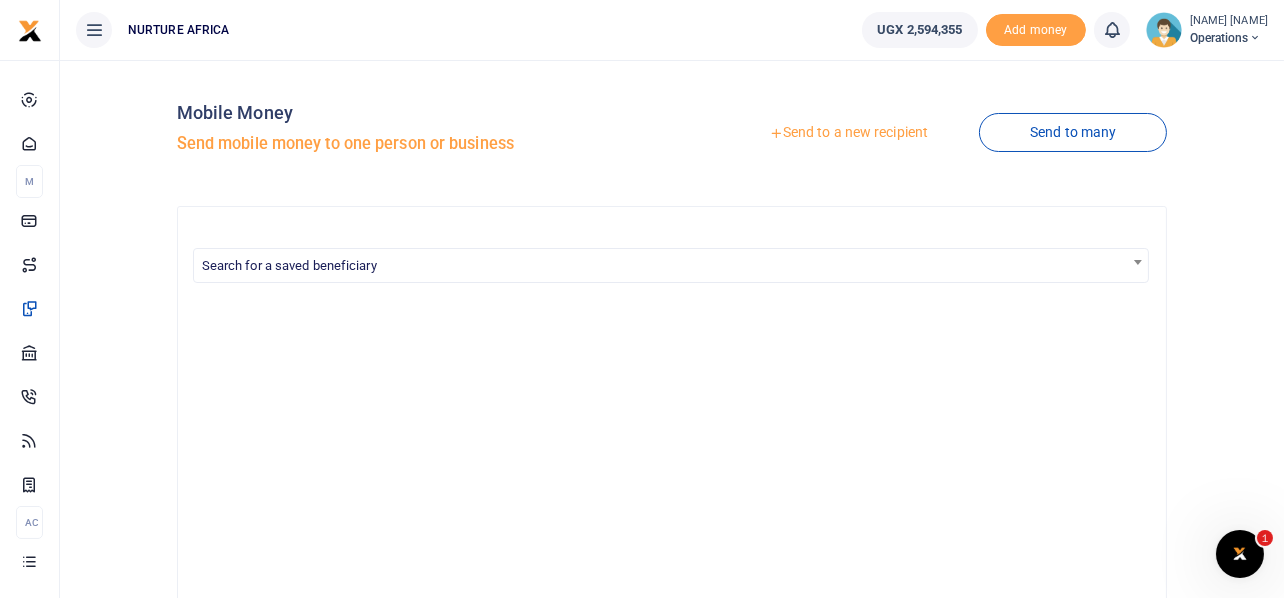 click on "Send to a new recipient" at bounding box center (848, 133) 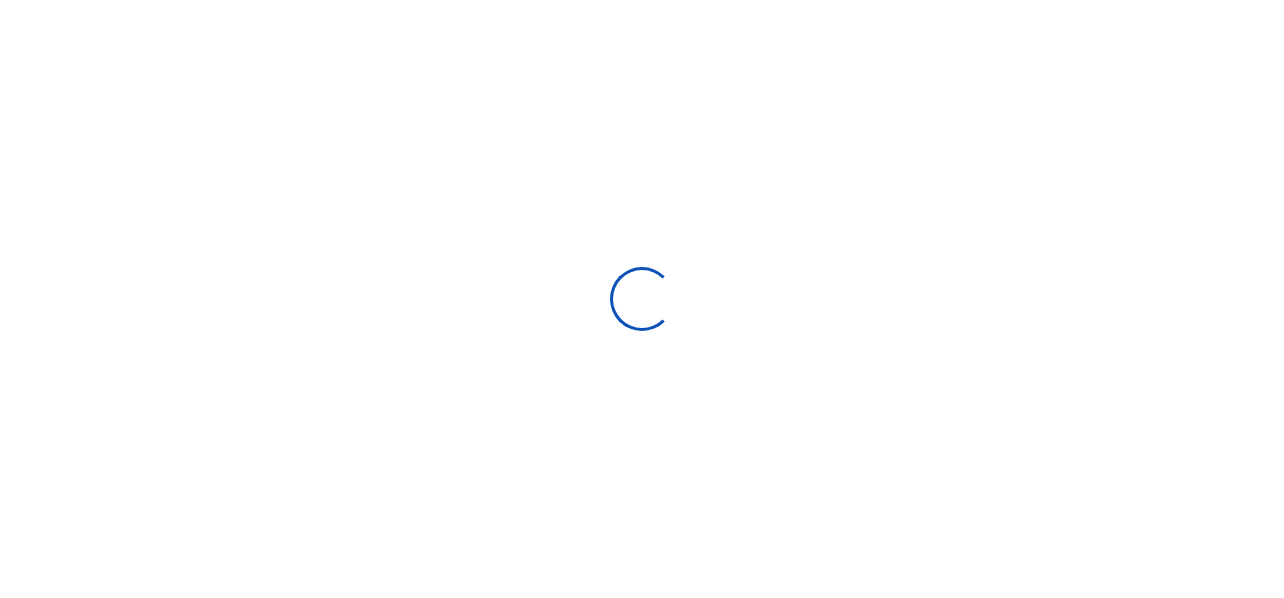 select 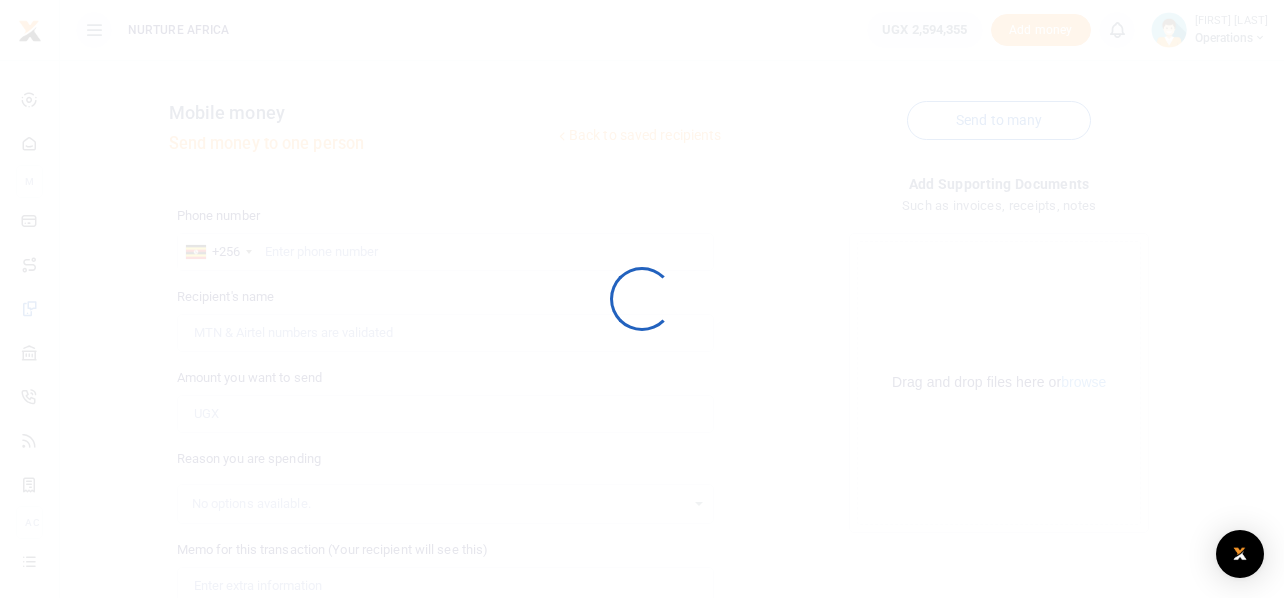 scroll, scrollTop: 0, scrollLeft: 0, axis: both 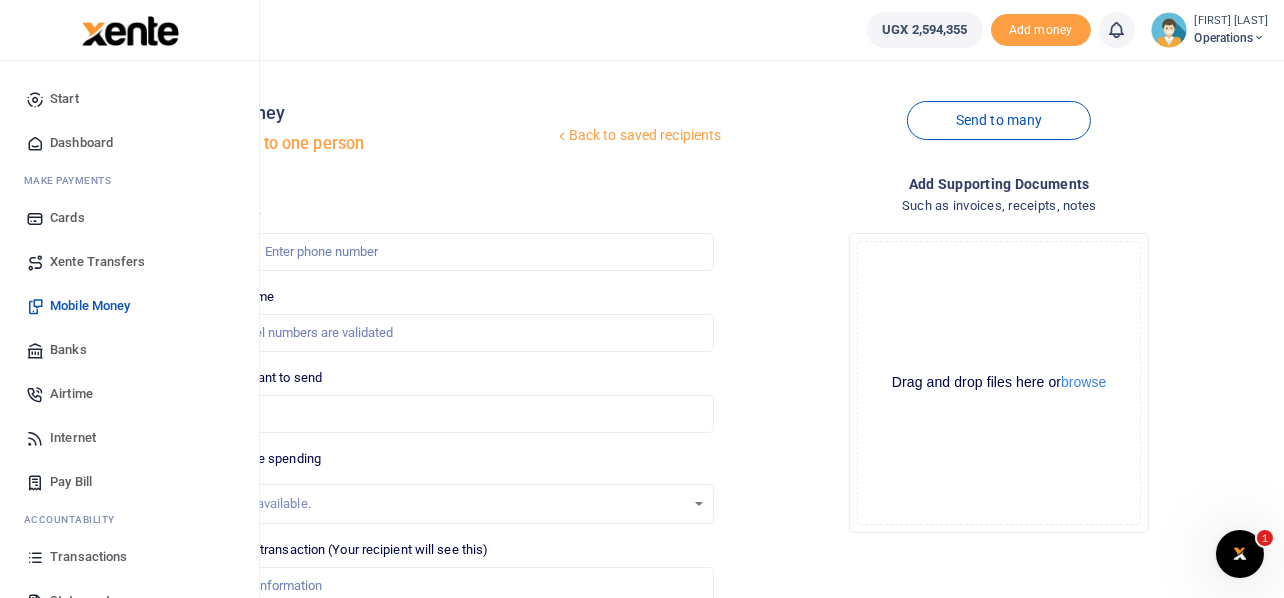 click on "Airtime" at bounding box center [71, 394] 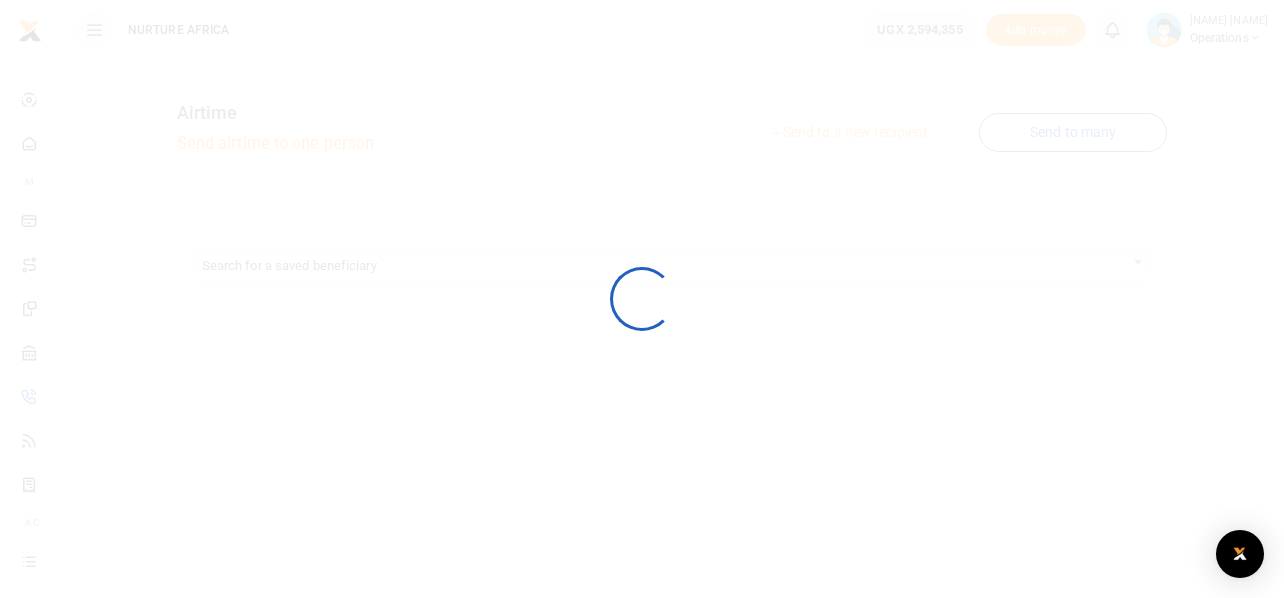 scroll, scrollTop: 0, scrollLeft: 0, axis: both 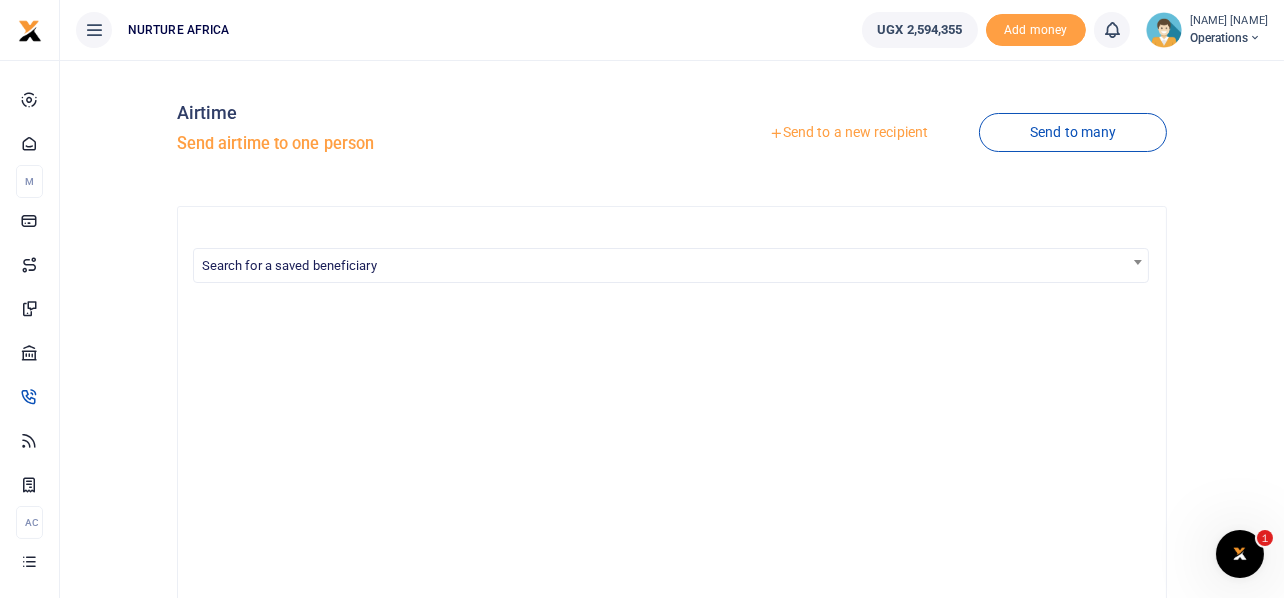 click on "Send to a new recipient" at bounding box center (848, 133) 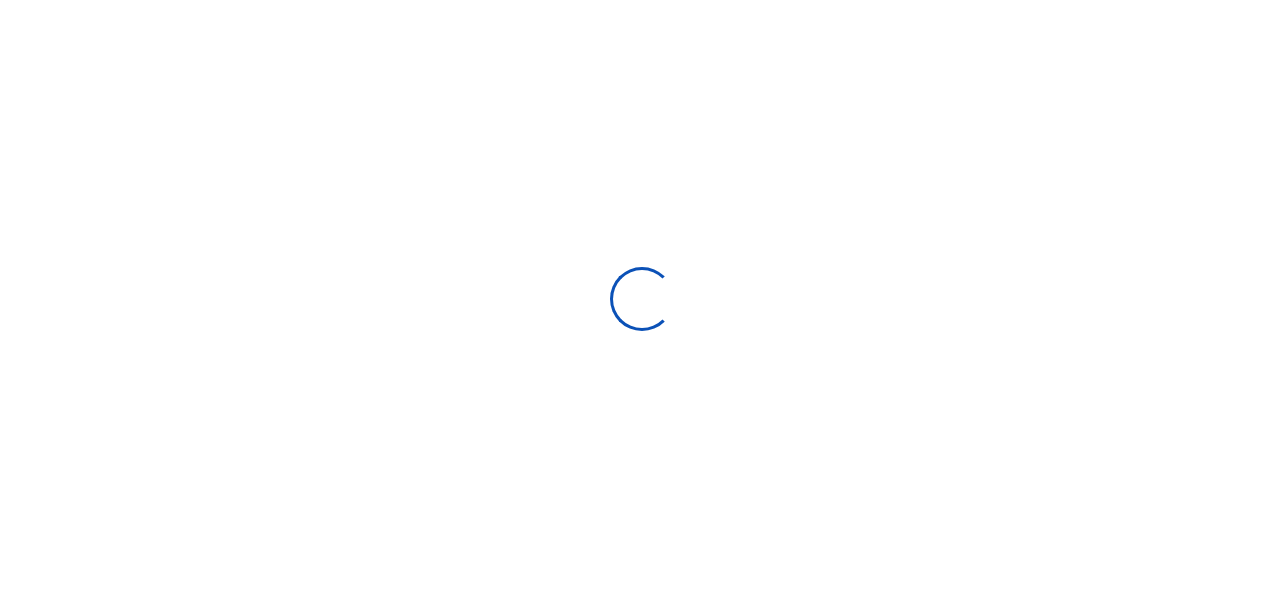 scroll, scrollTop: 0, scrollLeft: 0, axis: both 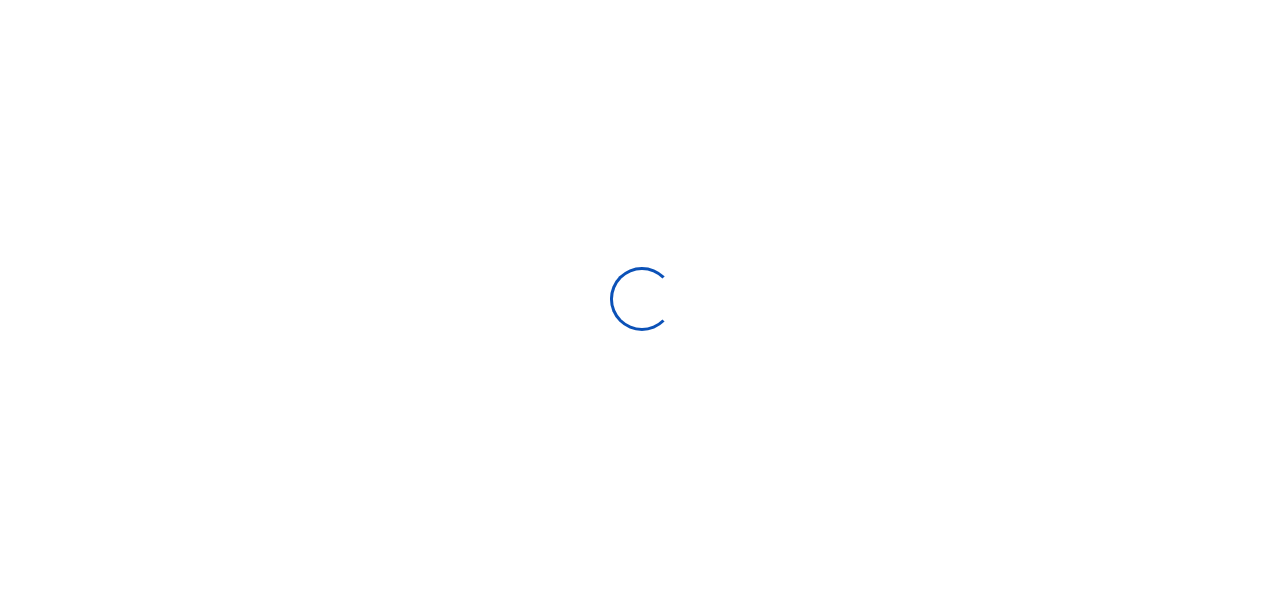 select 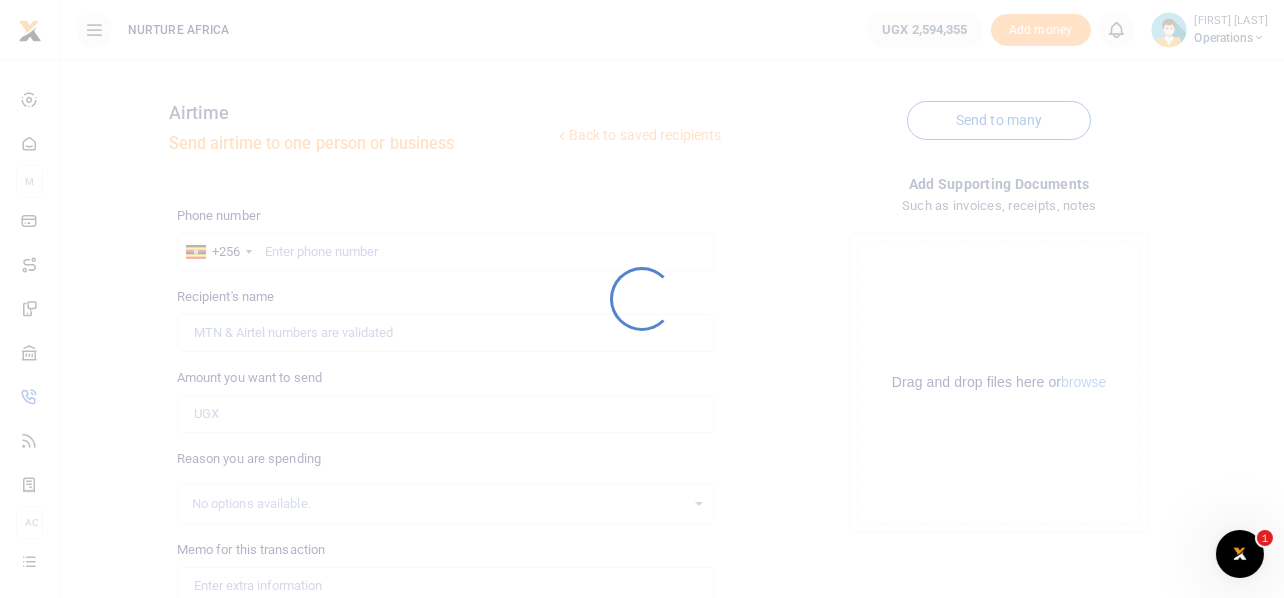 scroll, scrollTop: 0, scrollLeft: 0, axis: both 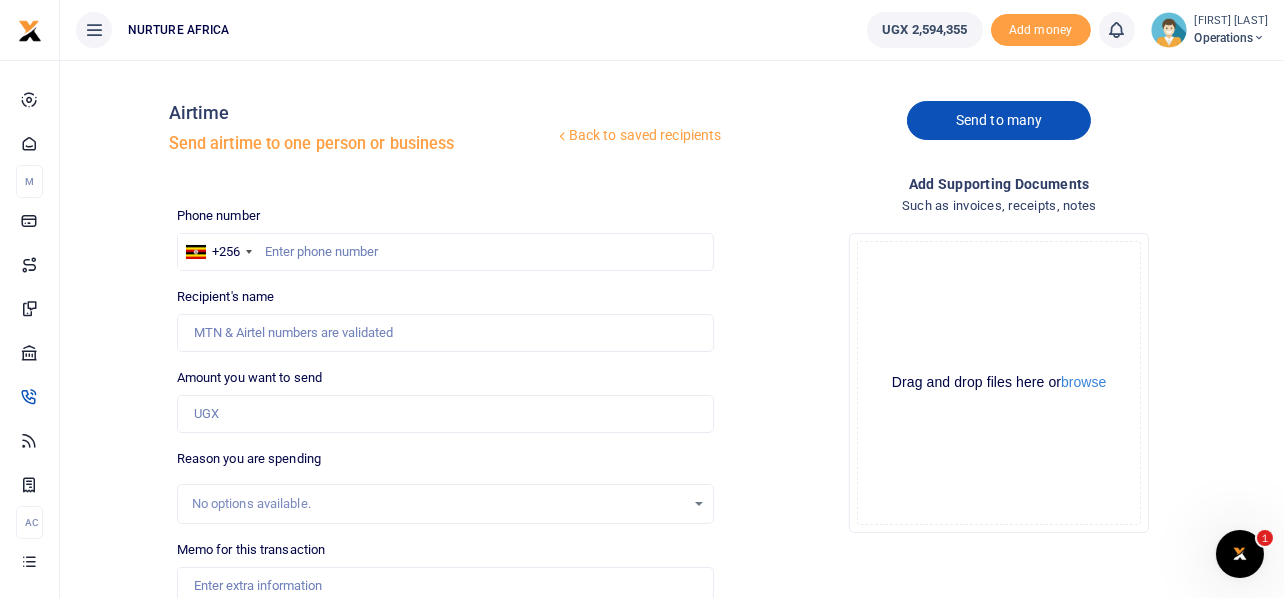 click on "Send to many" at bounding box center (999, 120) 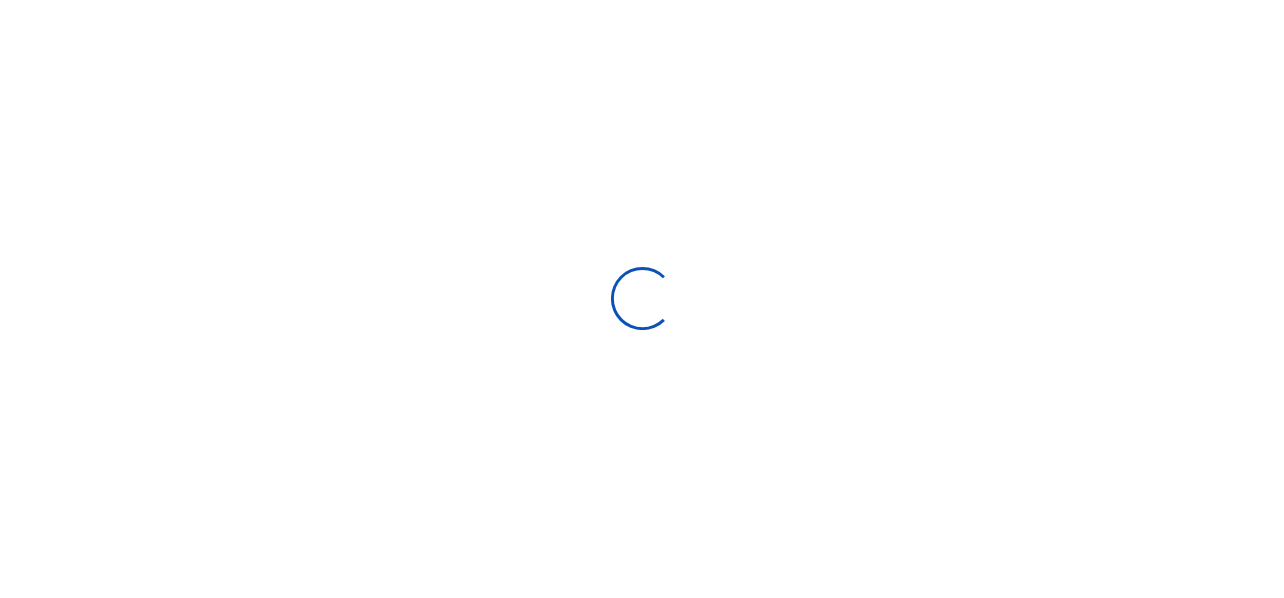 scroll, scrollTop: 0, scrollLeft: 0, axis: both 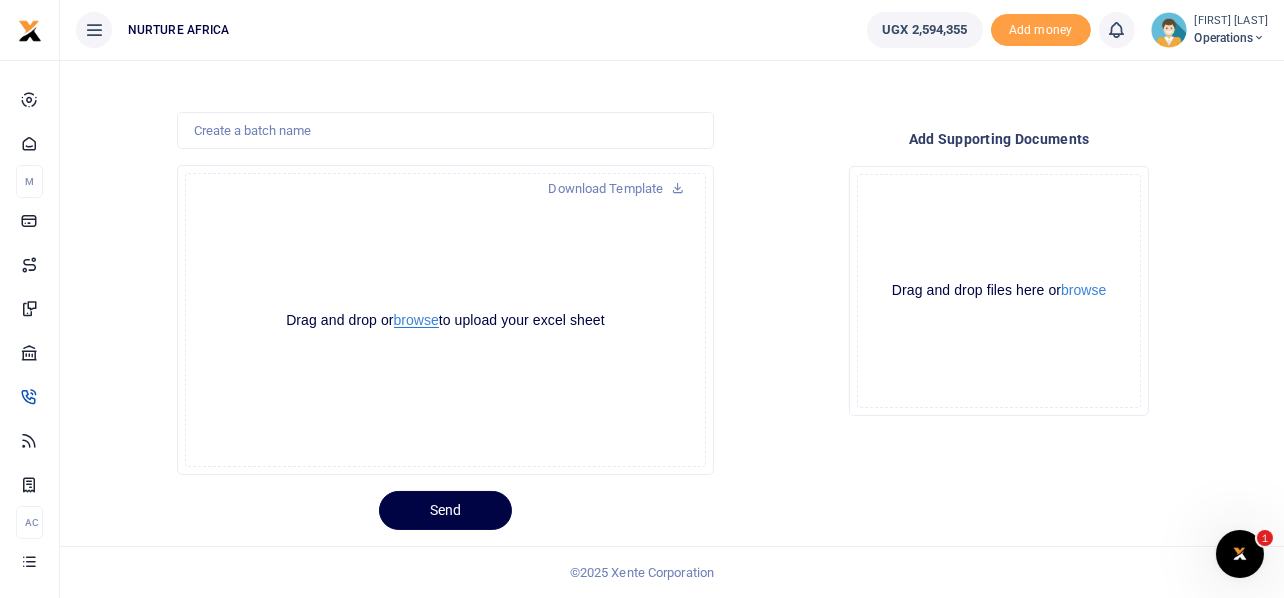 click on "browse" at bounding box center (416, 320) 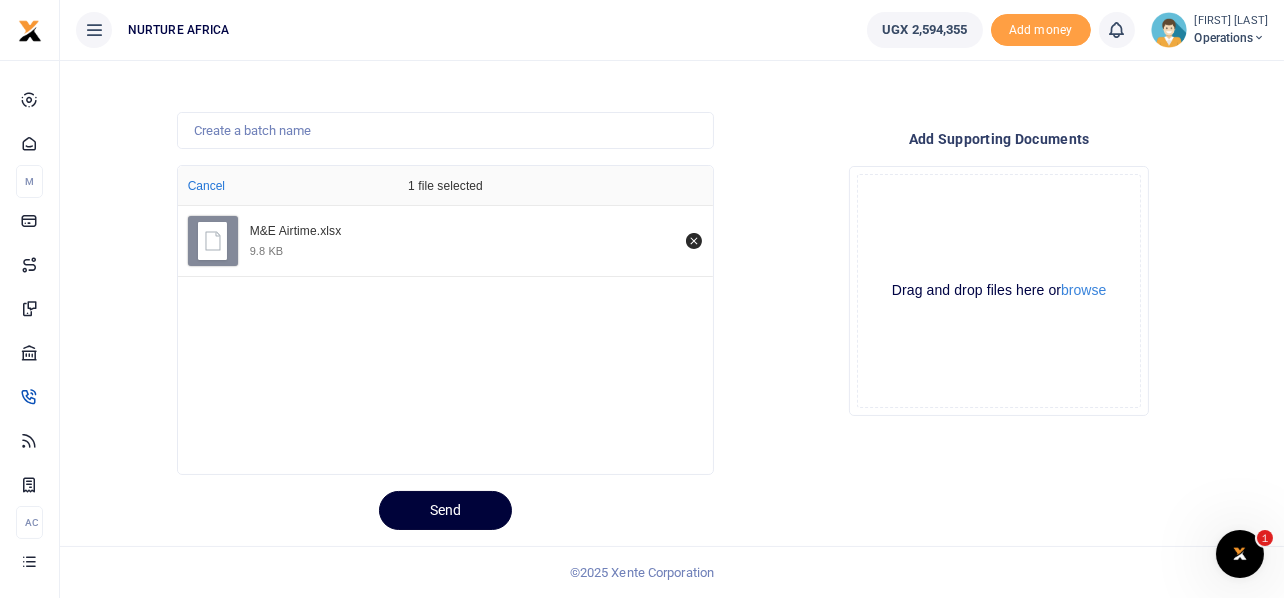 click on "Send" at bounding box center (445, 510) 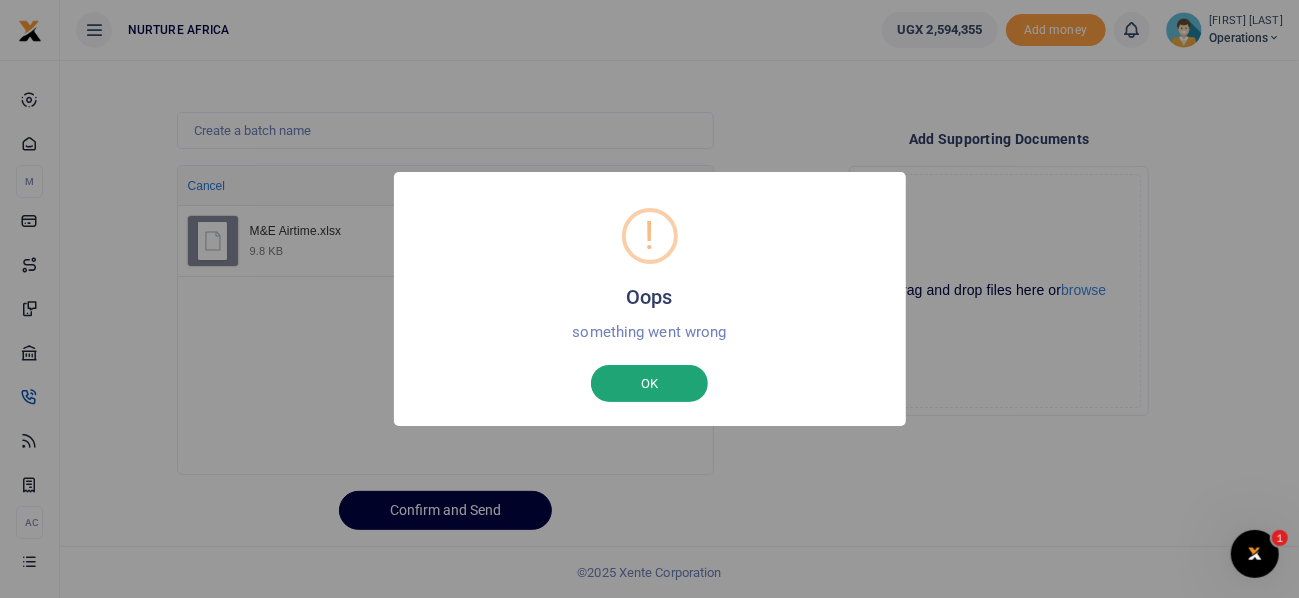 click on "OK" at bounding box center (649, 384) 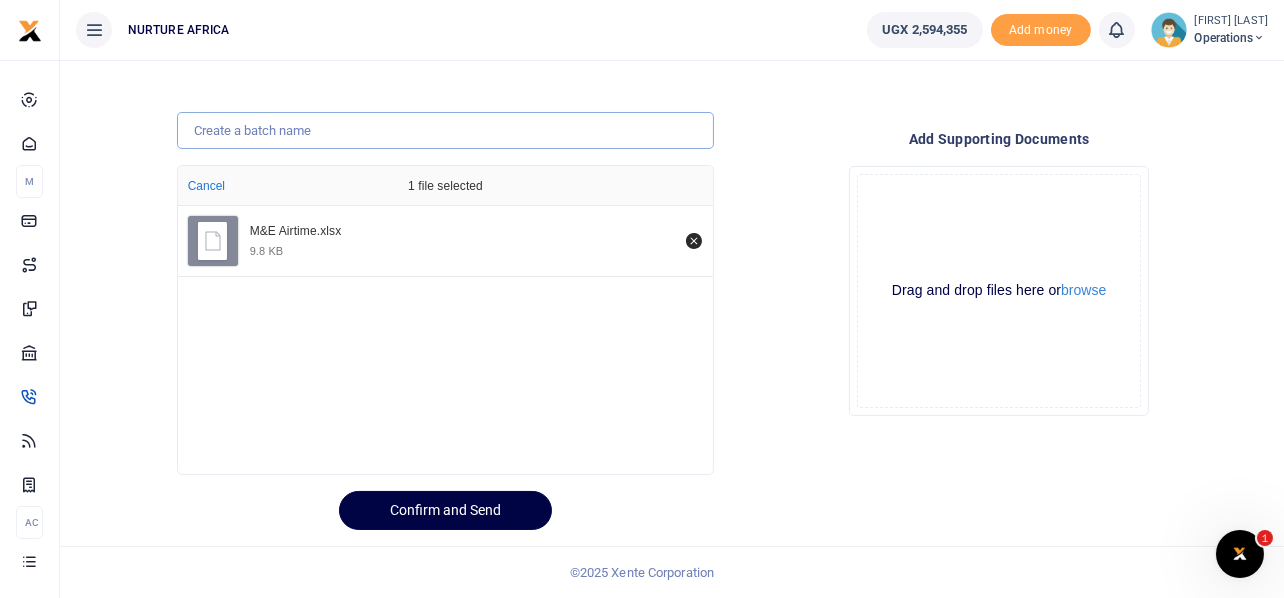 click at bounding box center [446, 131] 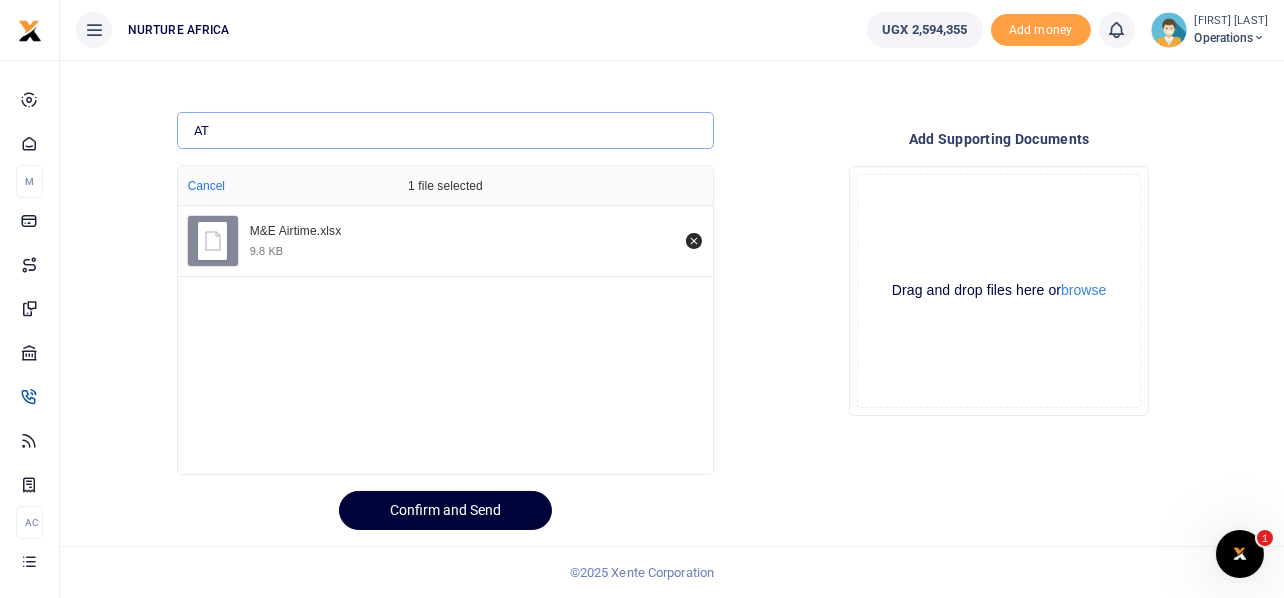 type on "AT" 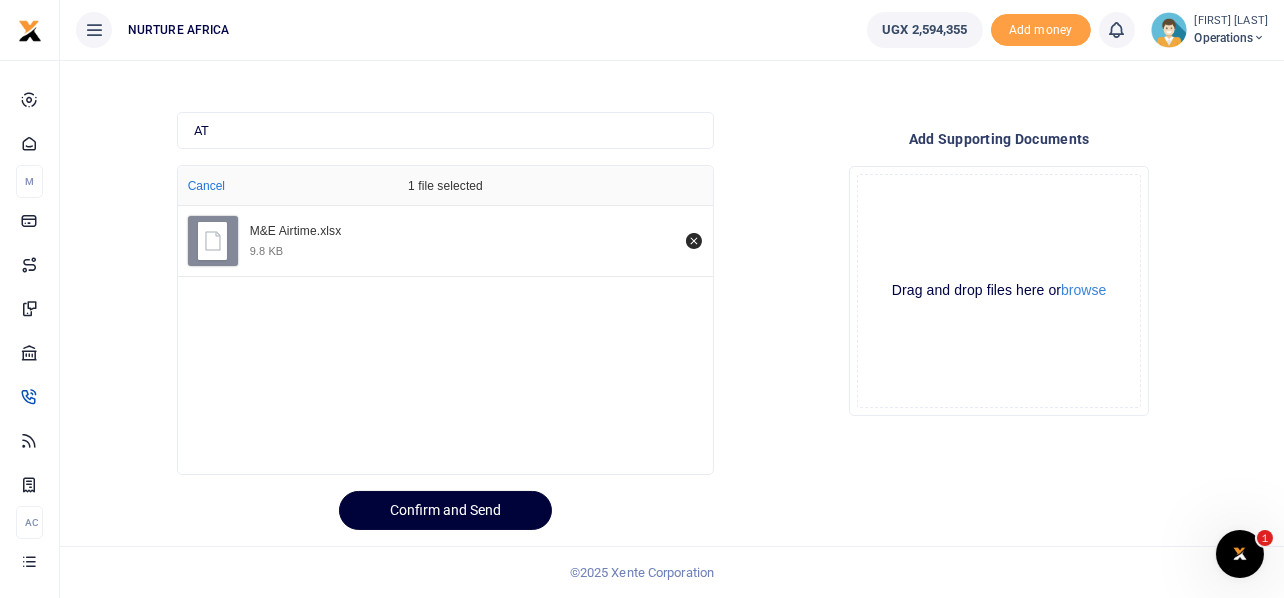 click on "Confirm and Send" at bounding box center [445, 510] 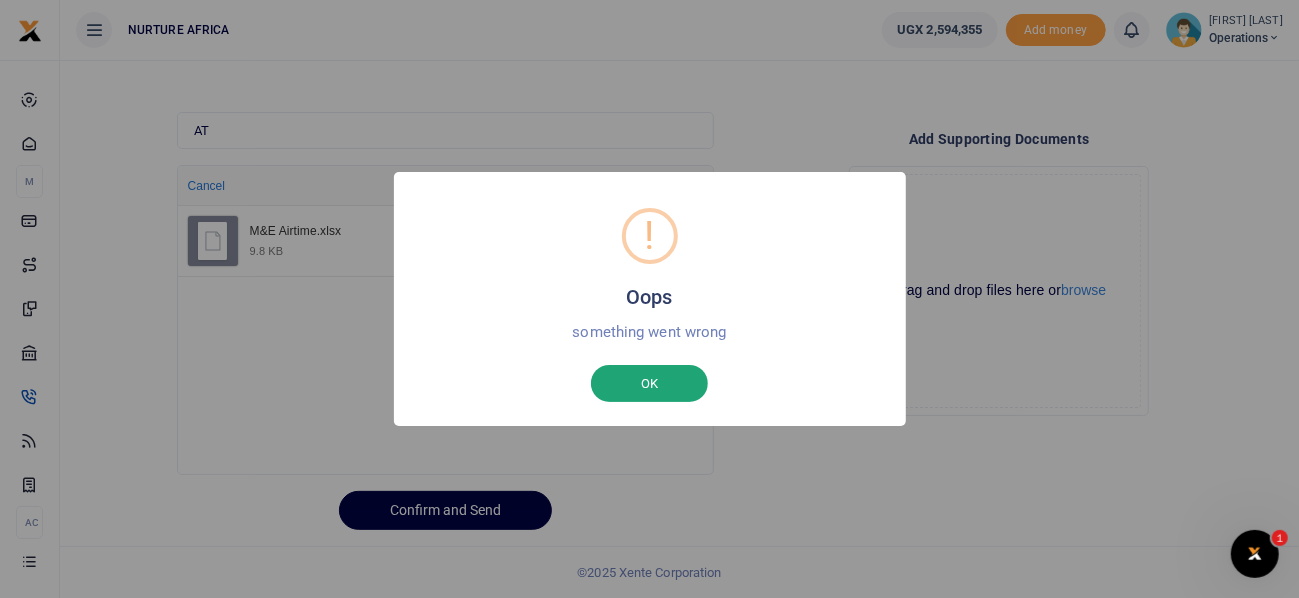 click on "OK" at bounding box center (649, 384) 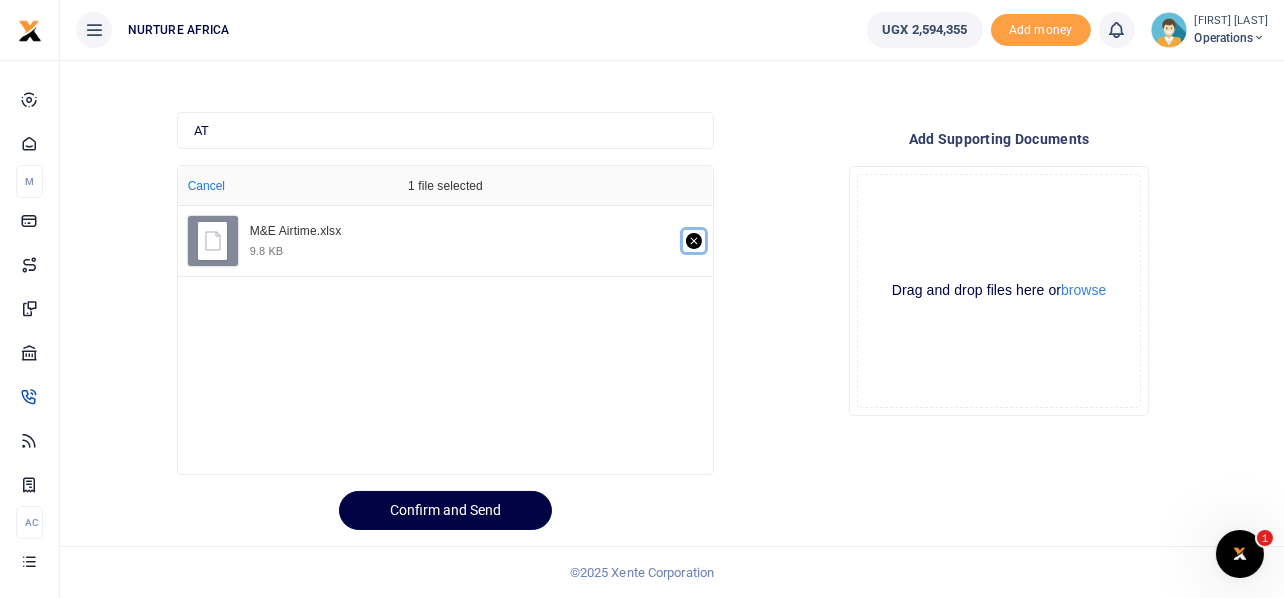 click 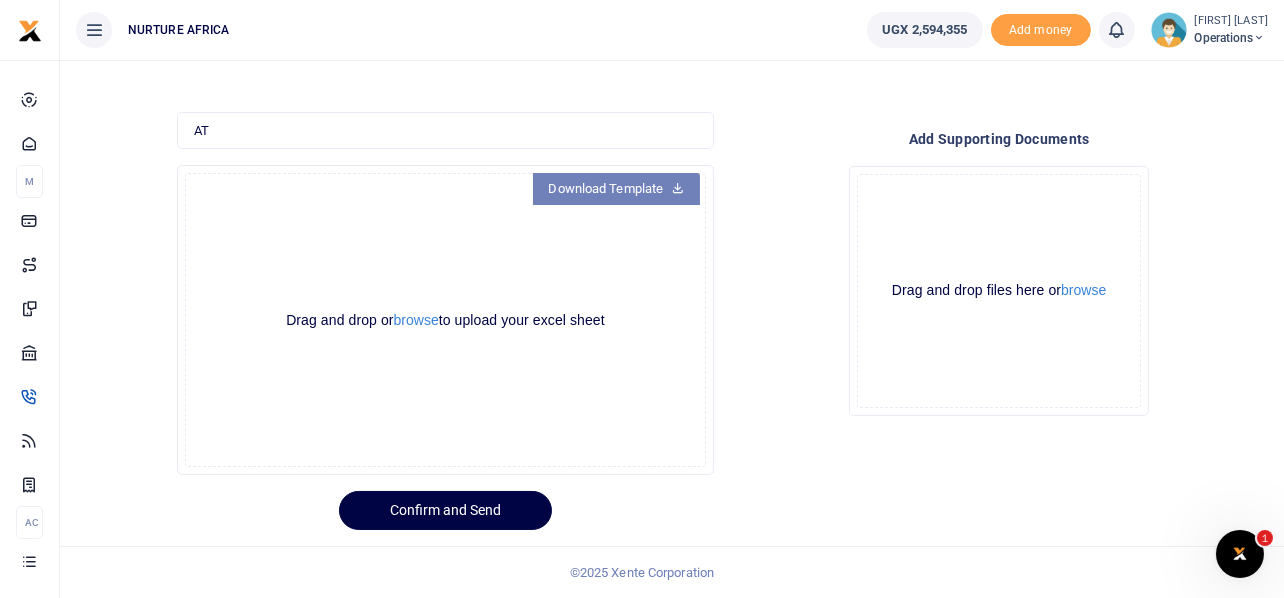 click on "Download Template" at bounding box center (617, 189) 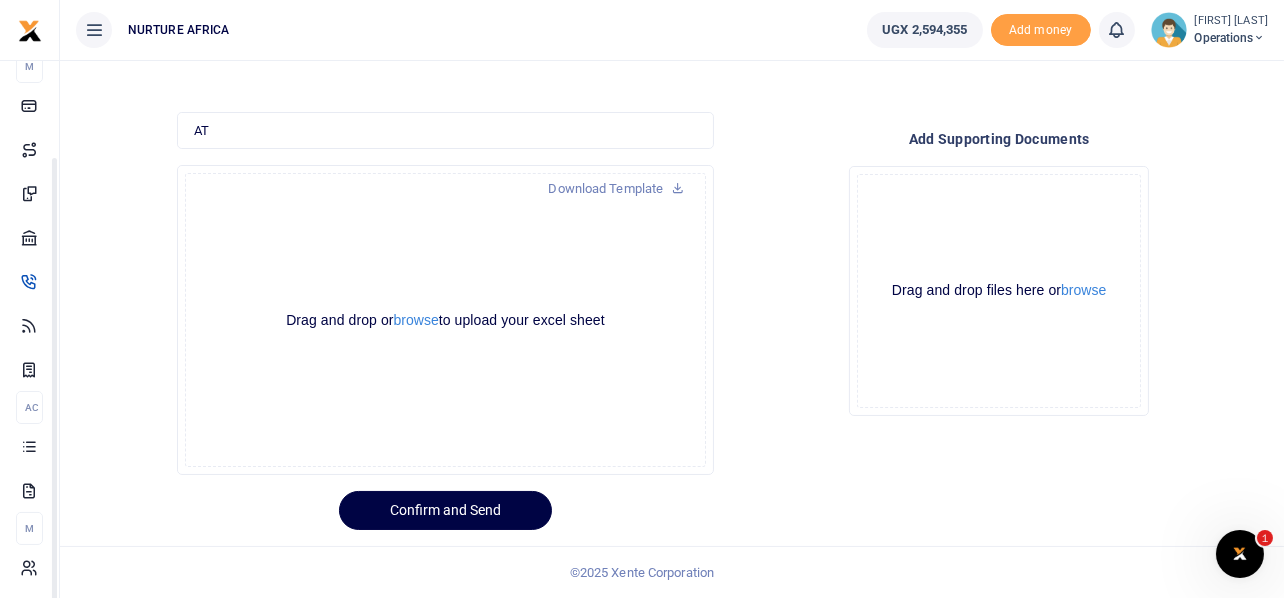 scroll, scrollTop: 115, scrollLeft: 0, axis: vertical 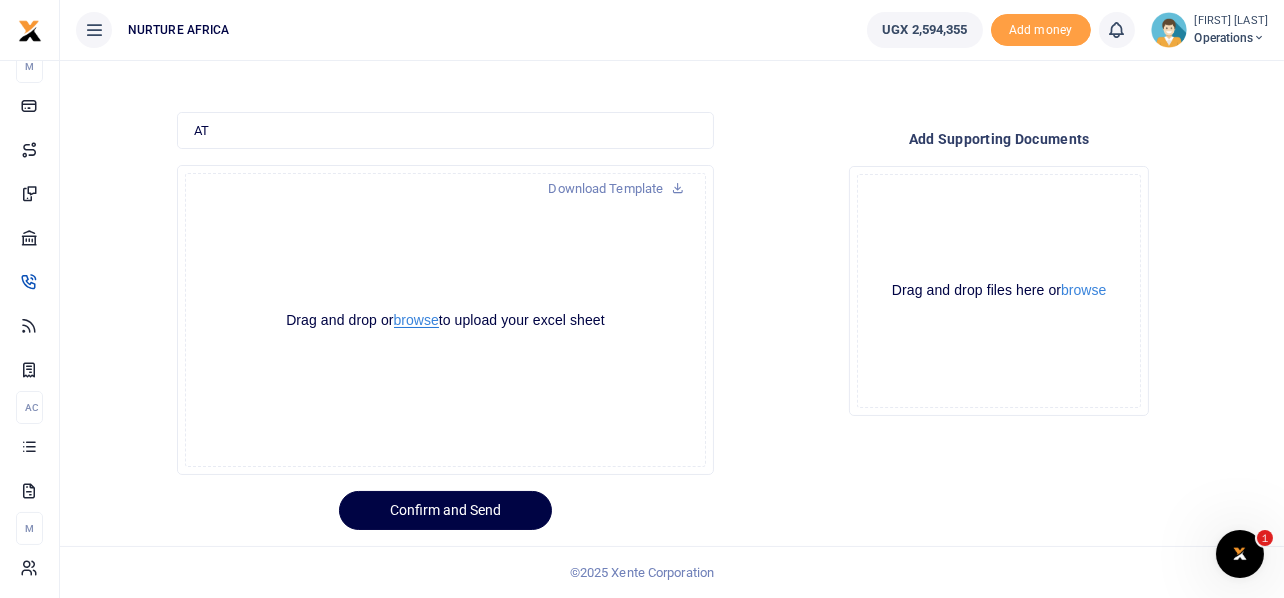 click on "browse" at bounding box center (416, 320) 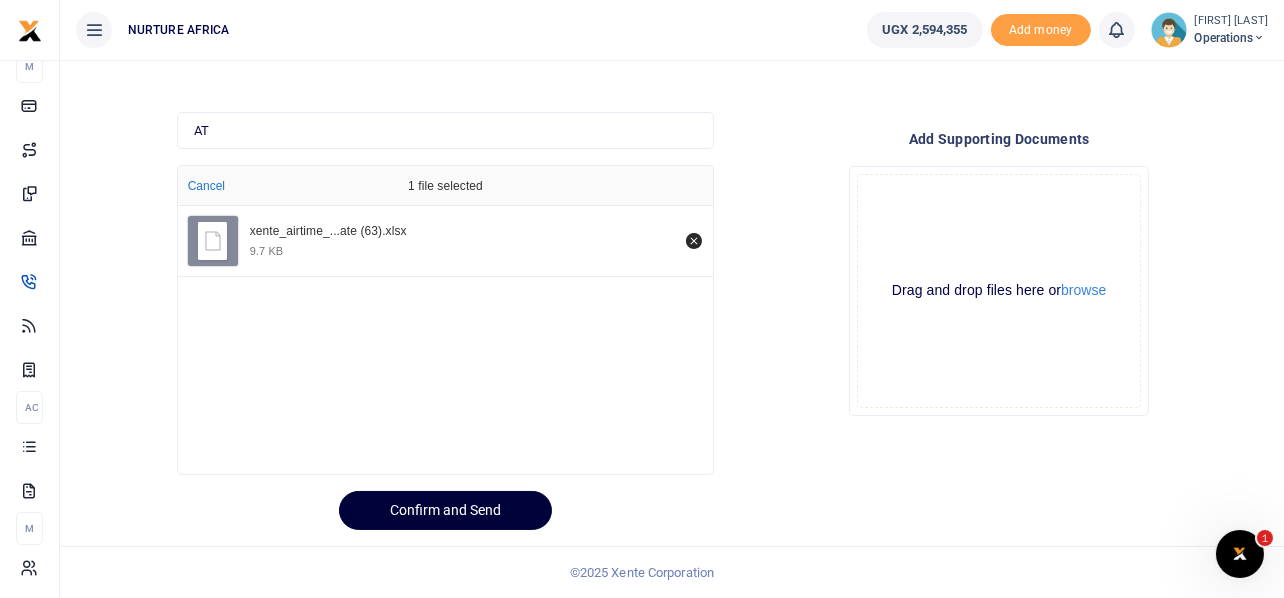 click on "Confirm and Send" at bounding box center [445, 510] 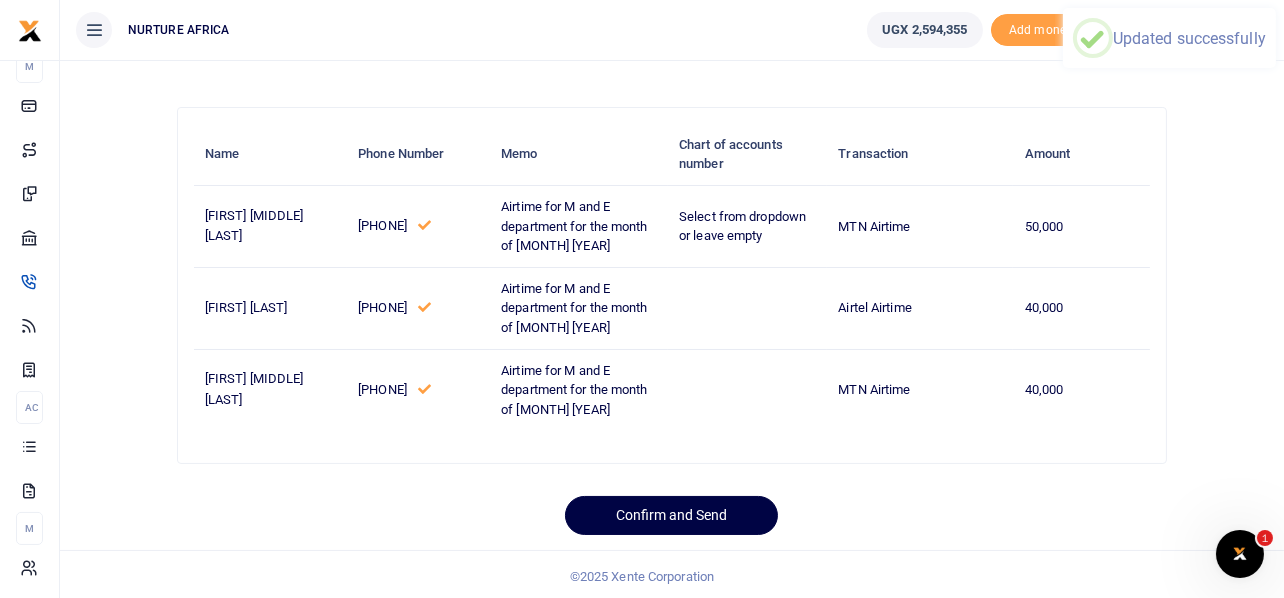 scroll, scrollTop: 102, scrollLeft: 0, axis: vertical 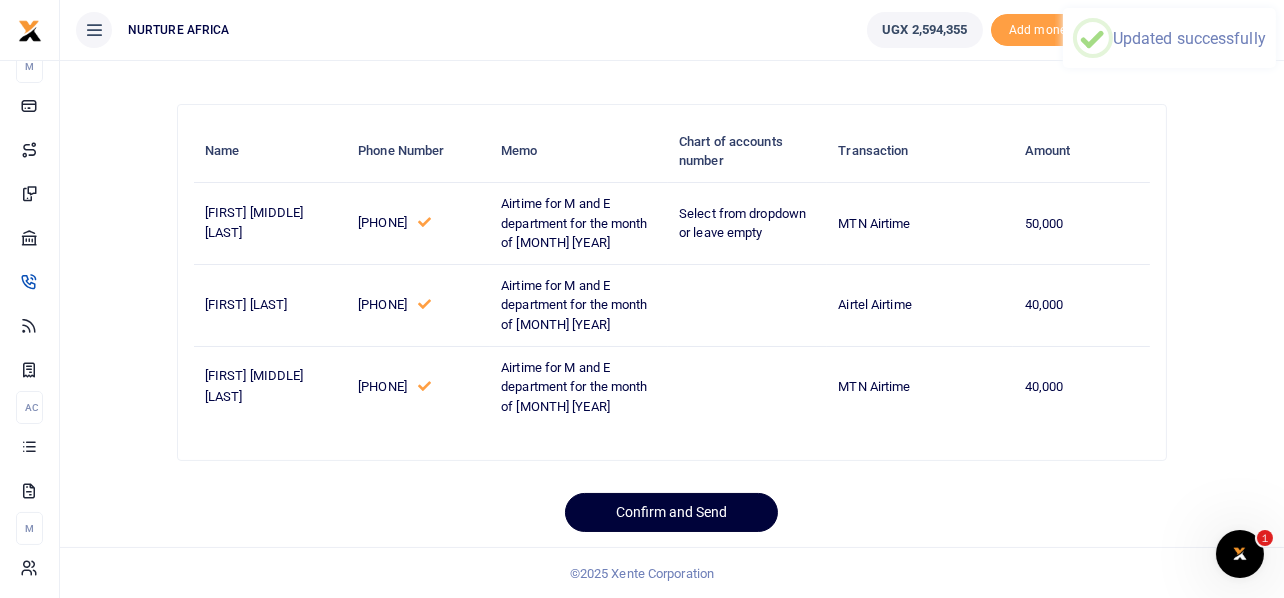 click on "Confirm and Send" at bounding box center (671, 512) 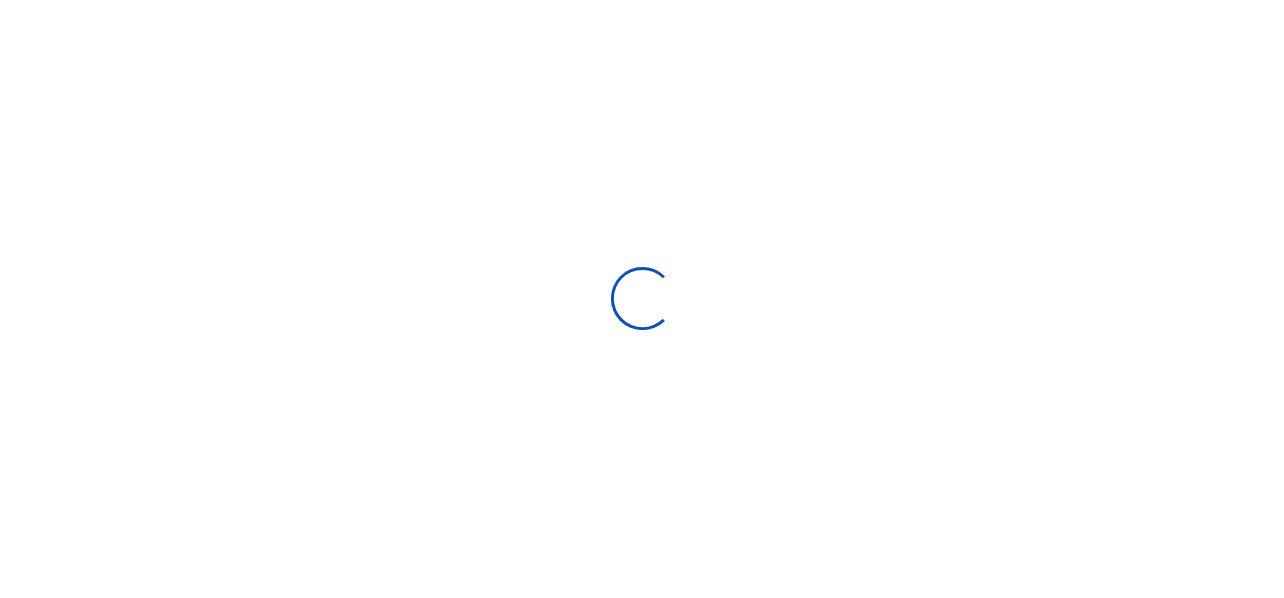 scroll, scrollTop: 94, scrollLeft: 0, axis: vertical 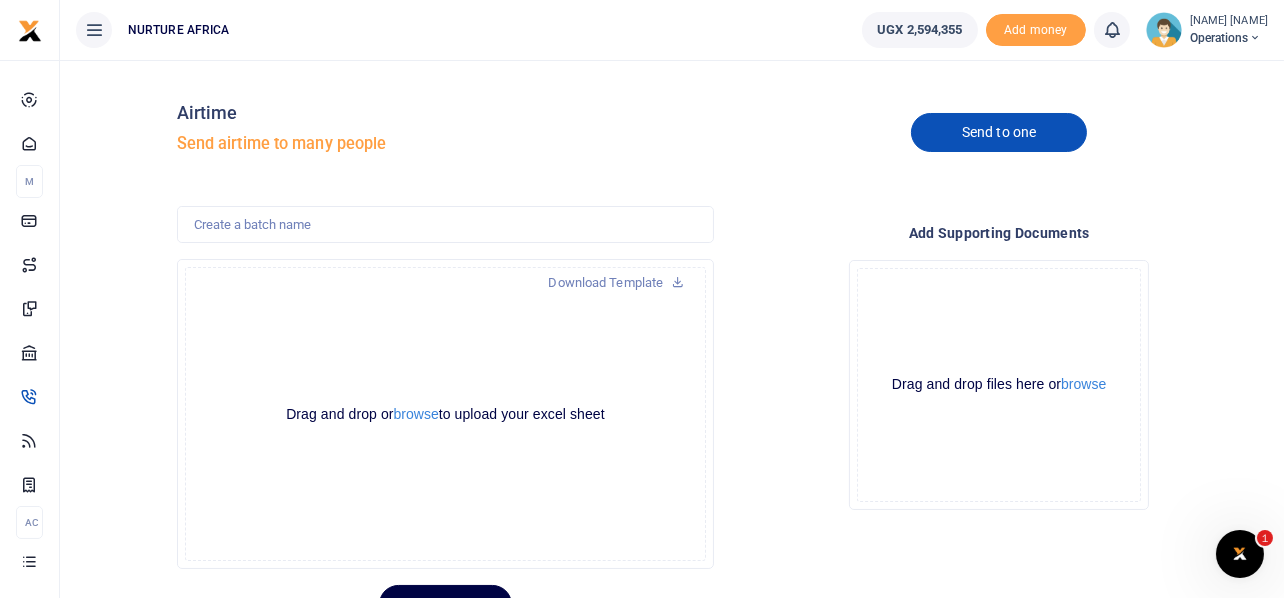 click on "Send to one" at bounding box center (999, 132) 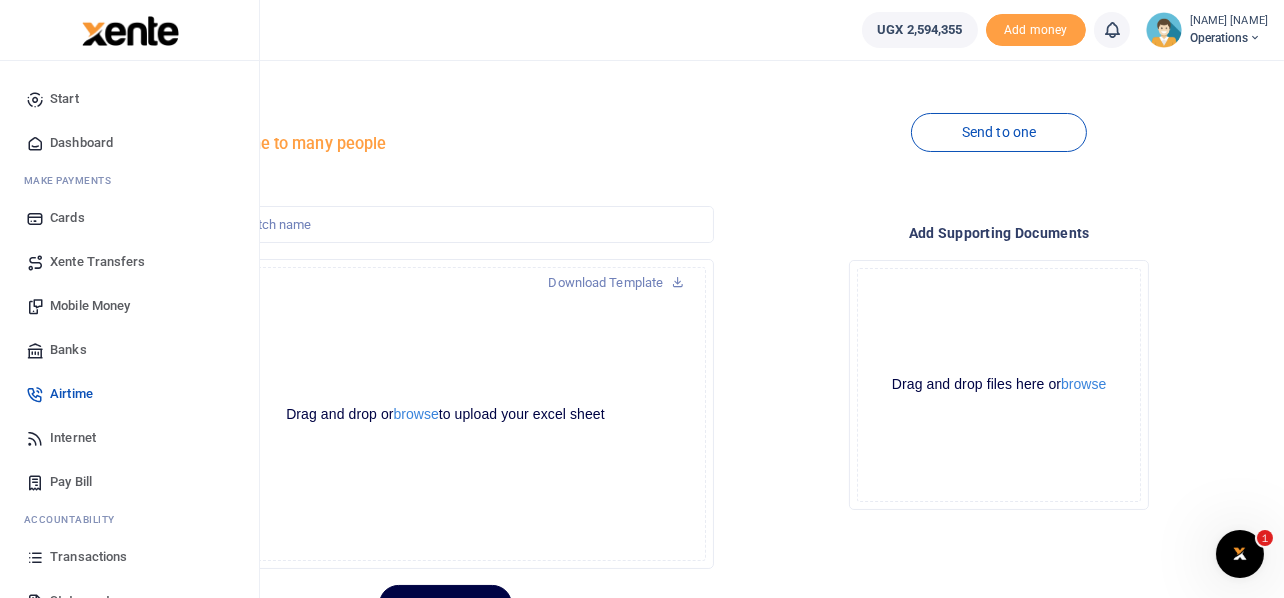 click on "Mobile Money" at bounding box center (90, 306) 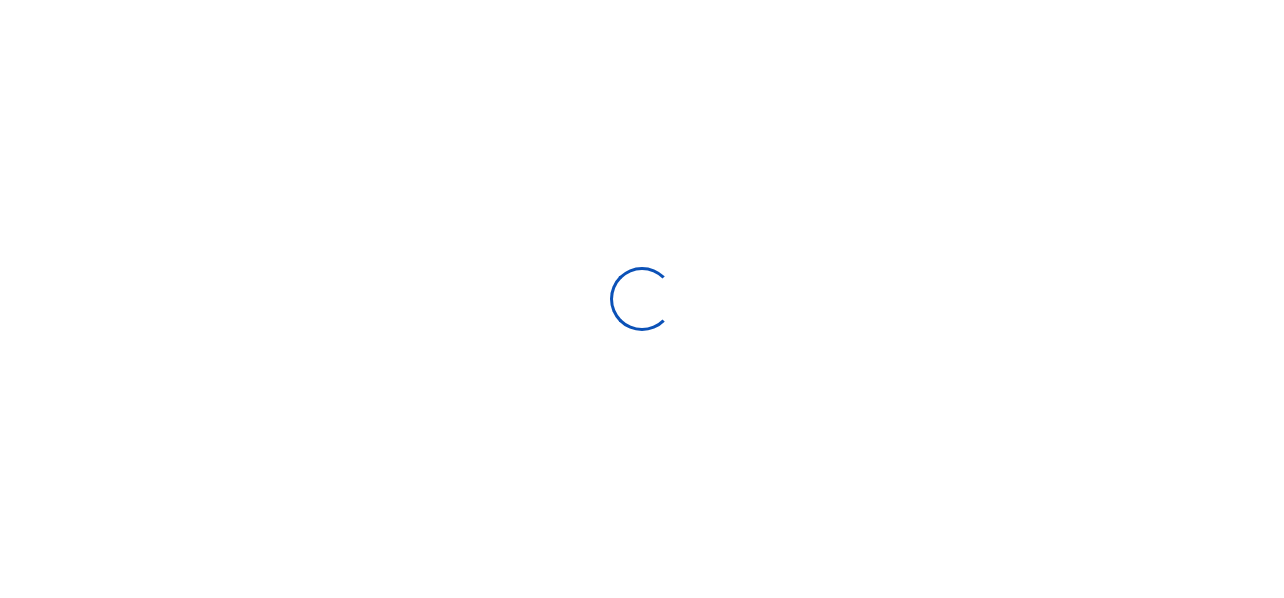 scroll, scrollTop: 0, scrollLeft: 0, axis: both 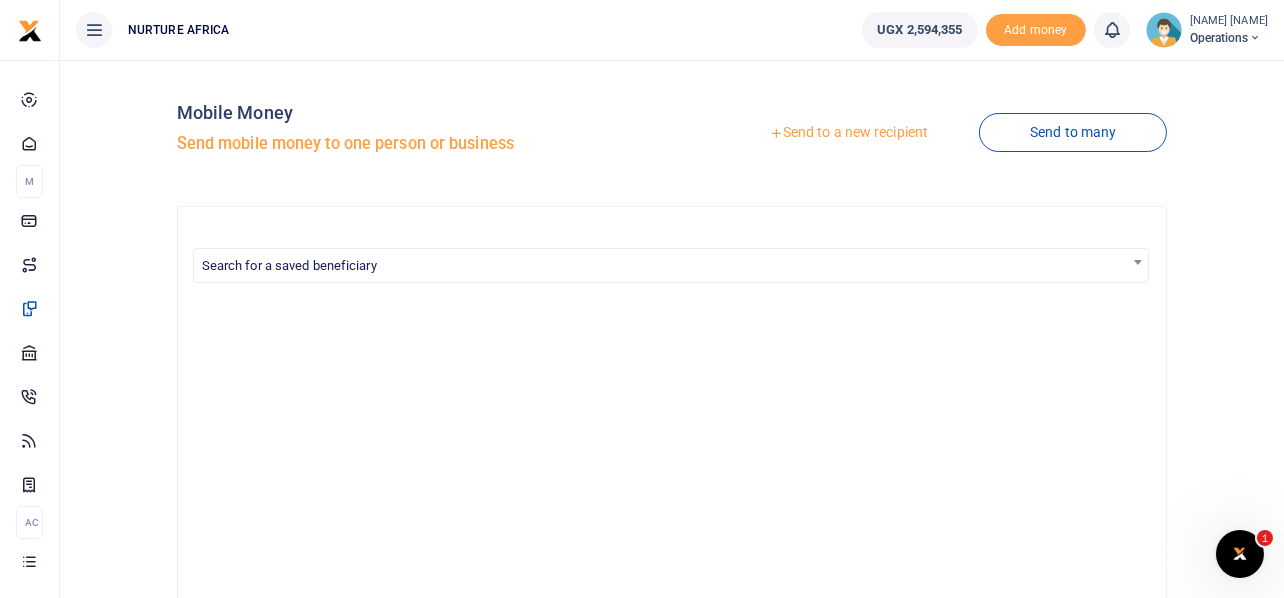 click on "Send to a new recipient" at bounding box center [848, 133] 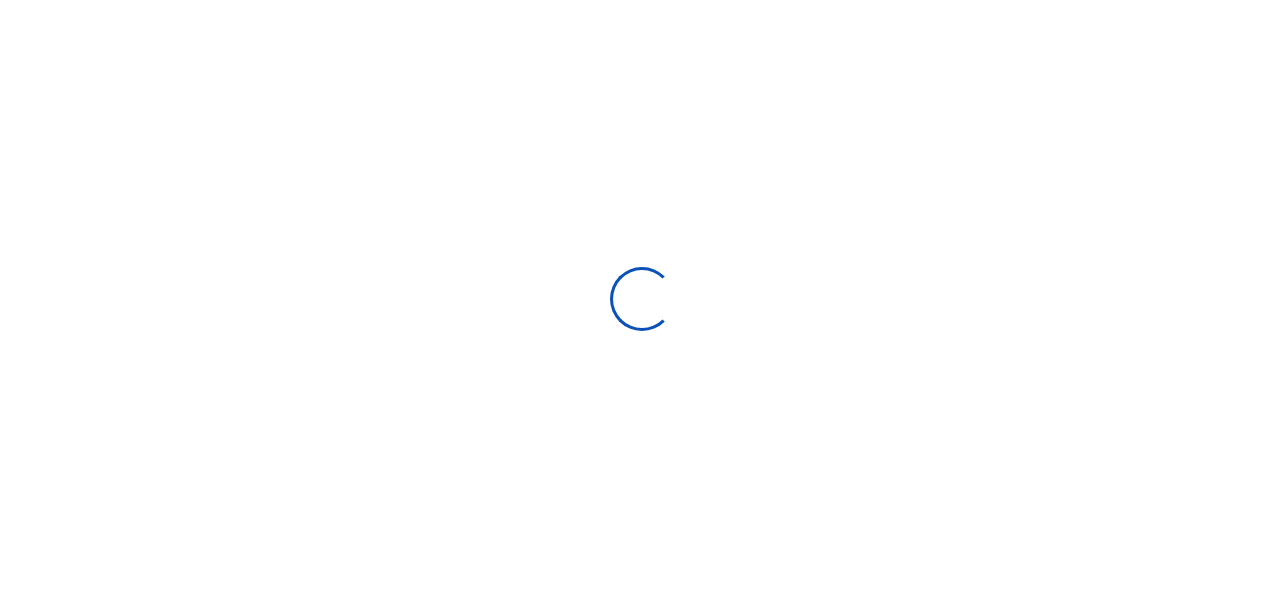 scroll, scrollTop: 0, scrollLeft: 0, axis: both 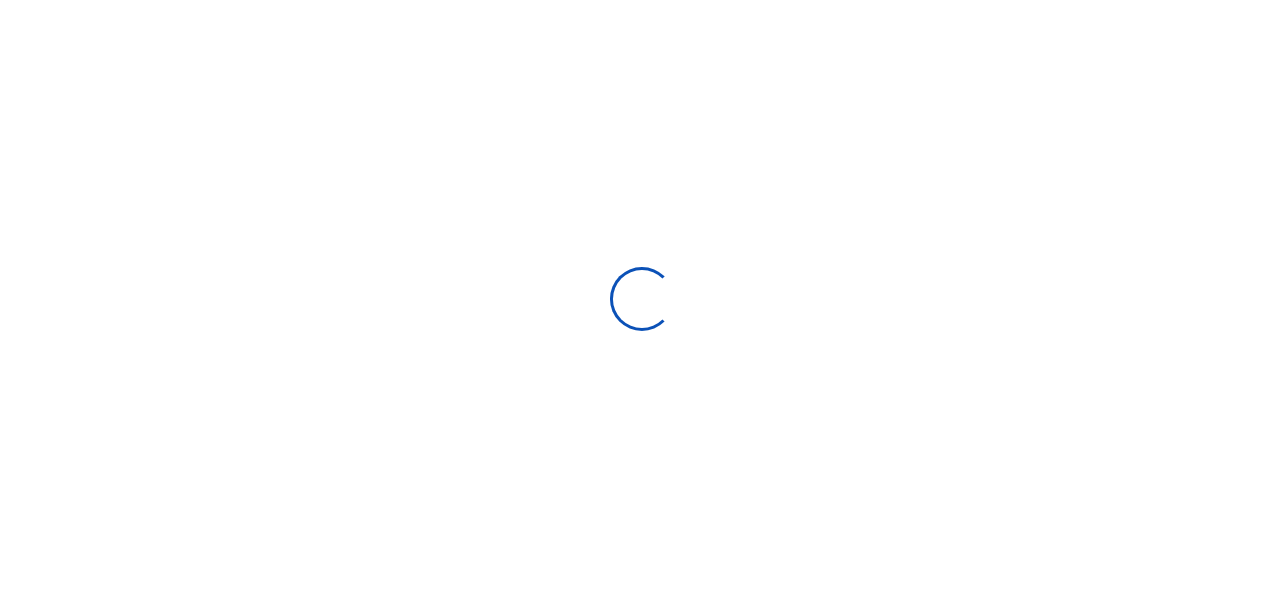 select 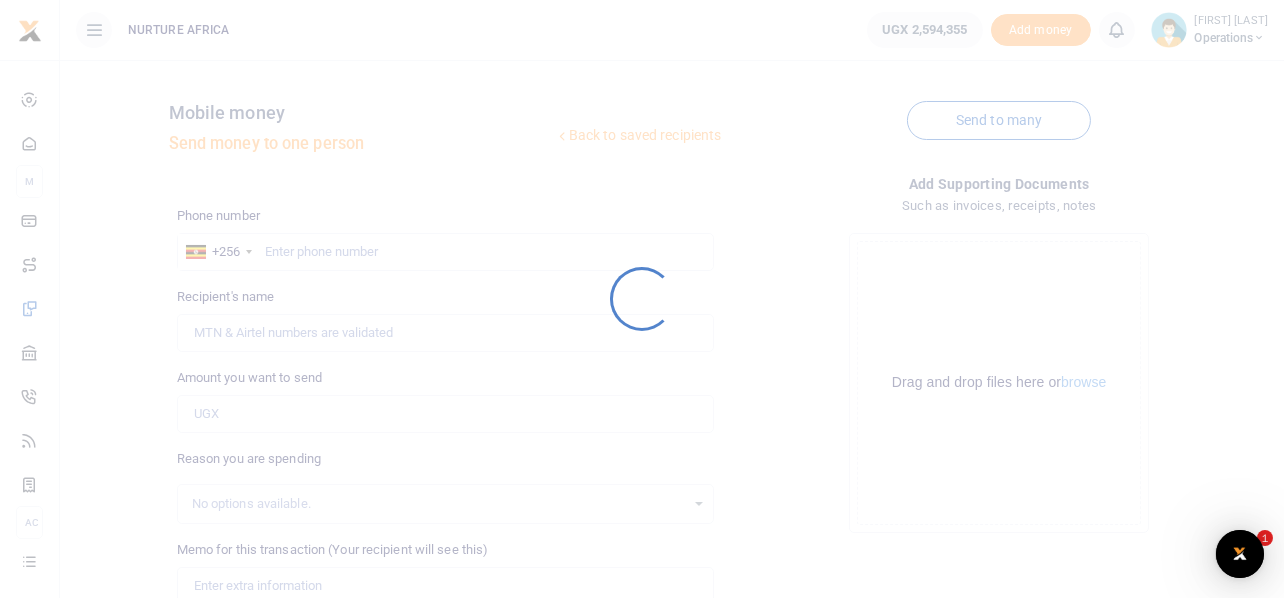 scroll, scrollTop: 0, scrollLeft: 0, axis: both 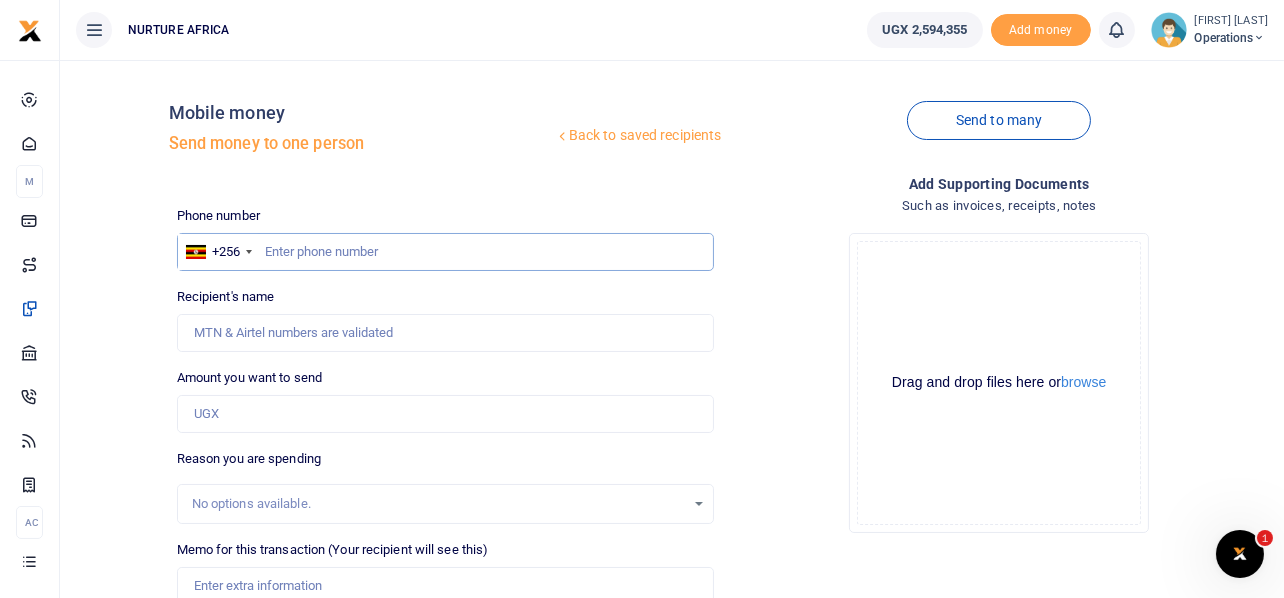 click at bounding box center (446, 252) 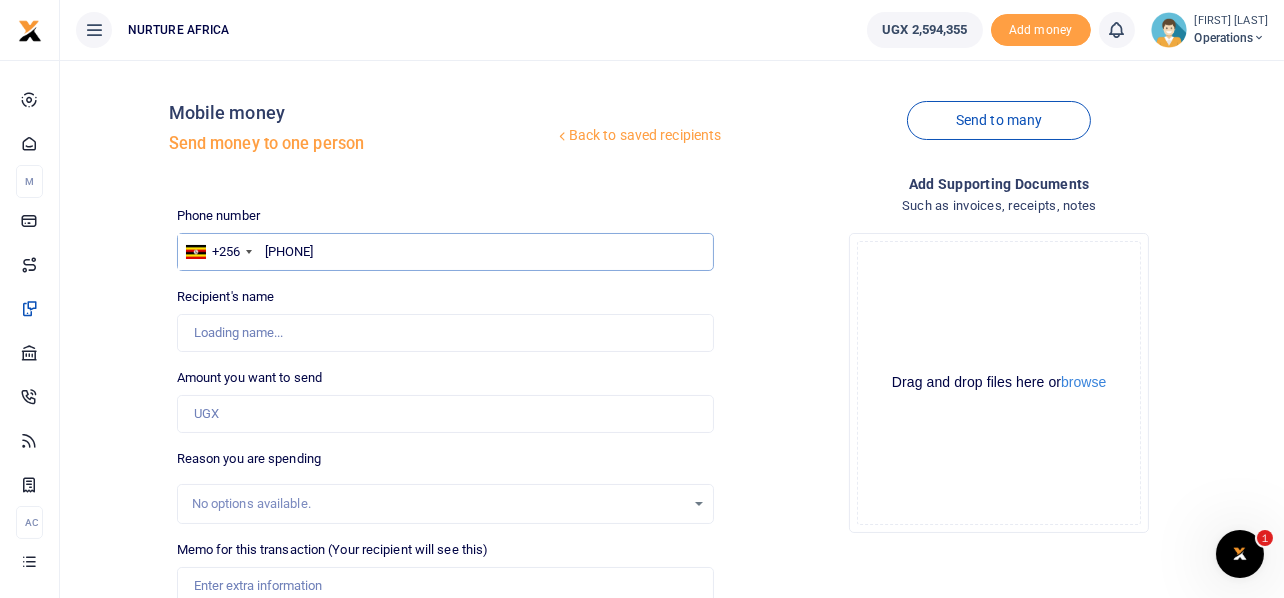 type on "256775145247" 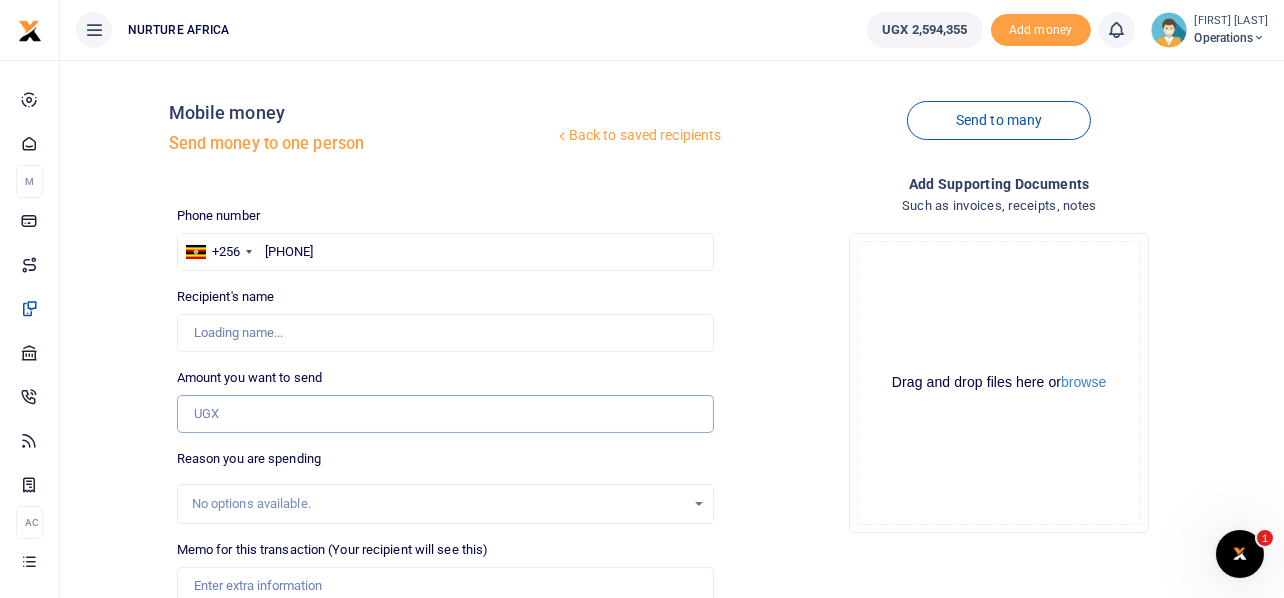 click on "Amount you want to send" at bounding box center (446, 414) 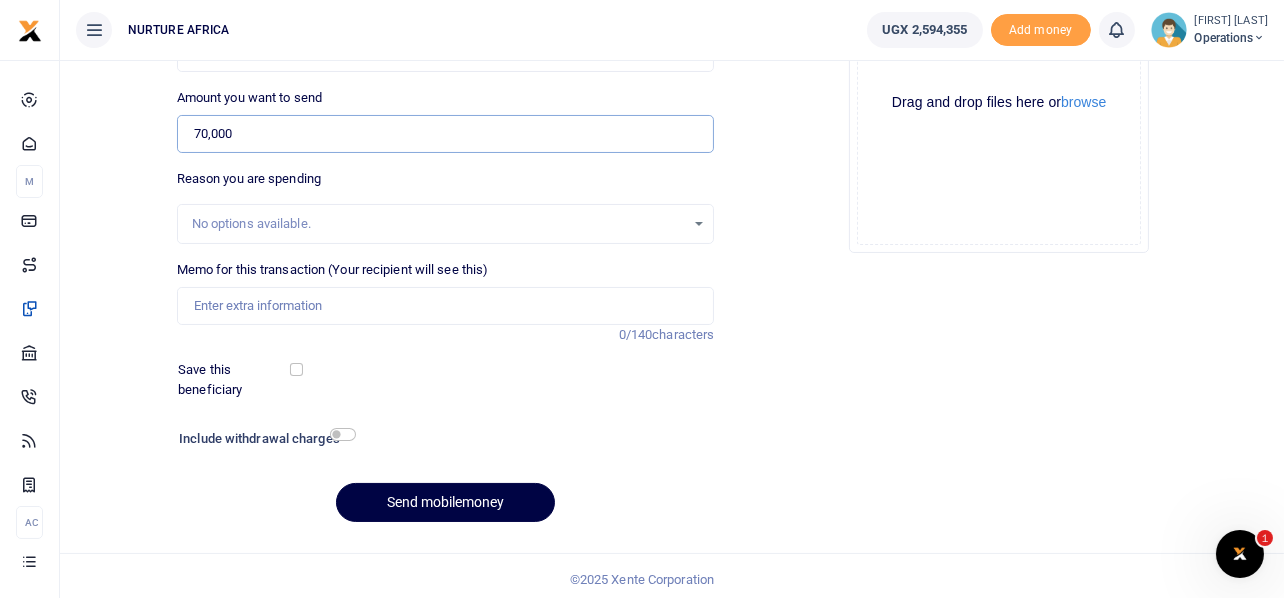 scroll, scrollTop: 287, scrollLeft: 0, axis: vertical 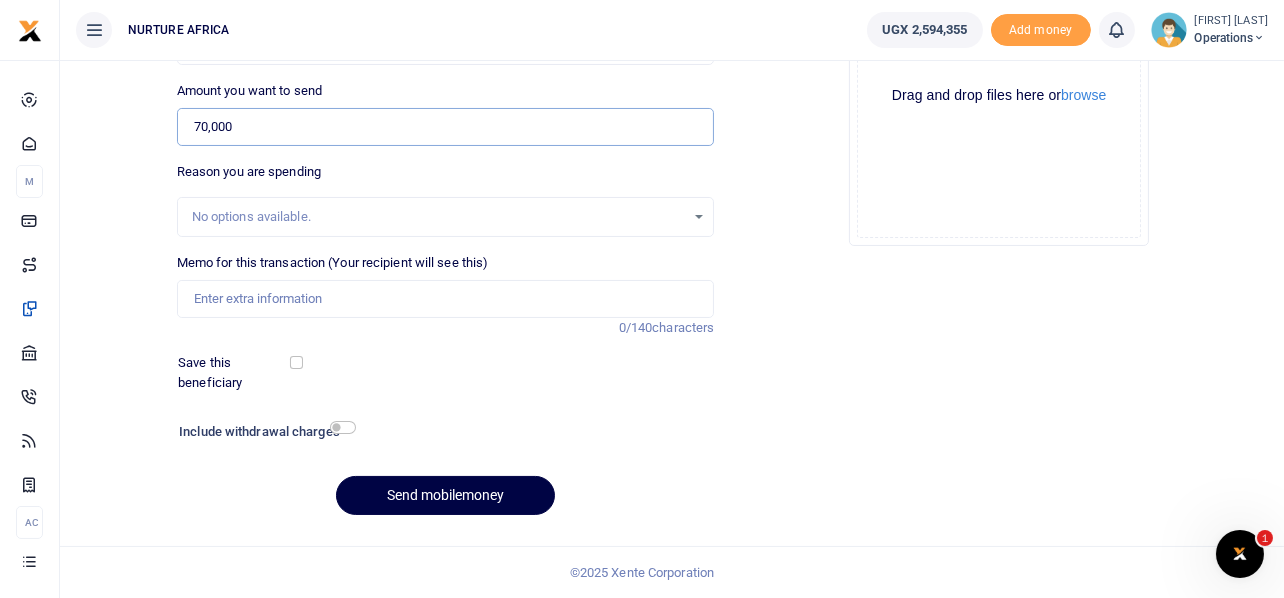 type on "70,000" 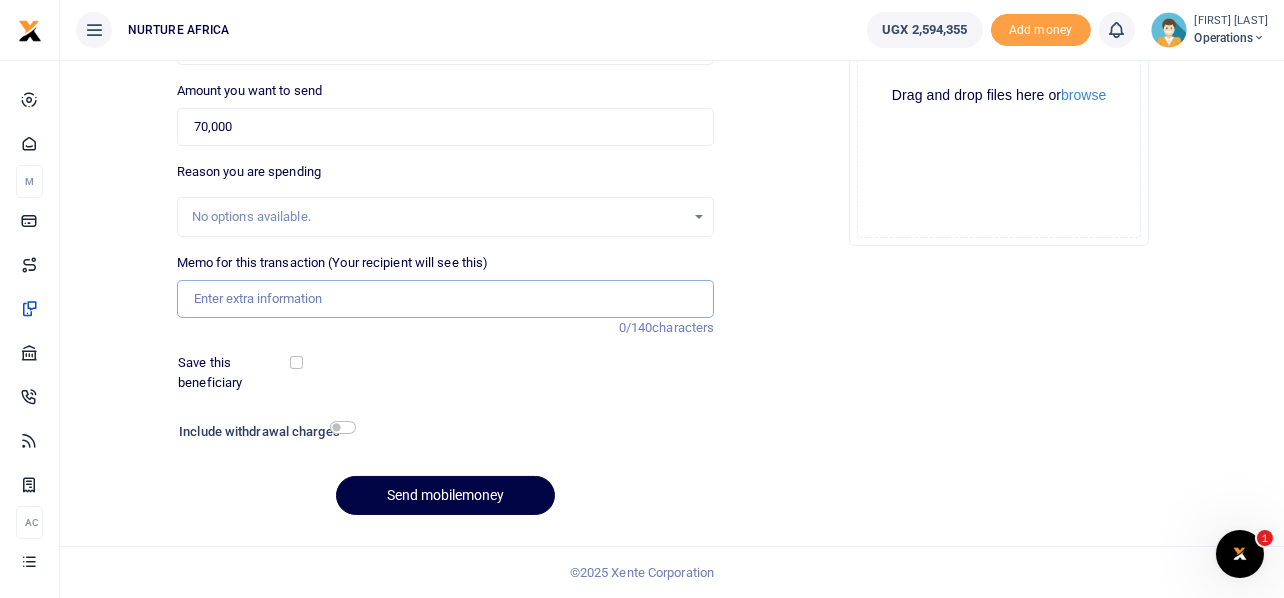 click on "Memo for this transaction (Your recipient will see this)" at bounding box center [446, 299] 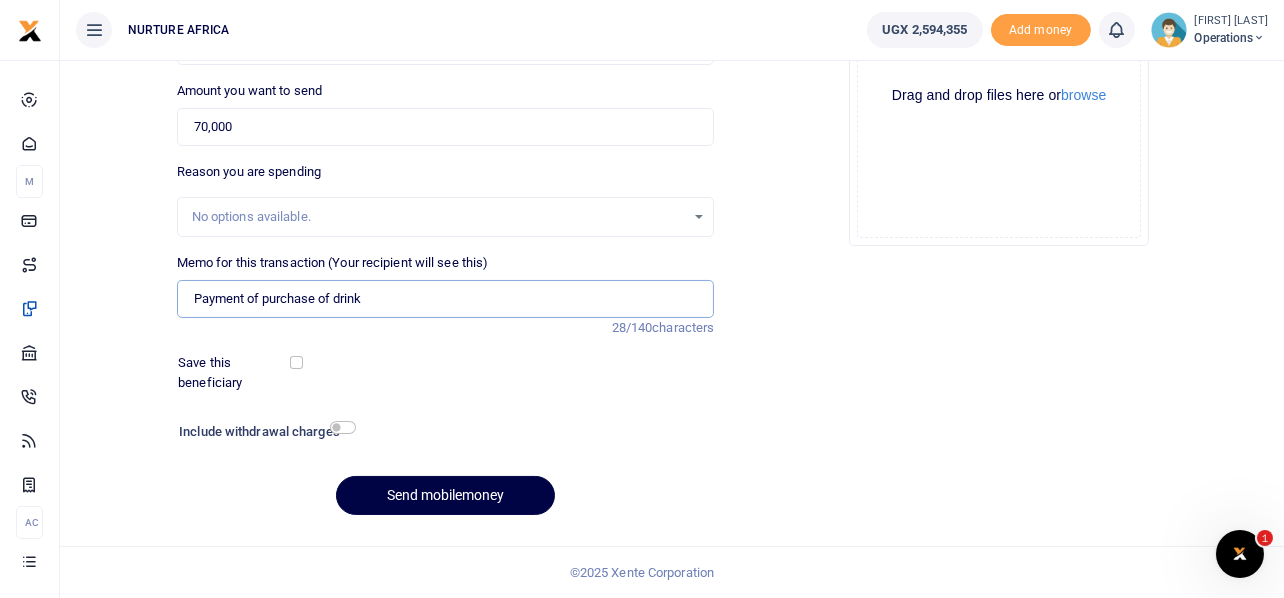 click on "Payment of purchase of drink" at bounding box center (446, 299) 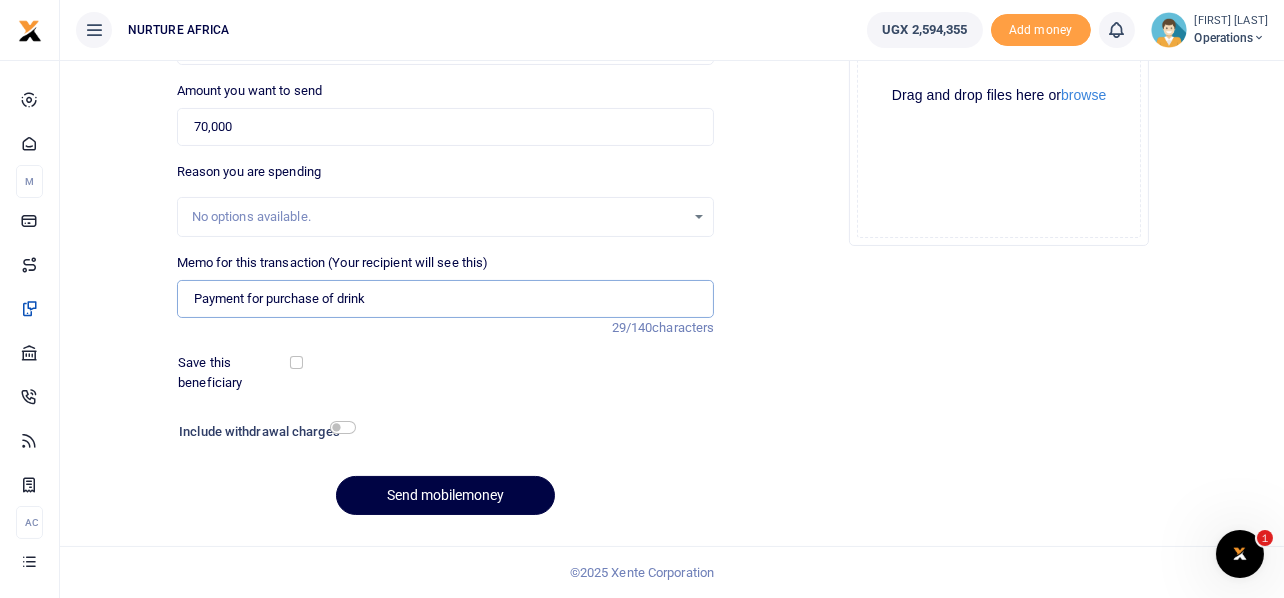 click on "Payment for purchase of drink" at bounding box center (446, 299) 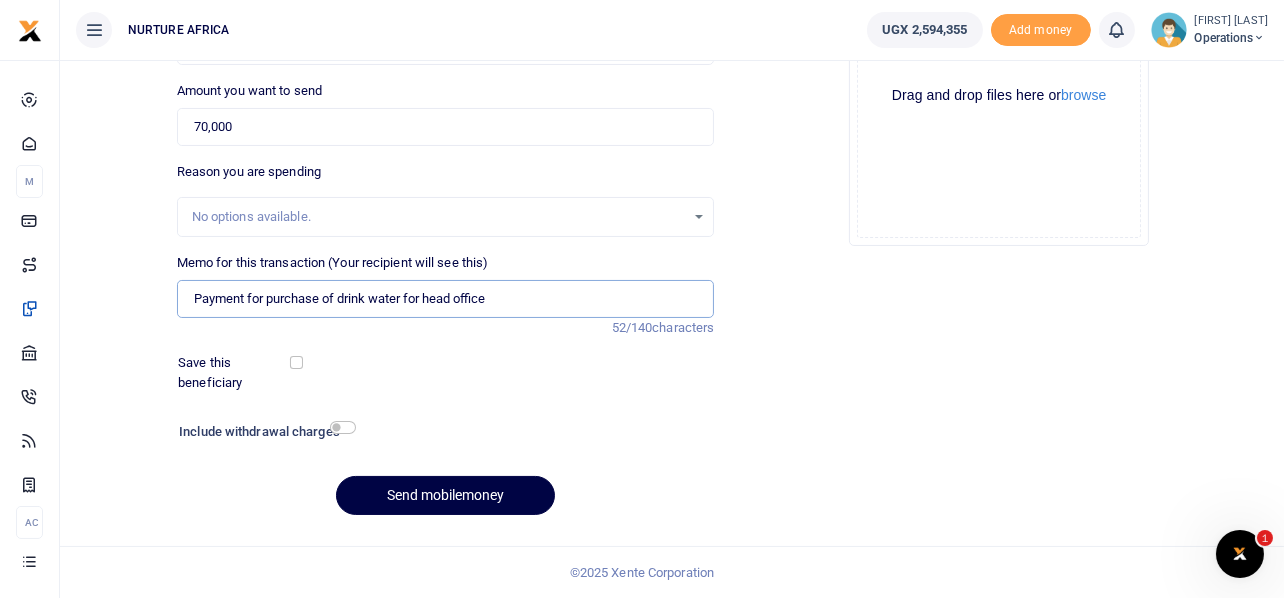 click on "Payment for purchase of drink water for head office" at bounding box center [446, 299] 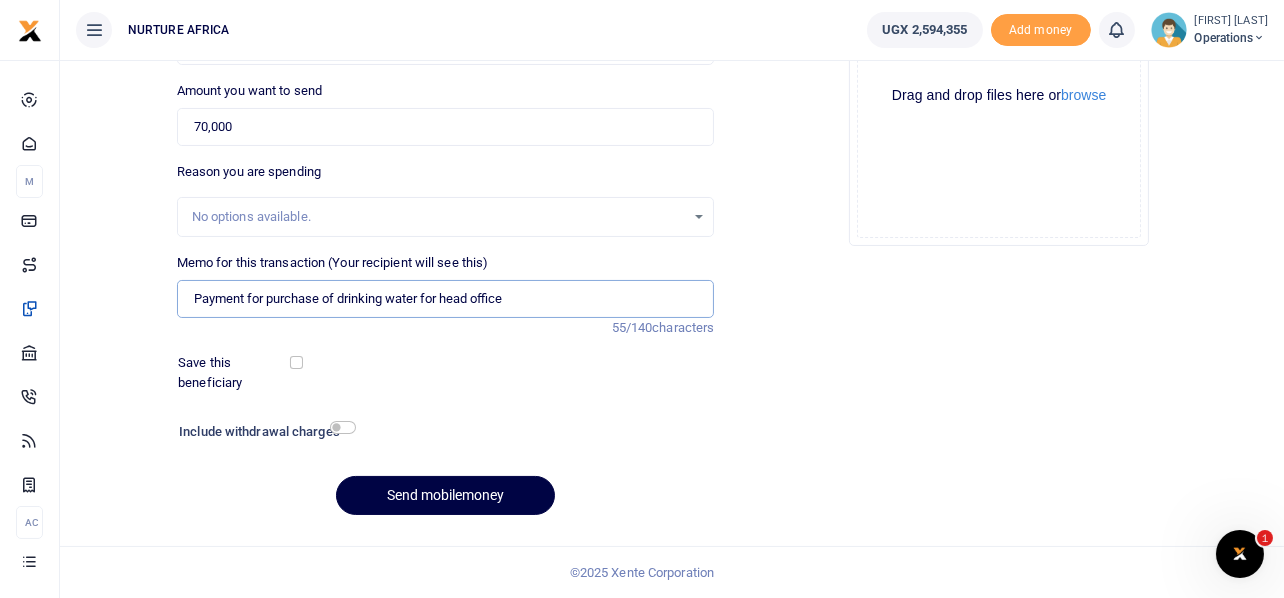click on "Payment for purchase of drinking water for head office" at bounding box center (446, 299) 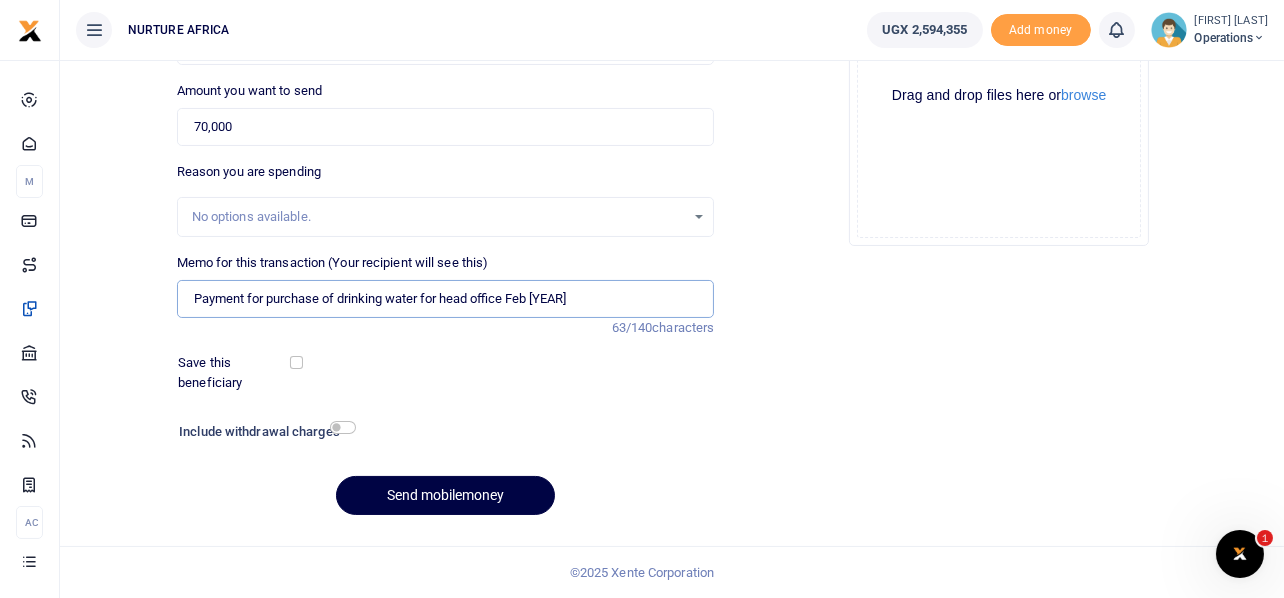 click on "Payment for purchase of drinking water for head office Feb 2025" at bounding box center [446, 299] 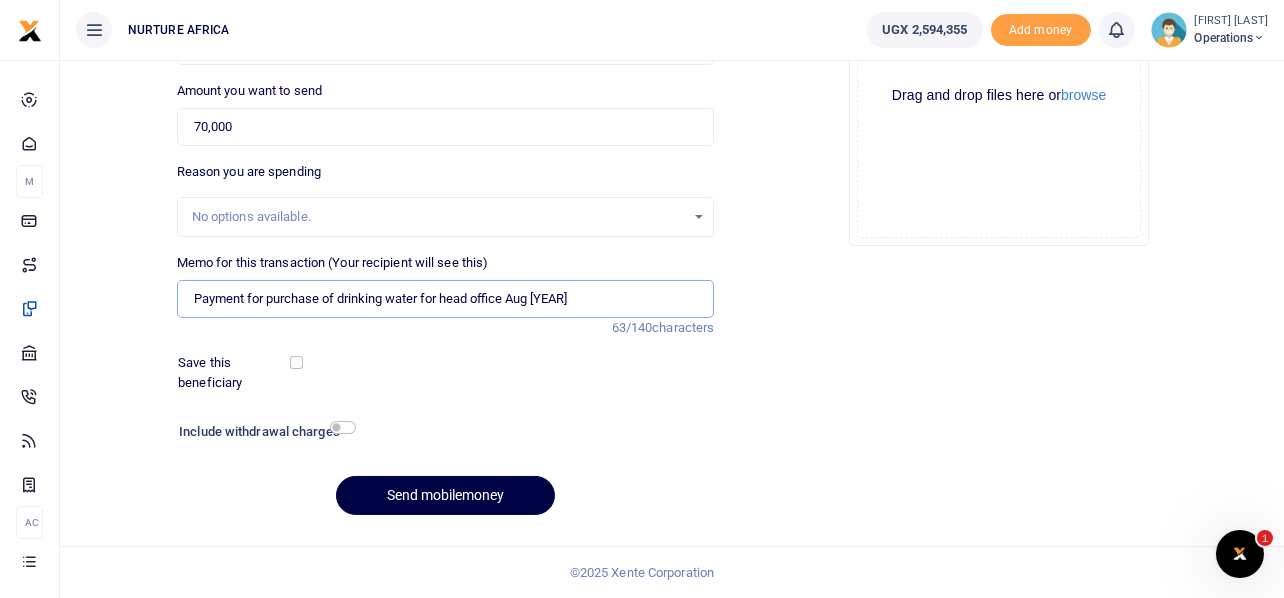 type on "Payment for purchase of drinking water for head office Aug 2025" 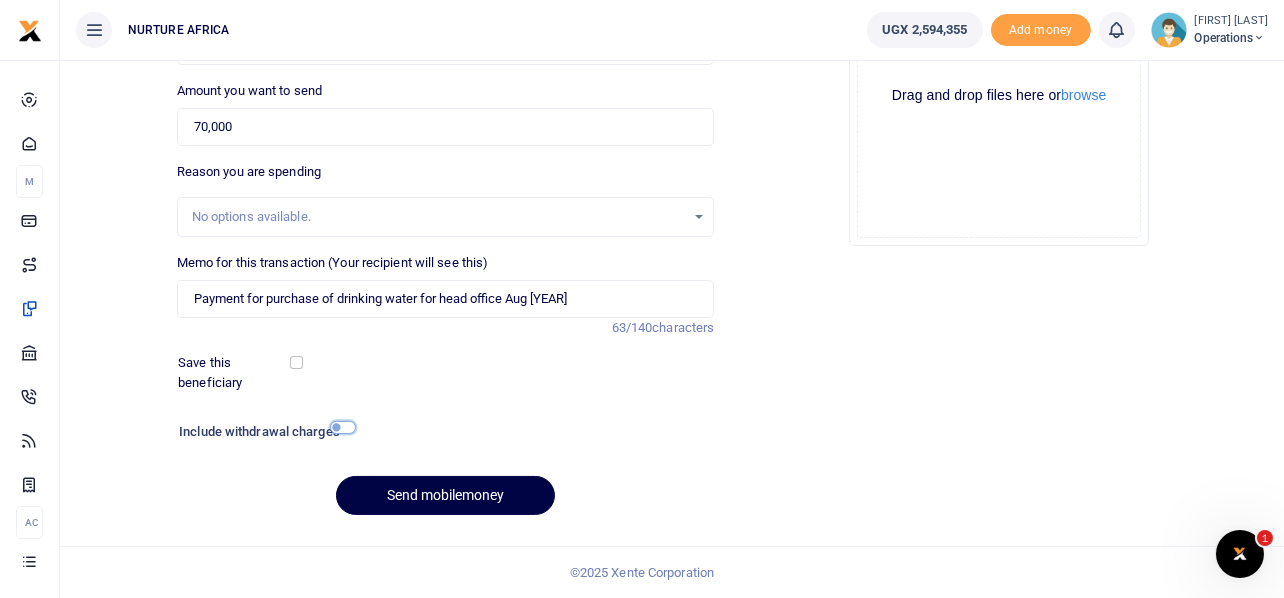 click at bounding box center (343, 427) 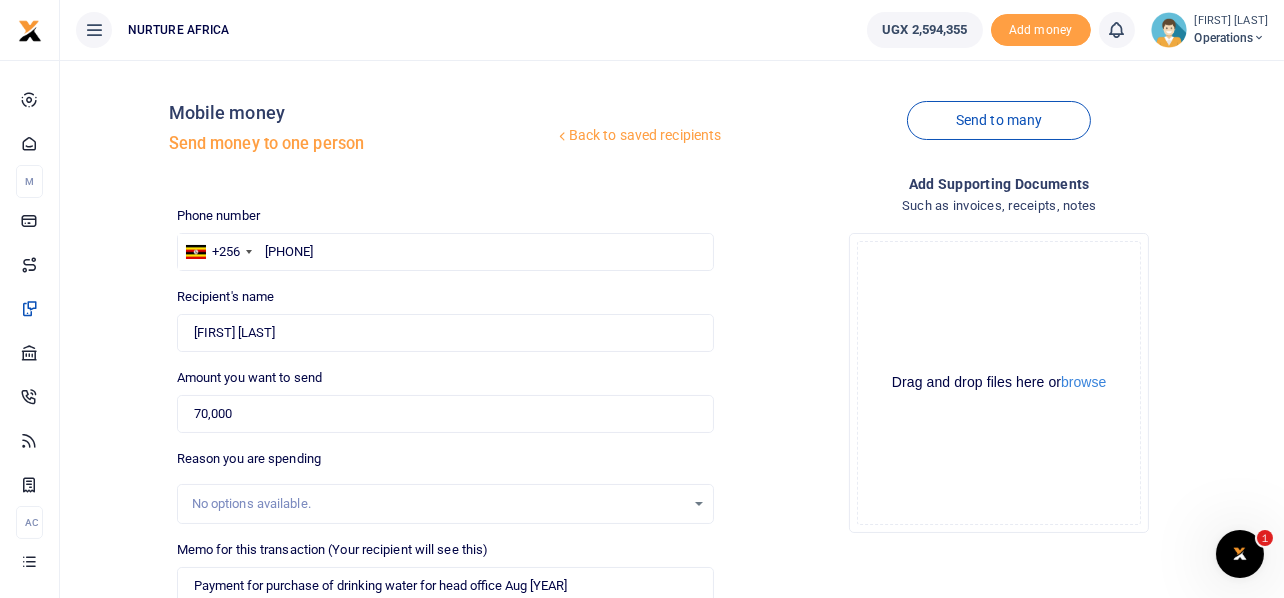 scroll, scrollTop: 342, scrollLeft: 0, axis: vertical 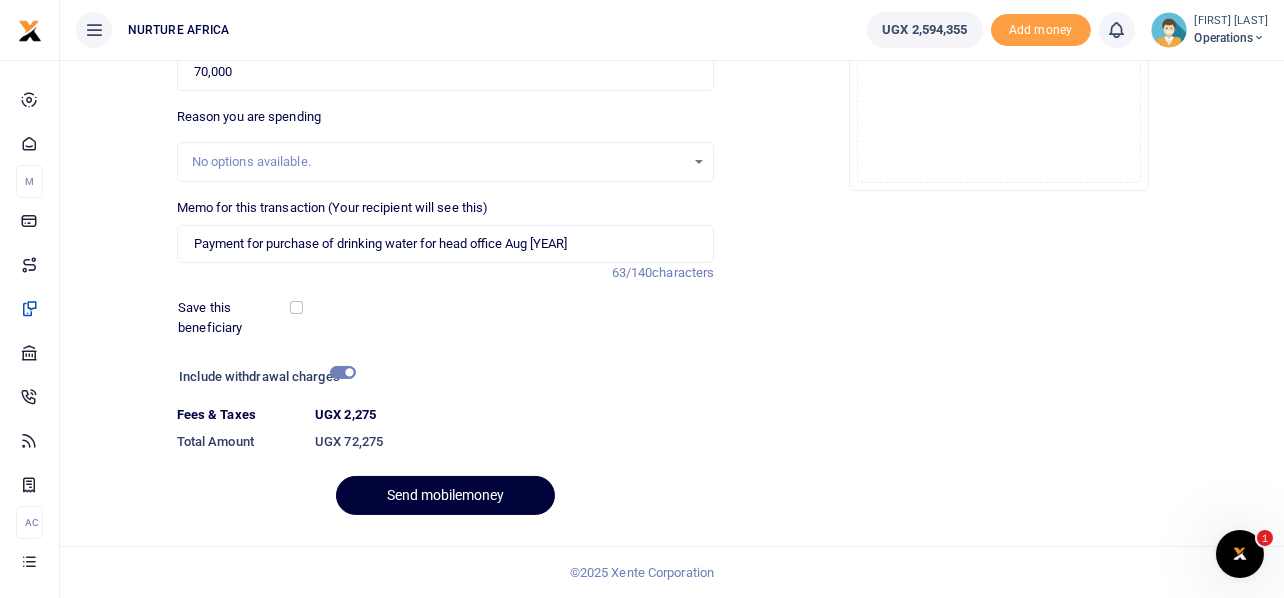 click on "Send mobilemoney" at bounding box center (445, 495) 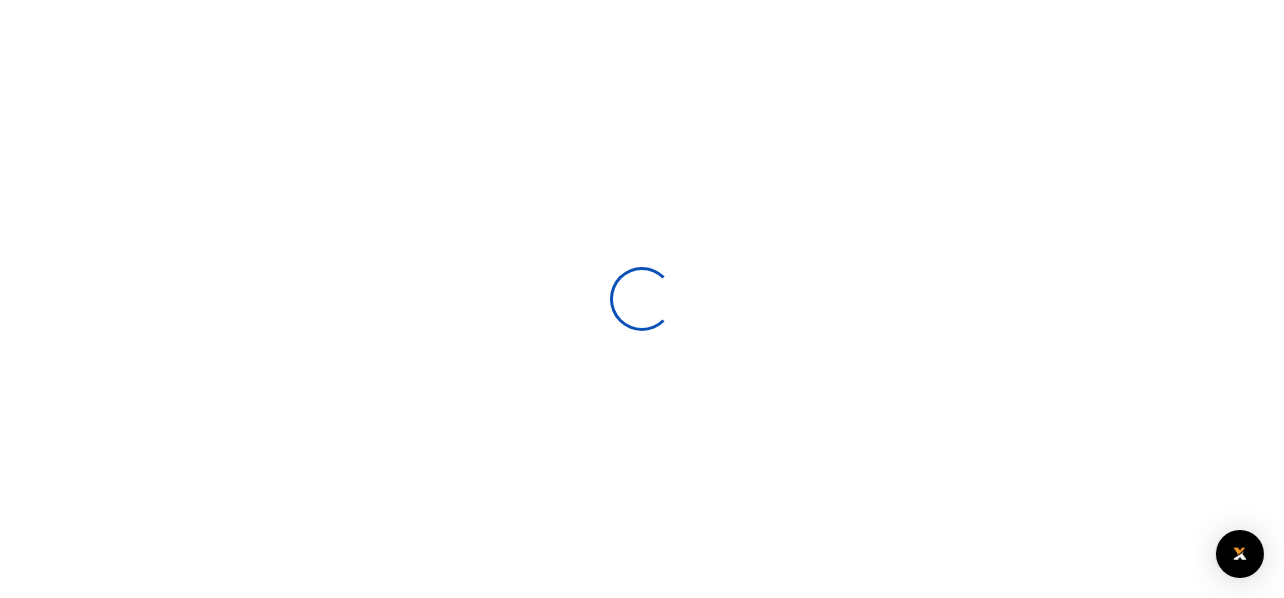 select 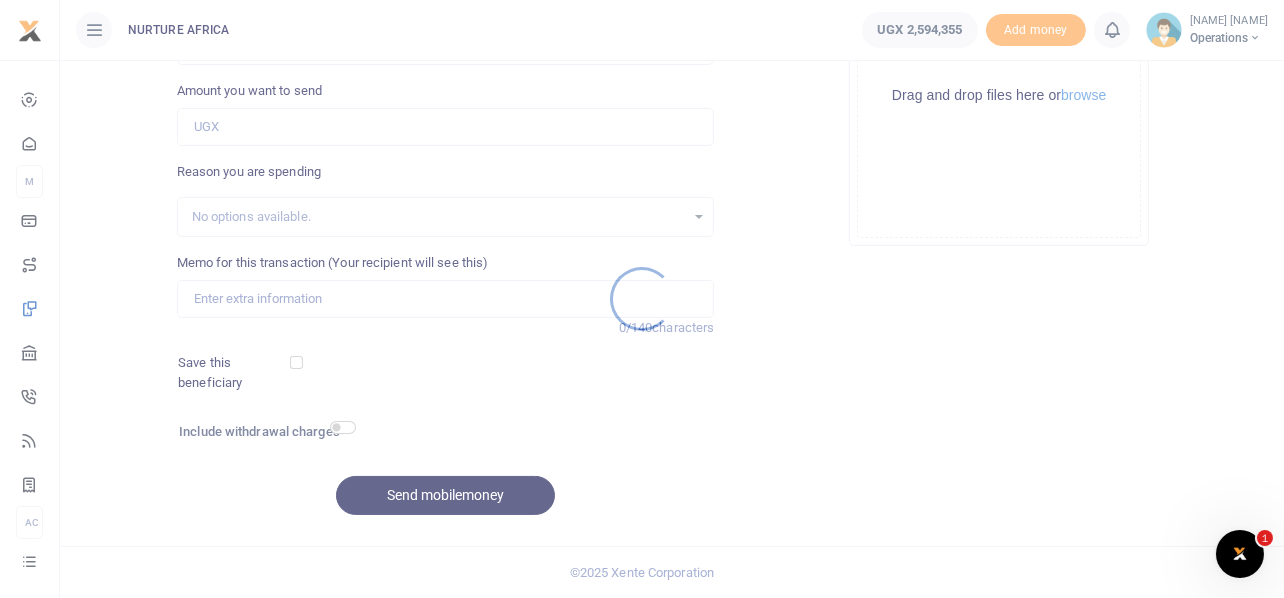 scroll, scrollTop: 0, scrollLeft: 0, axis: both 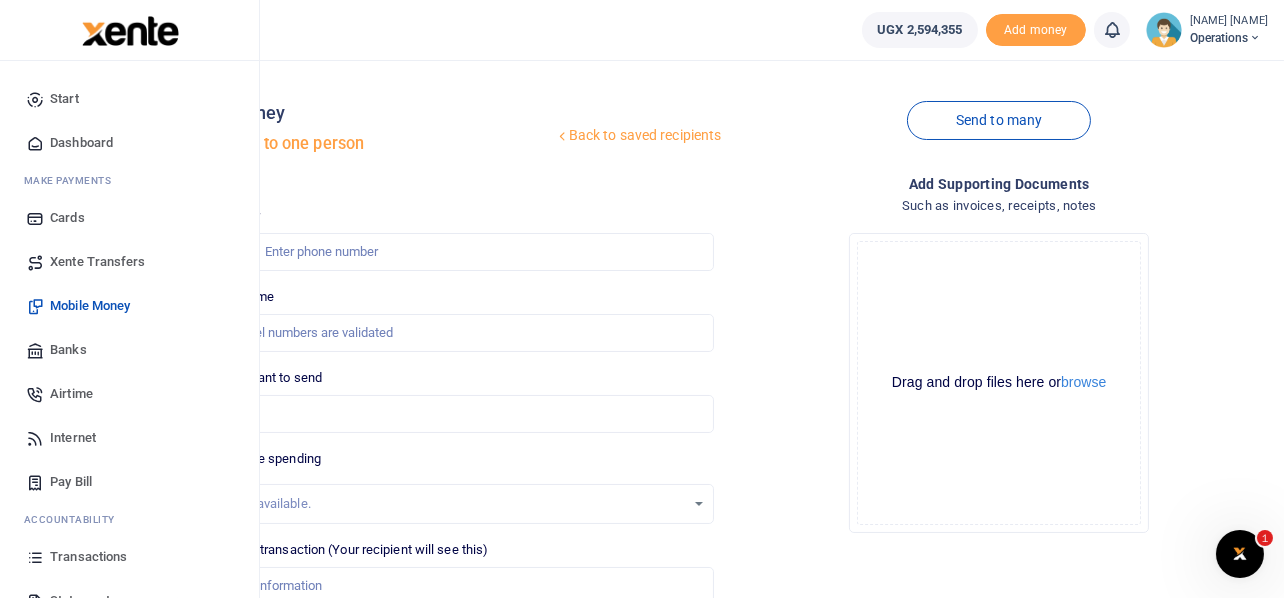 click on "Airtime" at bounding box center [71, 394] 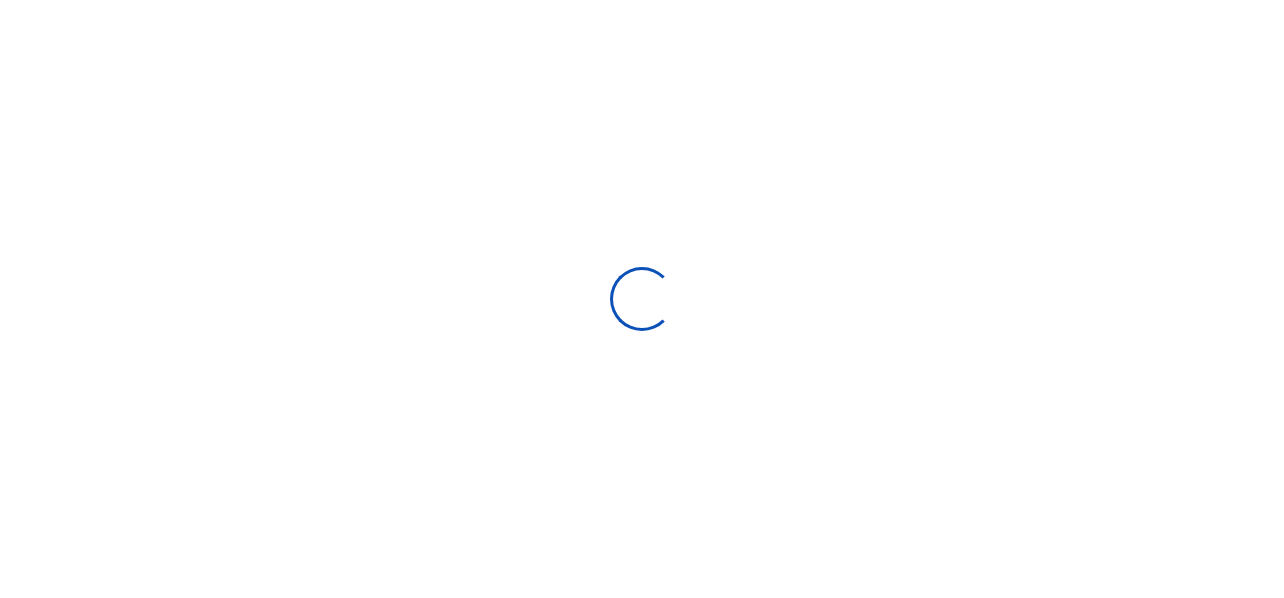 scroll, scrollTop: 0, scrollLeft: 0, axis: both 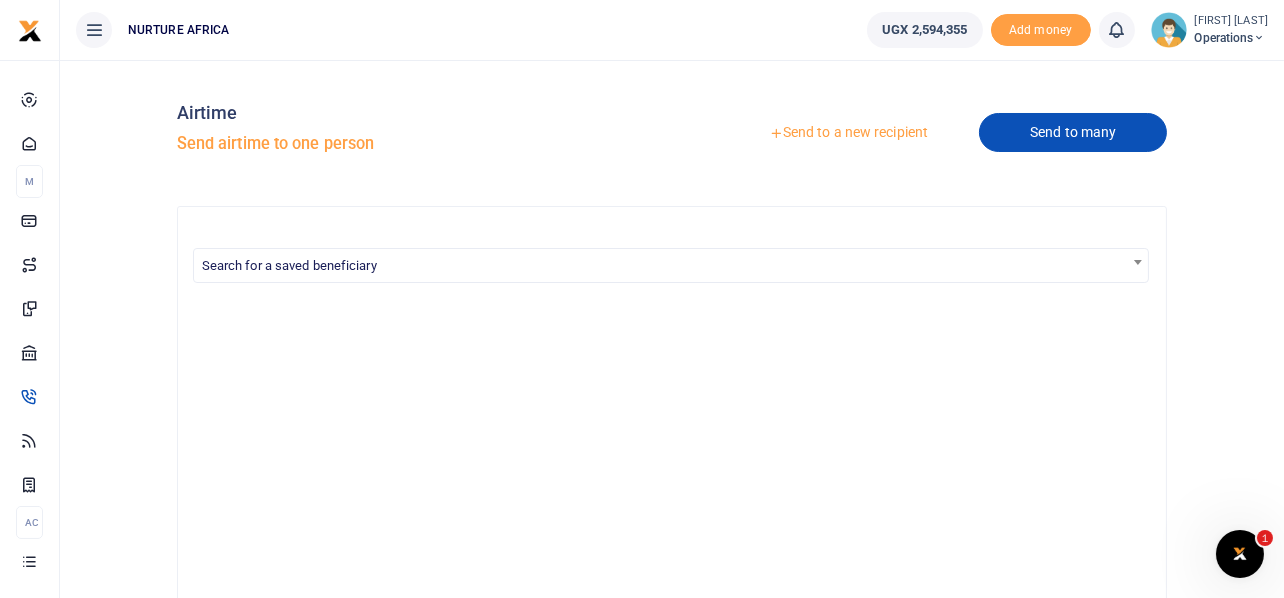 click on "Send to many" at bounding box center (1073, 132) 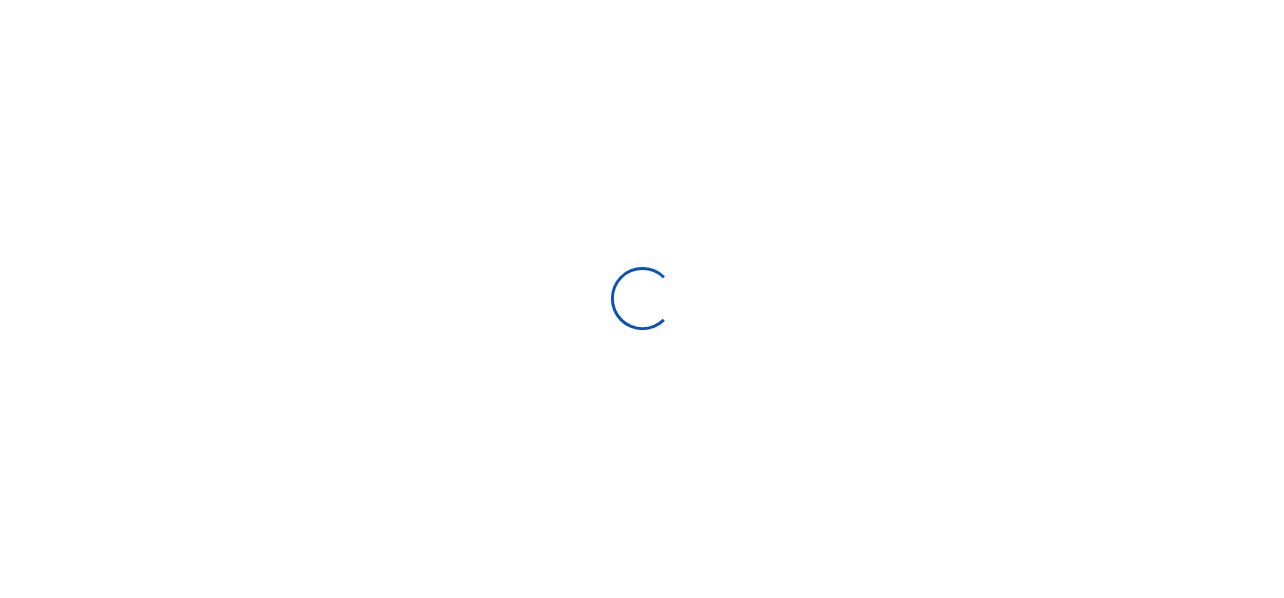 scroll, scrollTop: 0, scrollLeft: 0, axis: both 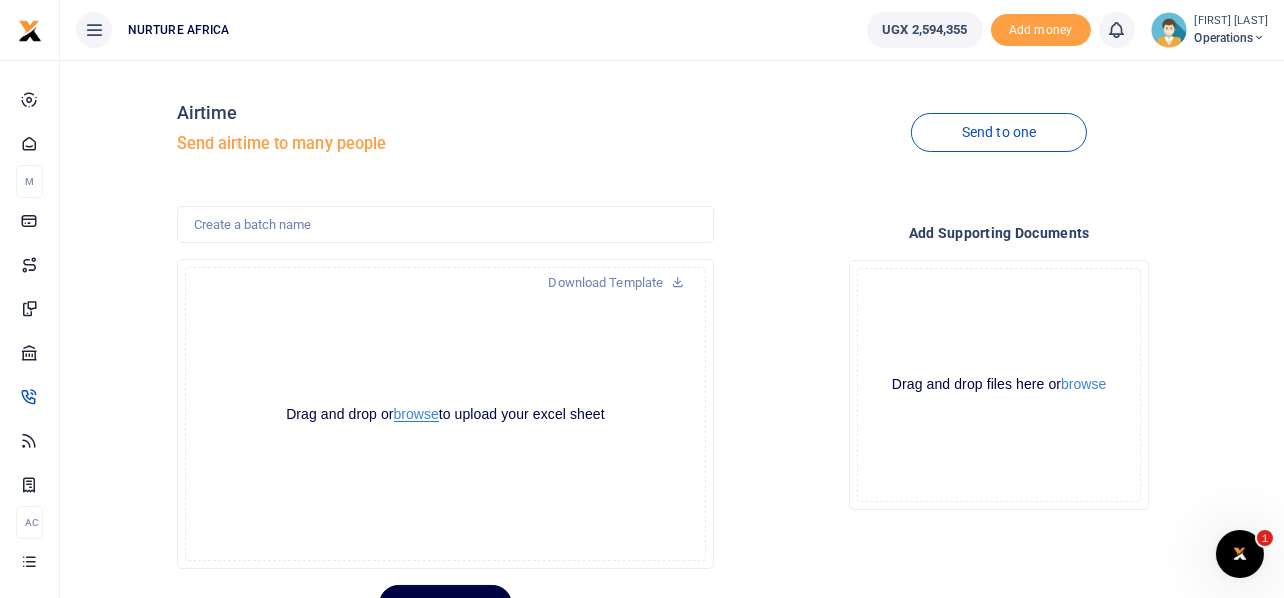 click on "browse" at bounding box center (416, 414) 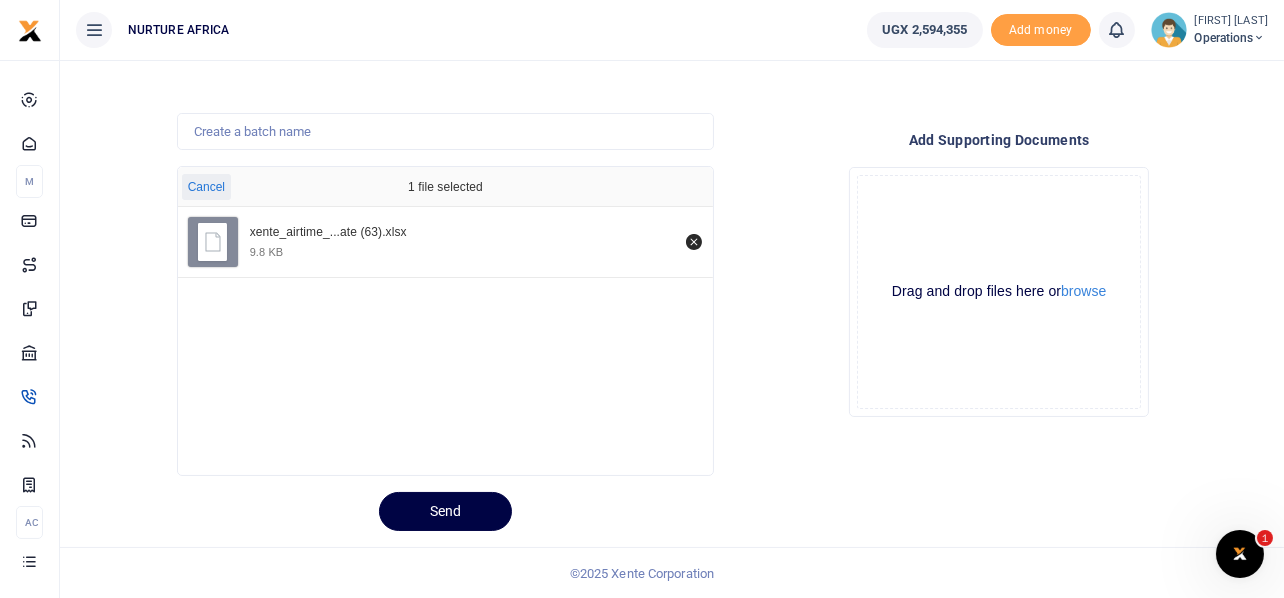 scroll, scrollTop: 94, scrollLeft: 0, axis: vertical 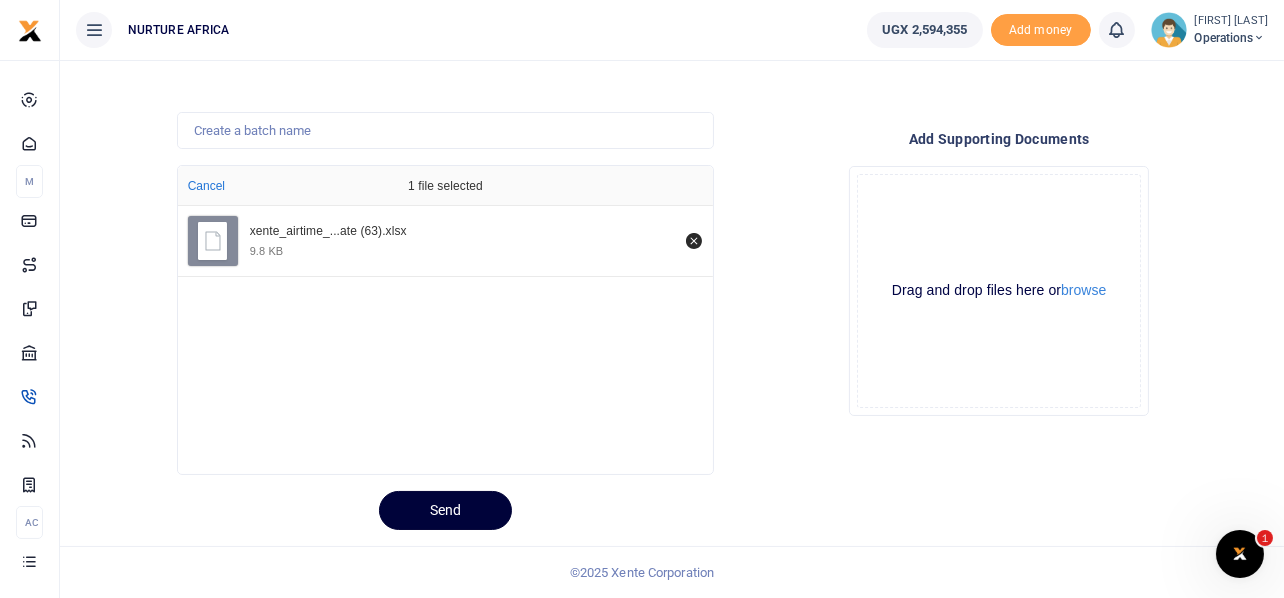 click on "Send" at bounding box center [445, 510] 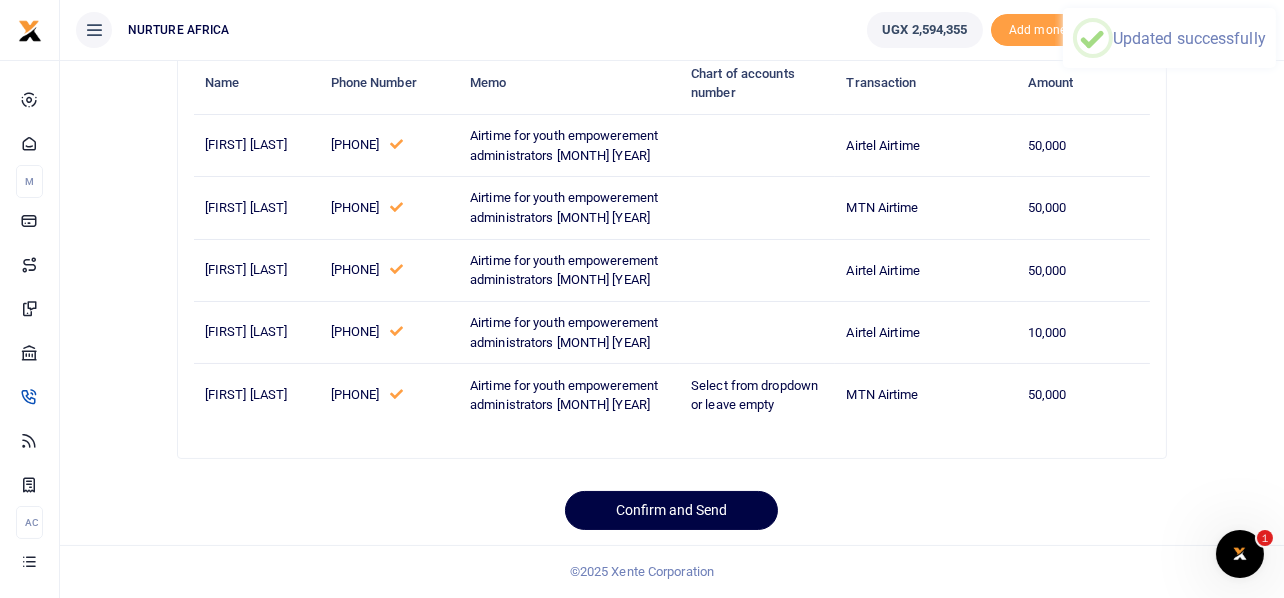 scroll, scrollTop: 267, scrollLeft: 0, axis: vertical 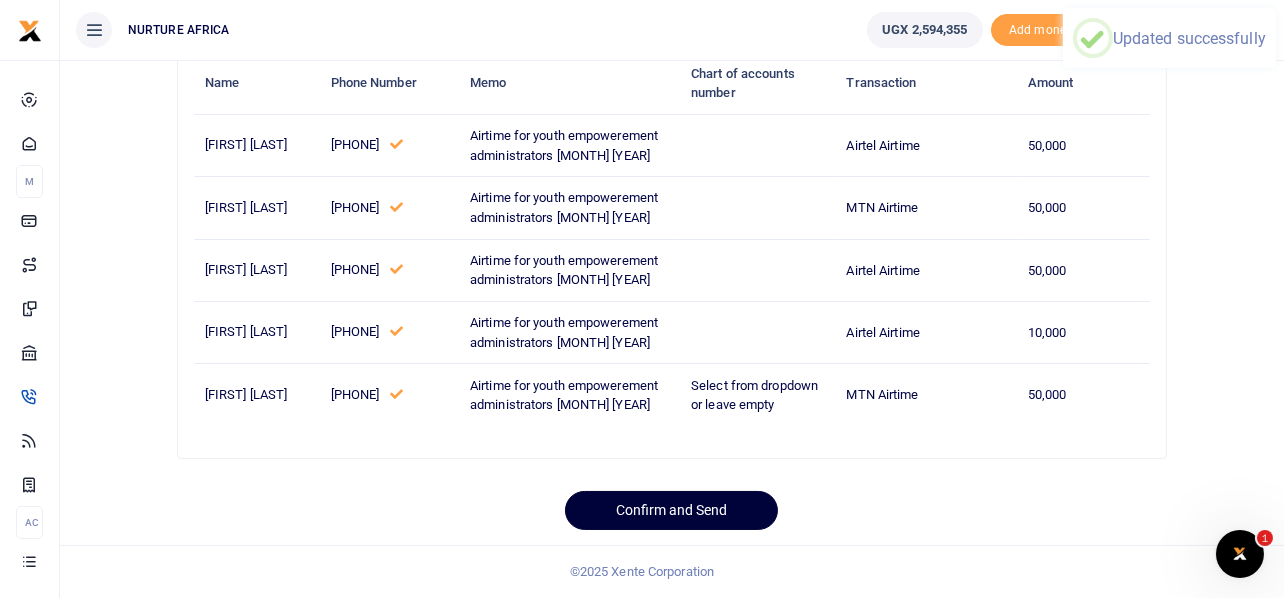 click on "Confirm and Send" at bounding box center (671, 510) 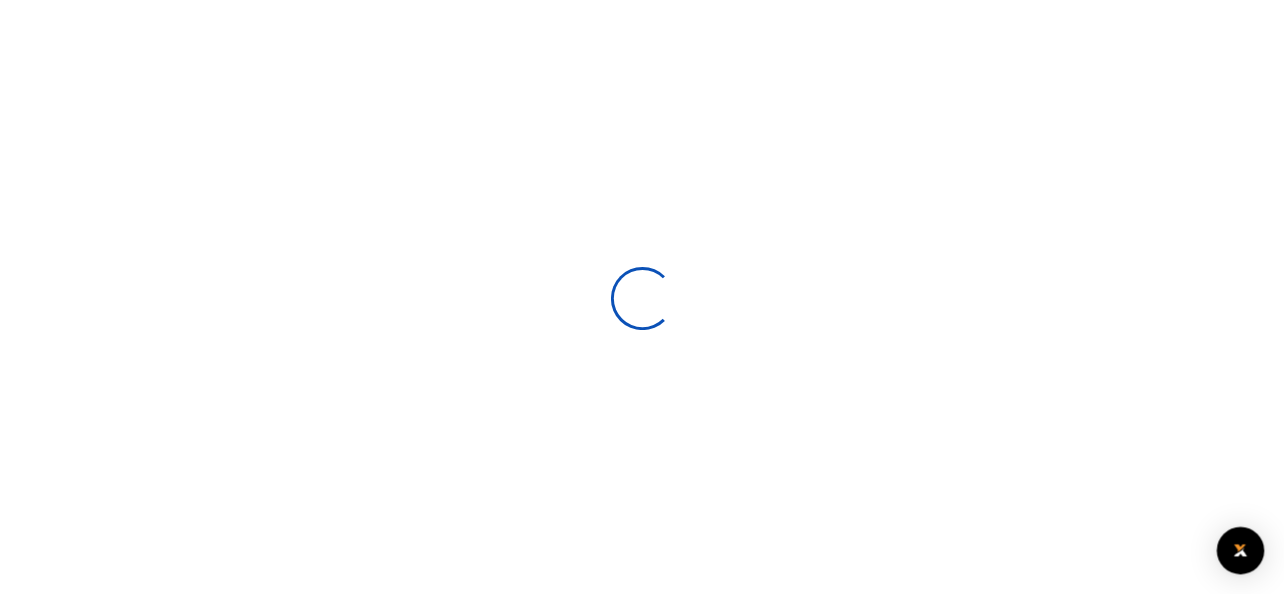 scroll, scrollTop: 94, scrollLeft: 0, axis: vertical 